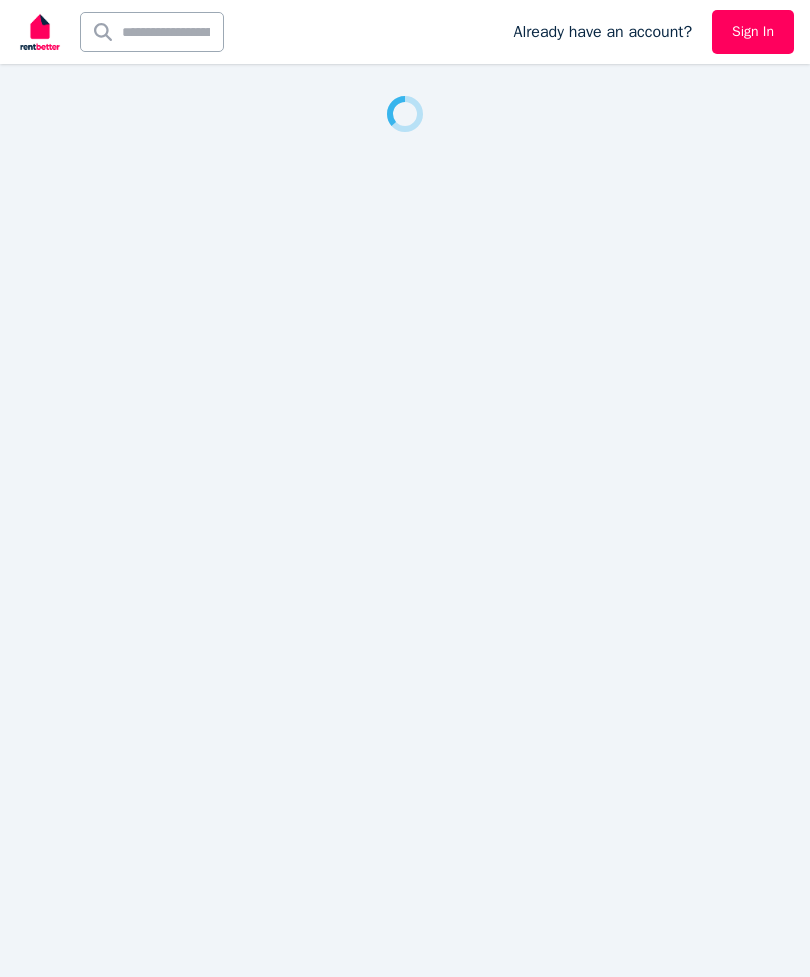 scroll, scrollTop: 0, scrollLeft: 0, axis: both 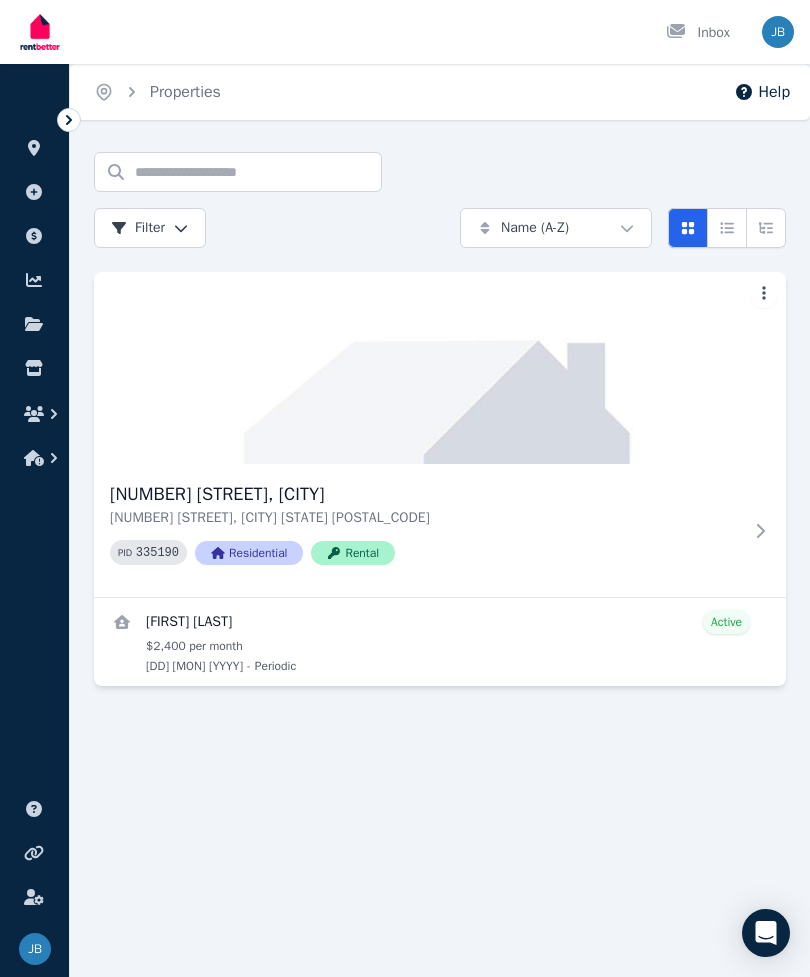 click 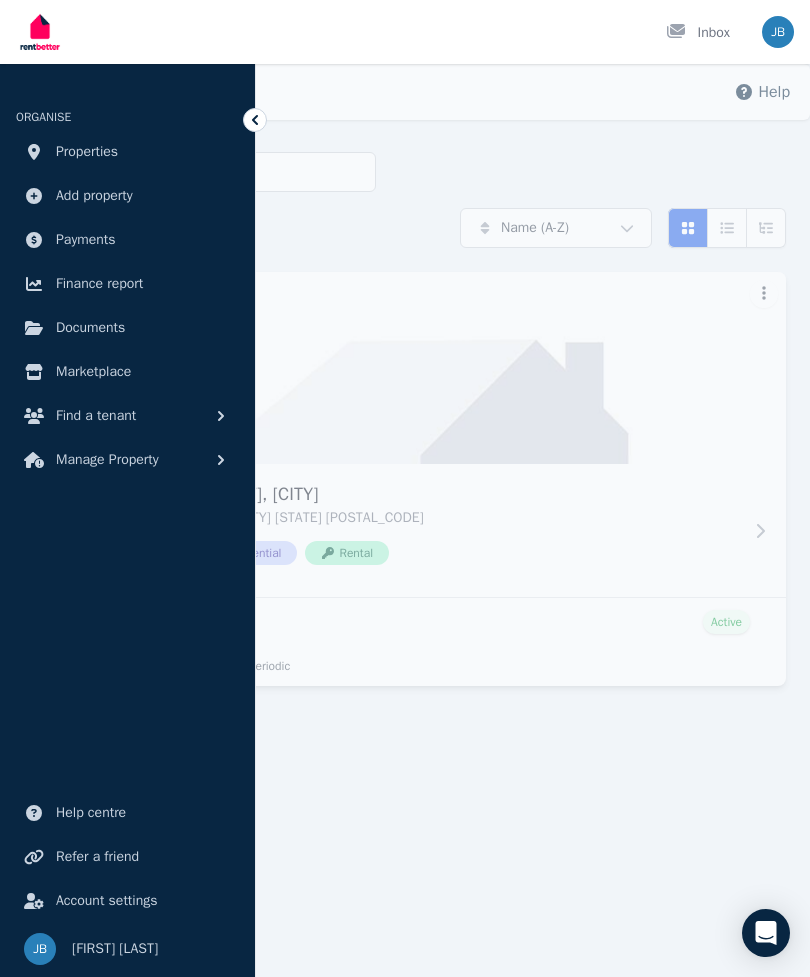 click on "Finance report" at bounding box center [99, 284] 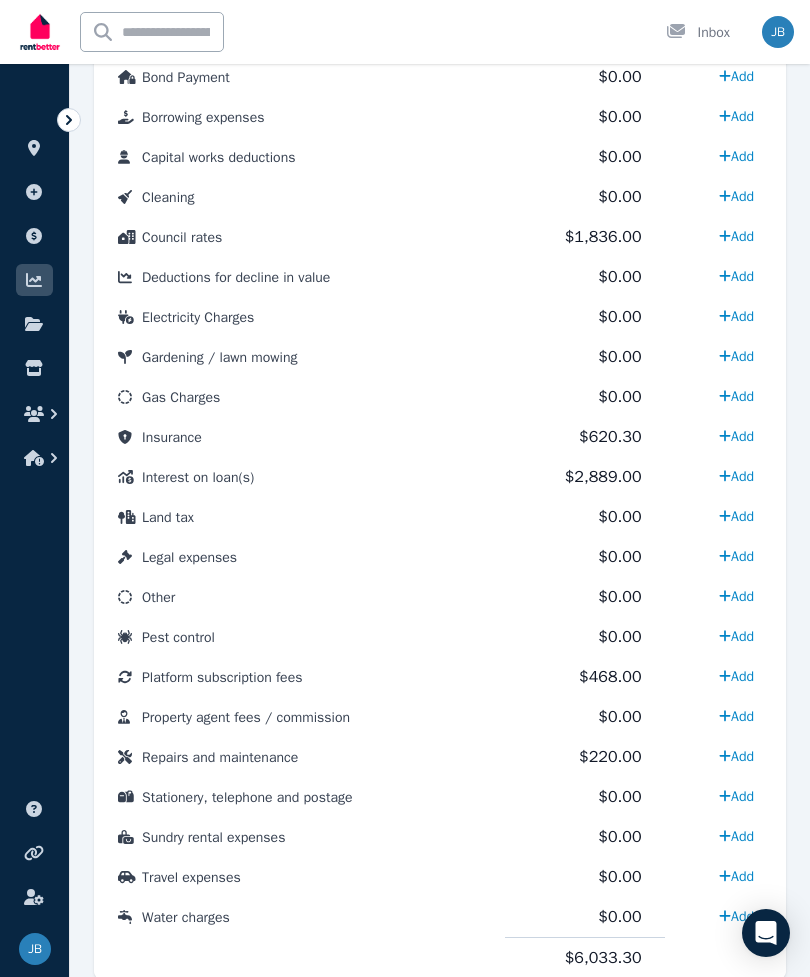 scroll, scrollTop: 1255, scrollLeft: 0, axis: vertical 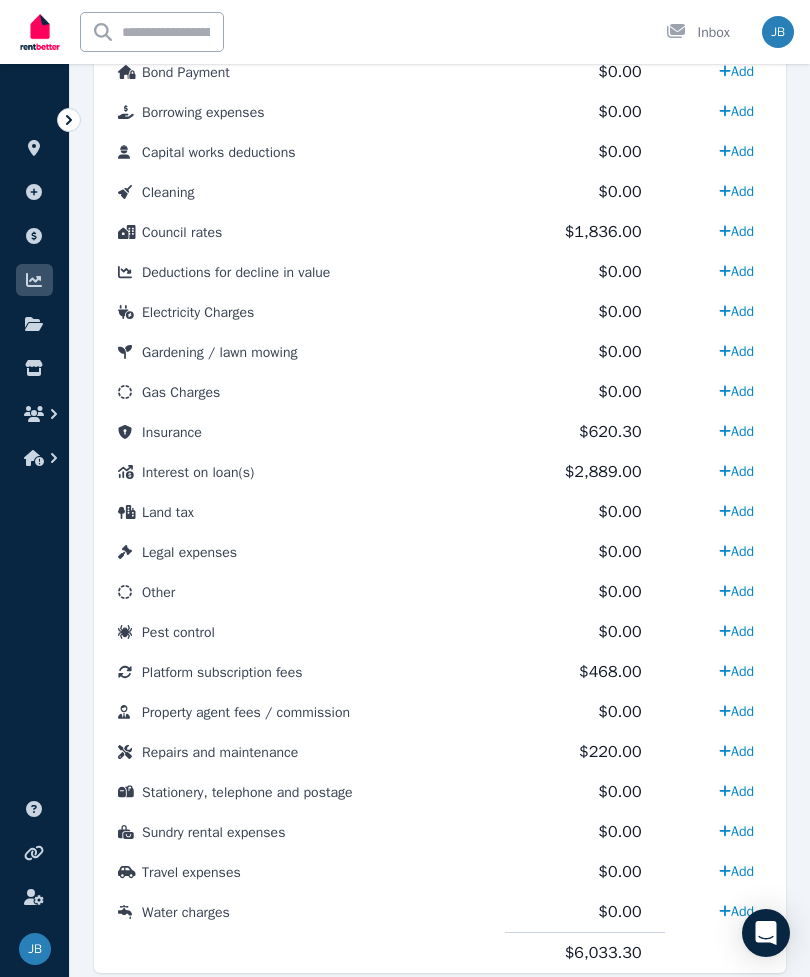 click on "Add" at bounding box center (736, 911) 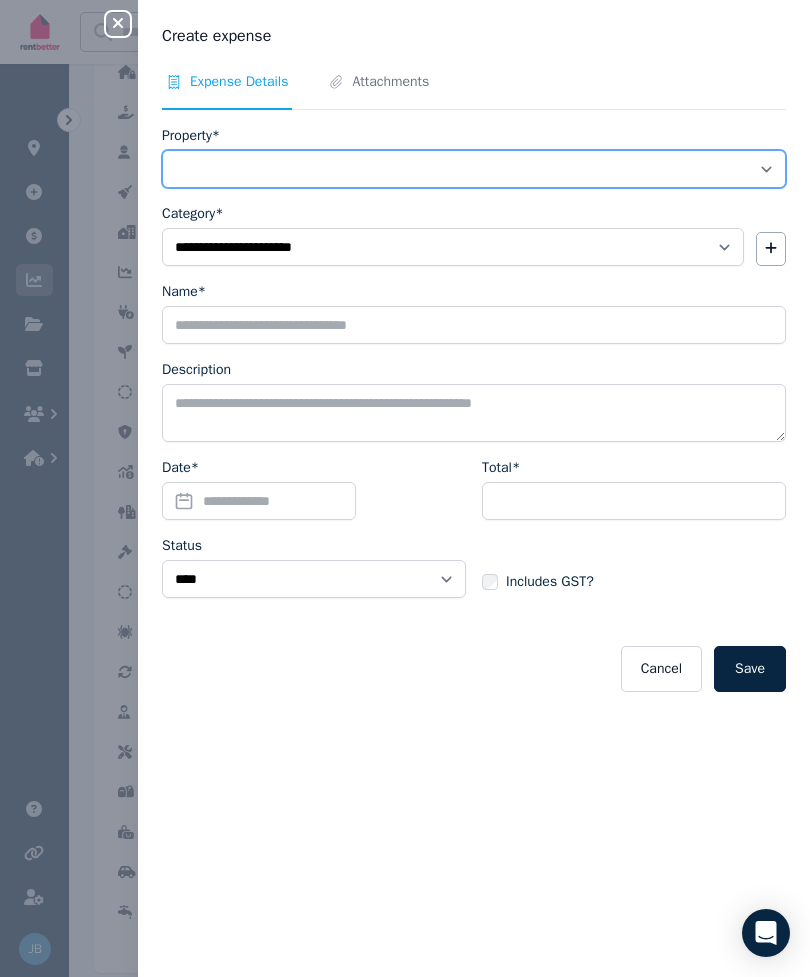 click on "**********" at bounding box center (474, 169) 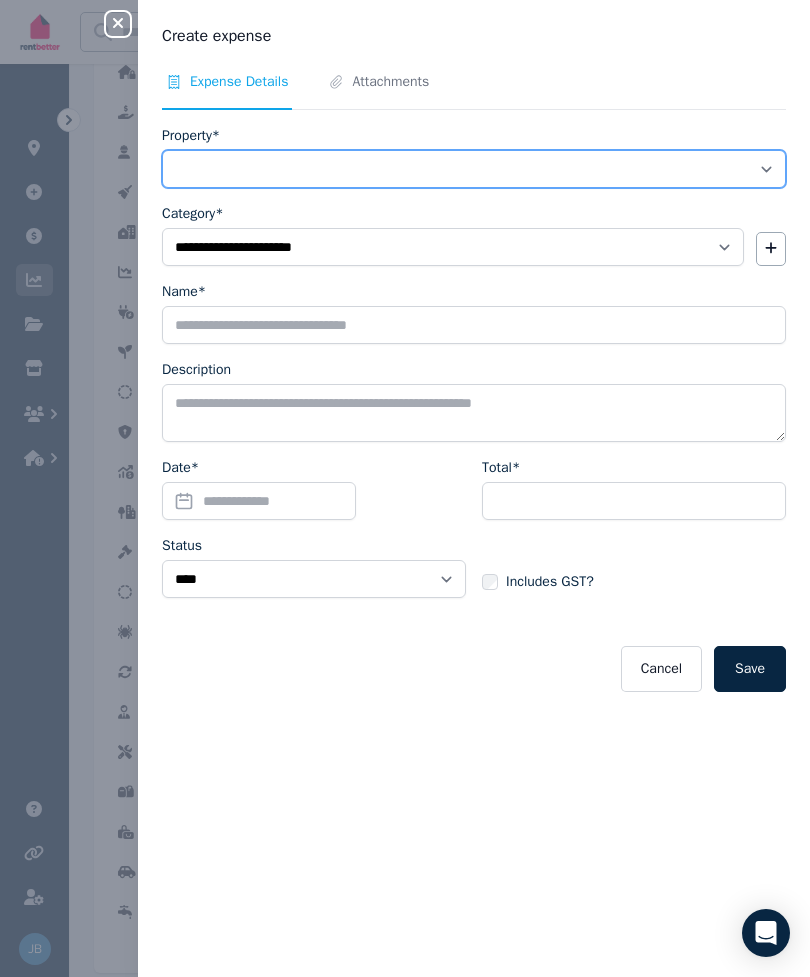 select on "**********" 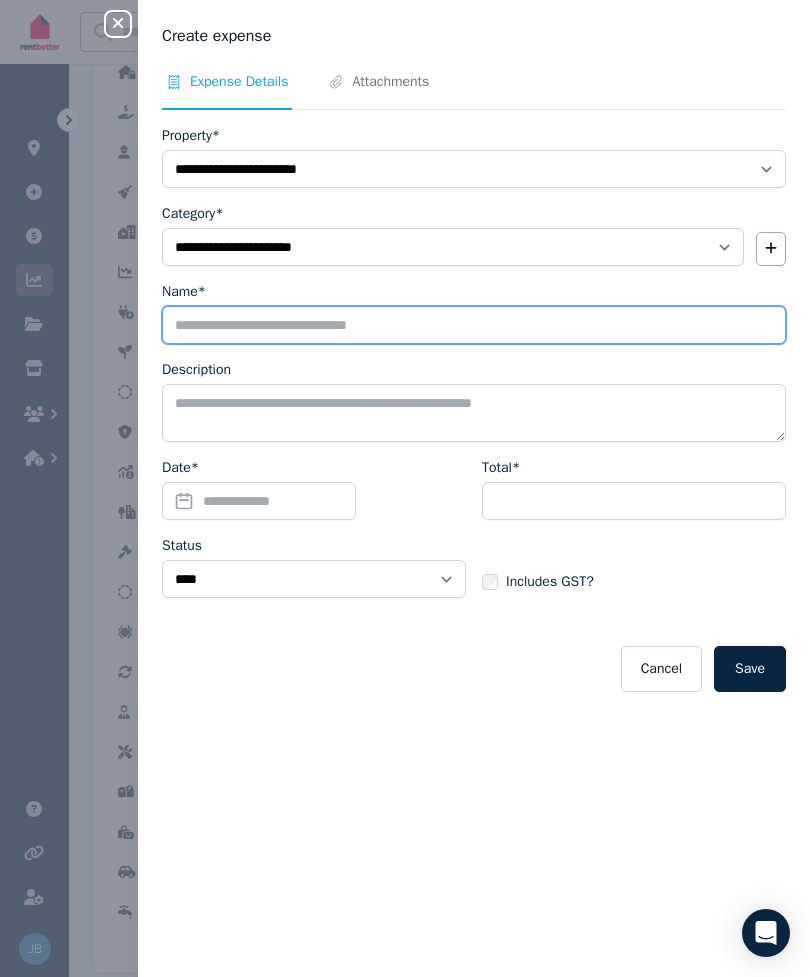 click on "Name*" at bounding box center (474, 325) 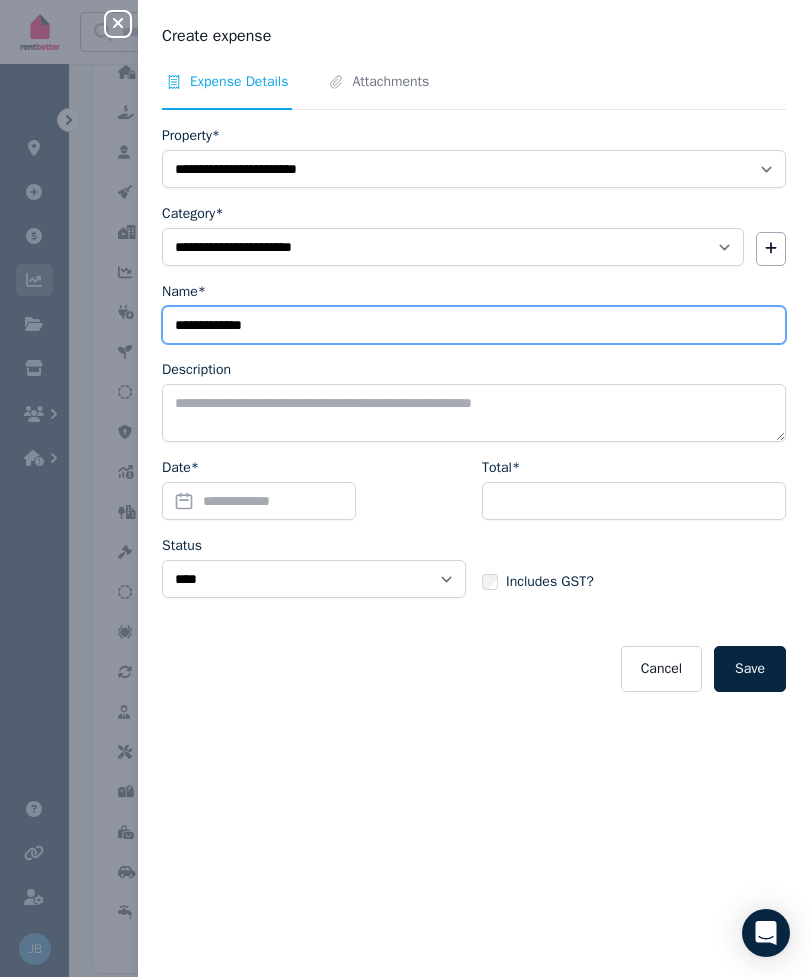 type on "**********" 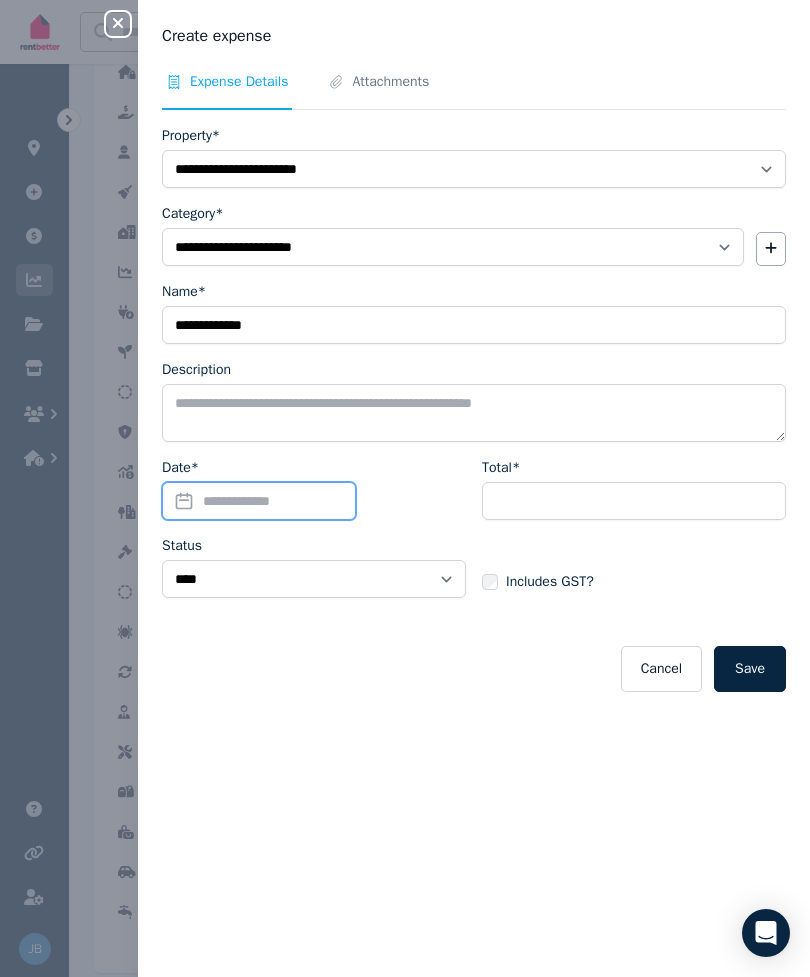 click on "Date*" at bounding box center (259, 501) 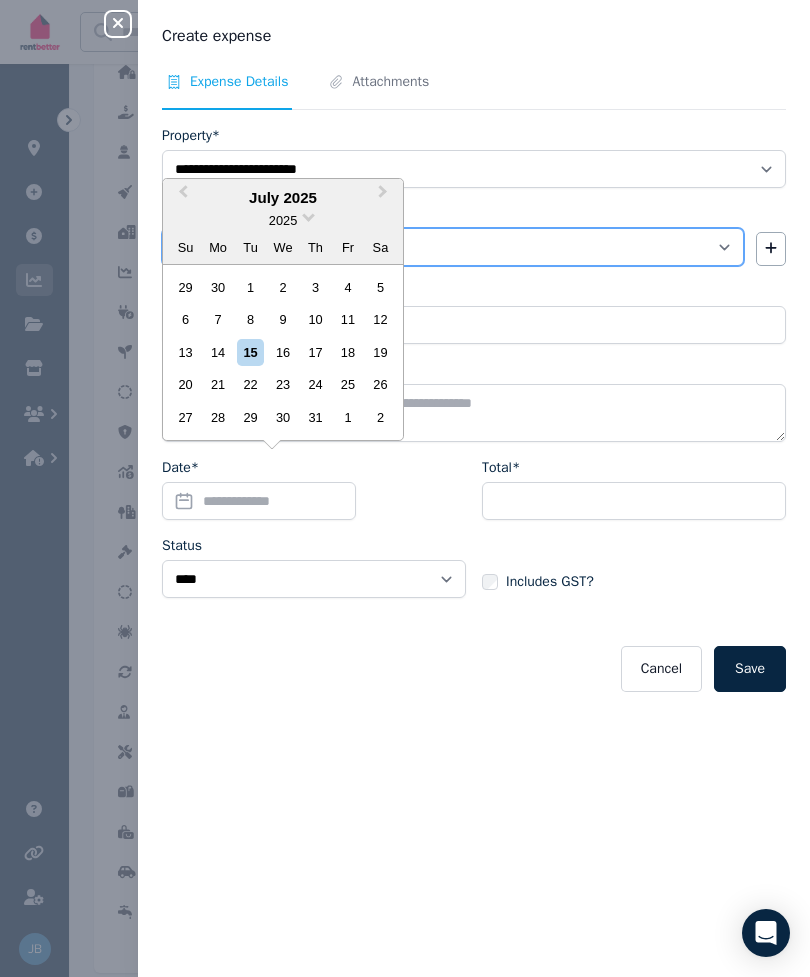 click on "**********" at bounding box center (453, 247) 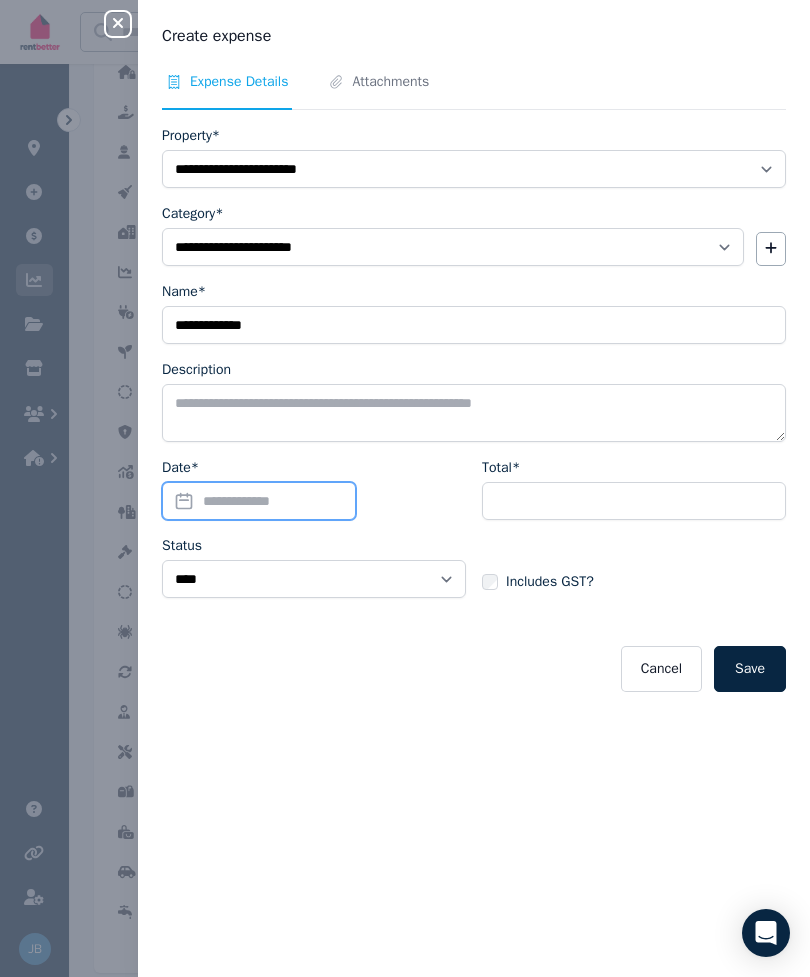 click on "Date*" at bounding box center [259, 501] 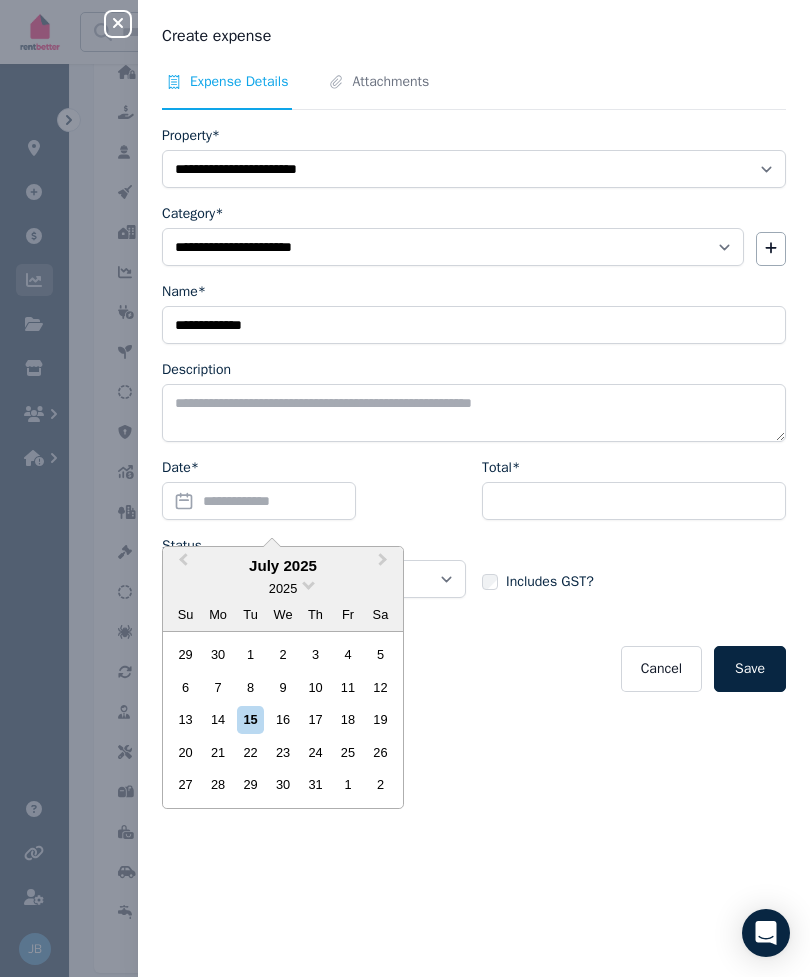 click on "Previous Month" at bounding box center [181, 565] 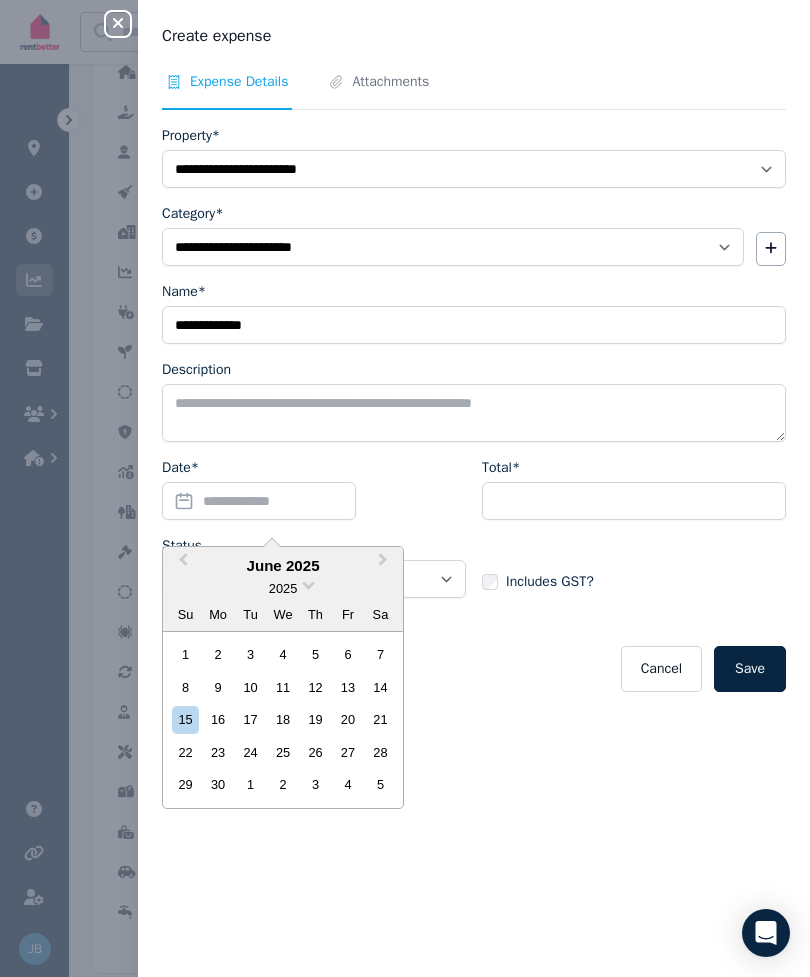 click on "Previous Month" at bounding box center [181, 565] 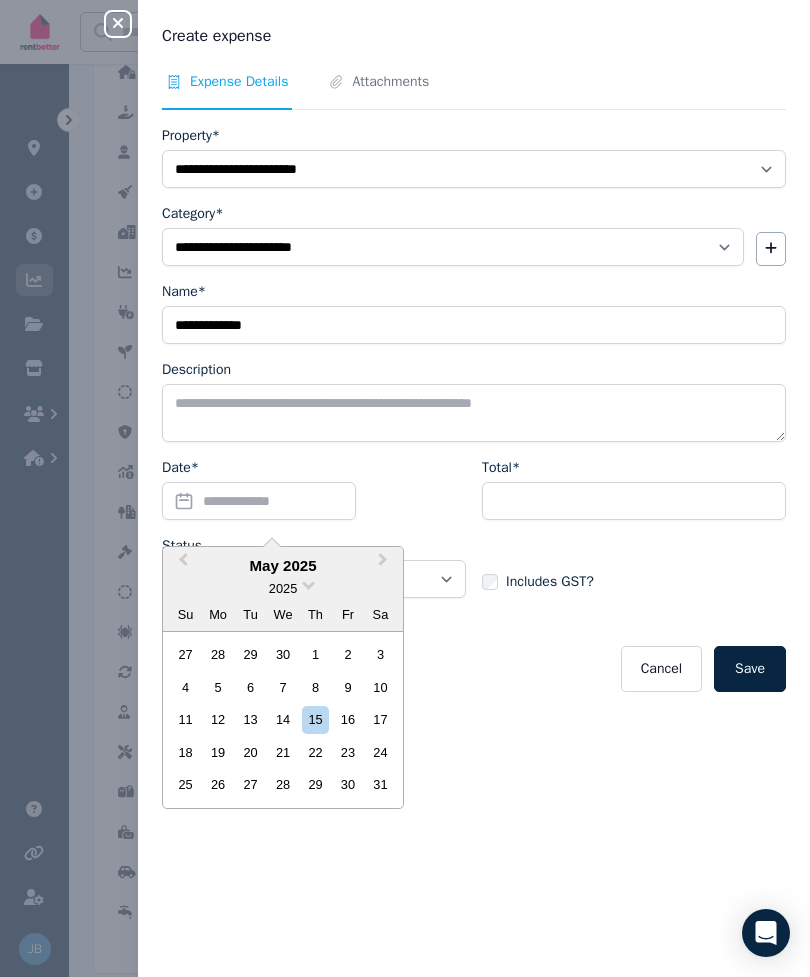 click on "20" at bounding box center (250, 752) 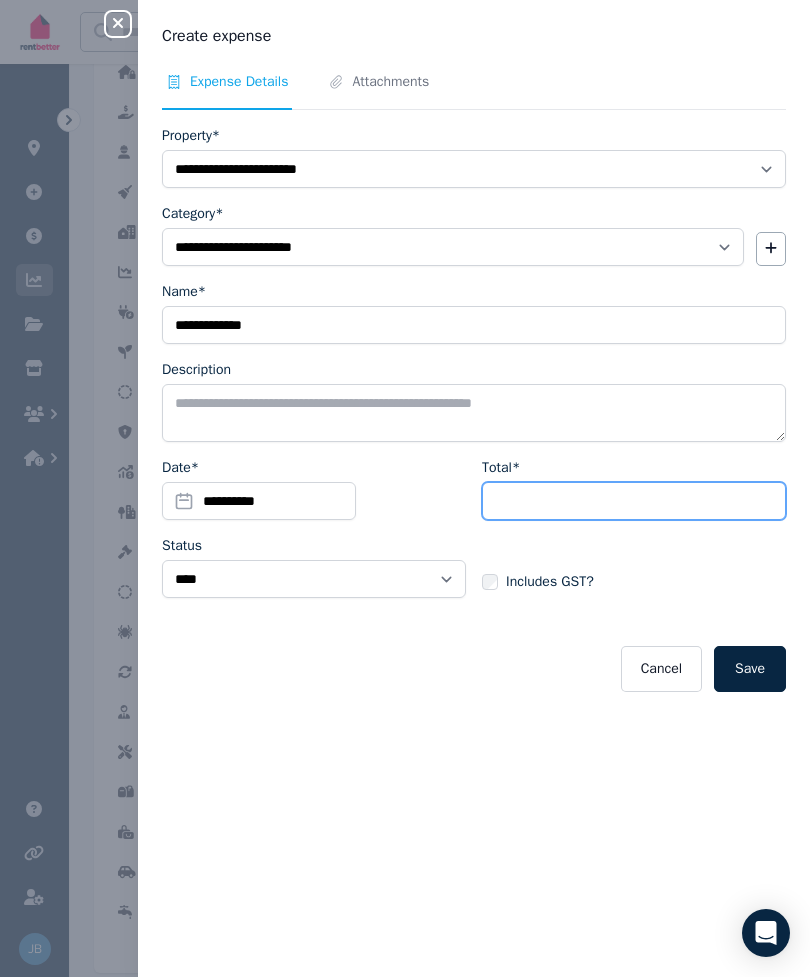 click on "Total*" at bounding box center (634, 501) 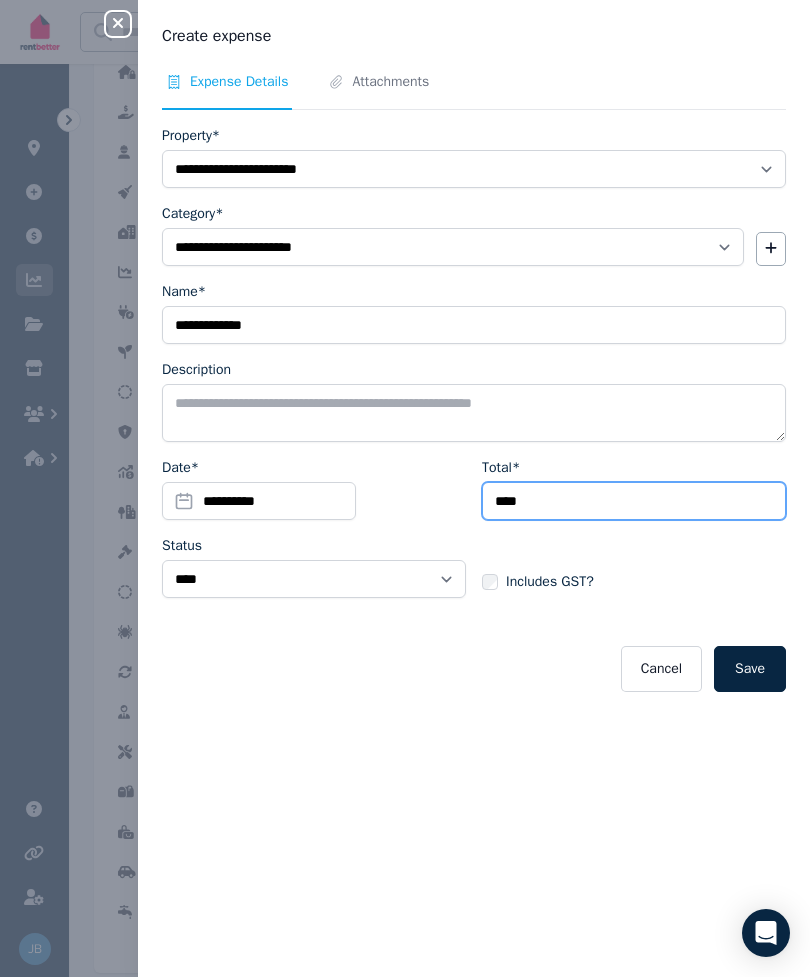 type on "****" 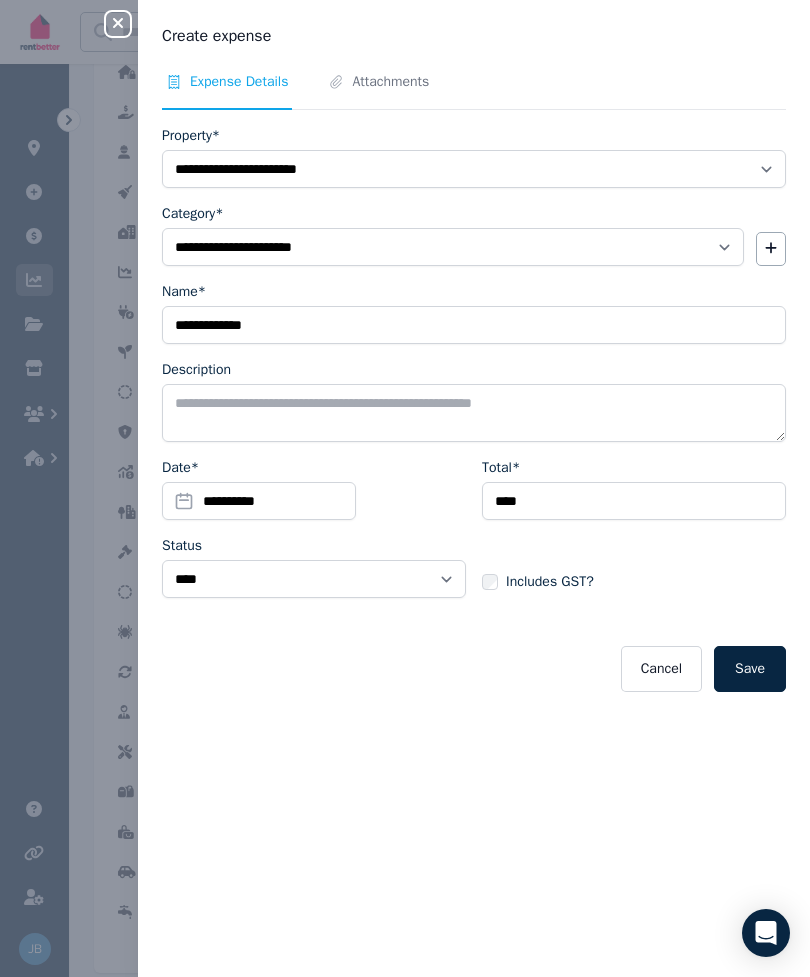 click on "Cancel Save" at bounding box center [474, 669] 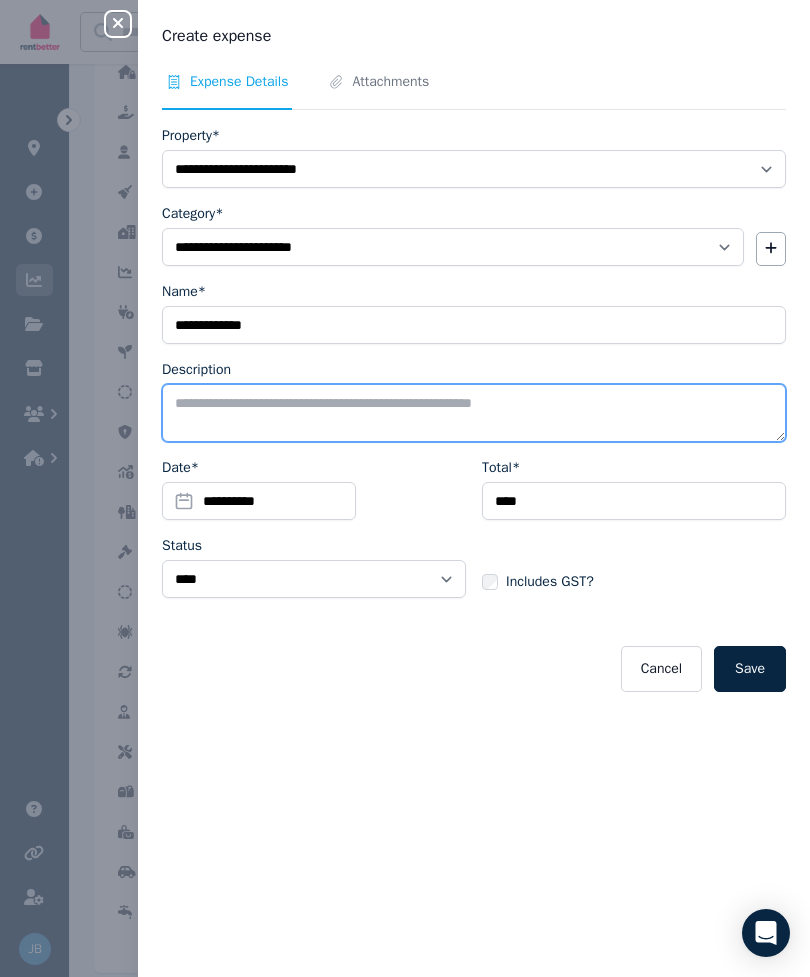 click on "Description" at bounding box center [474, 413] 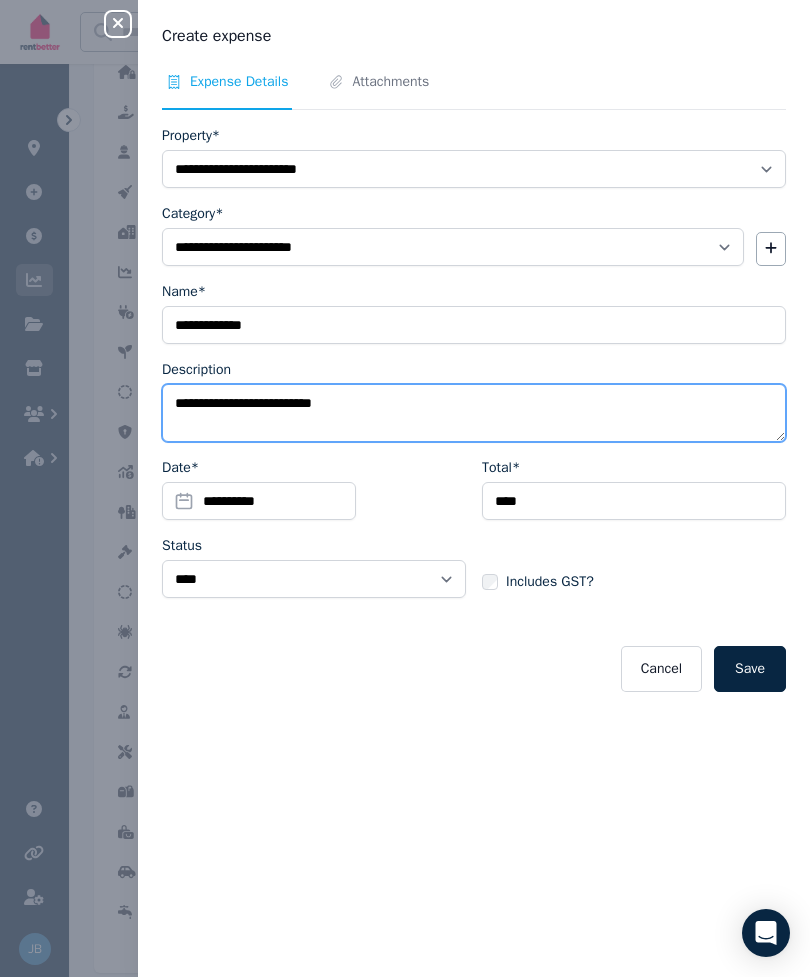 type on "**********" 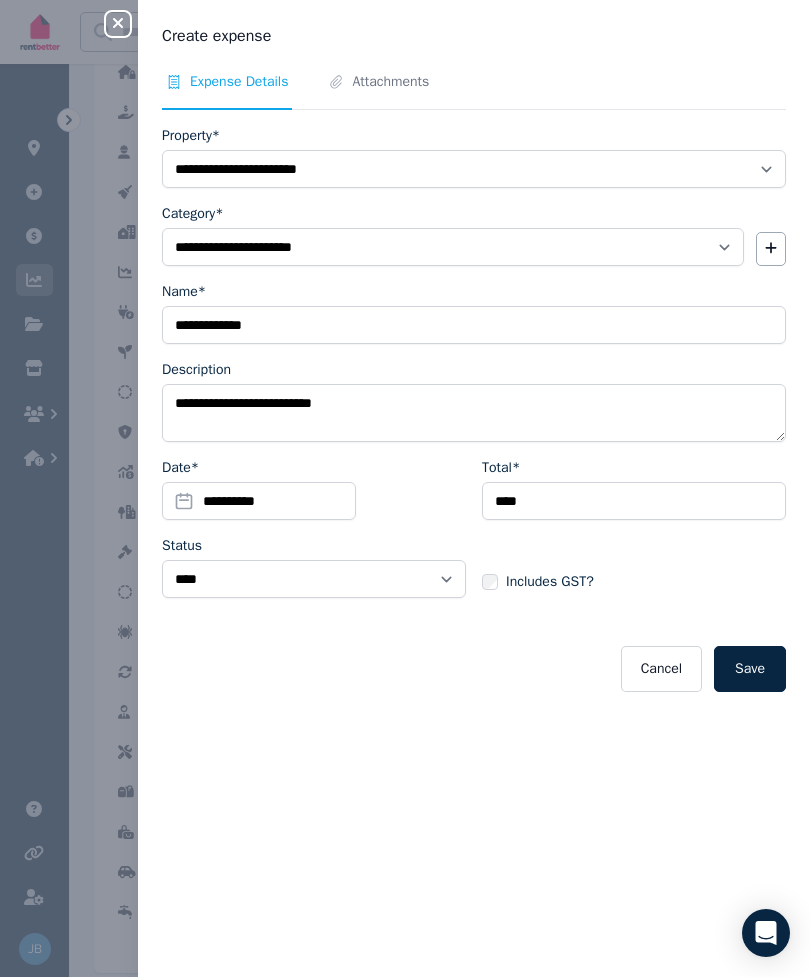 click on "Save" at bounding box center [750, 669] 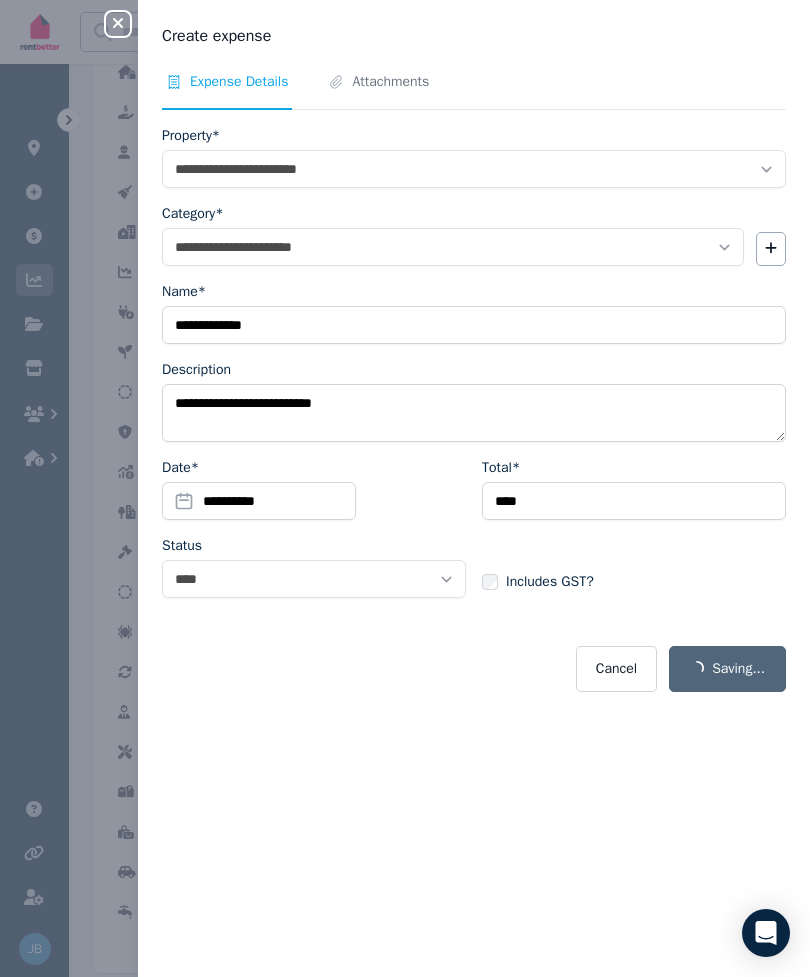 select 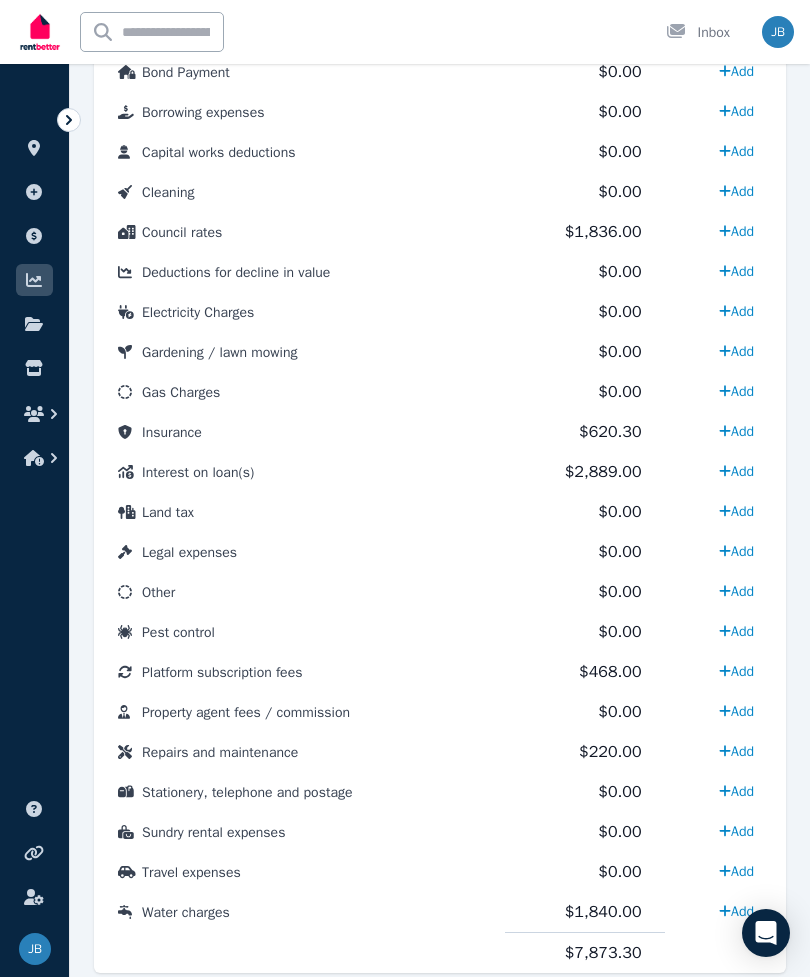 click on "$0.00" at bounding box center [619, 512] 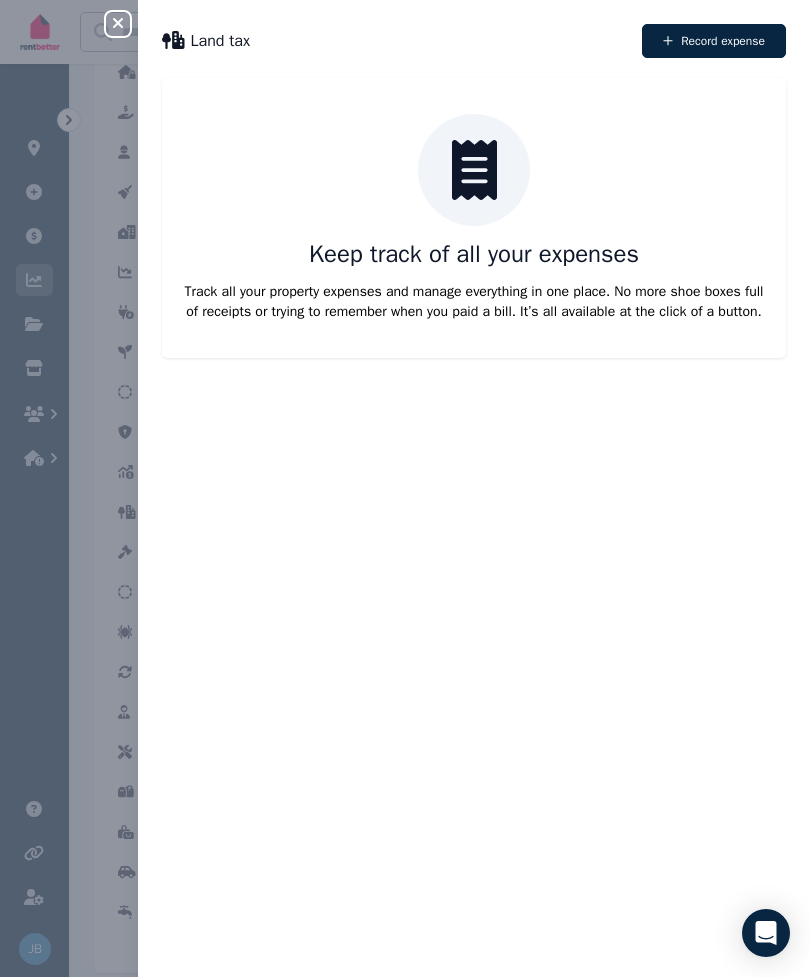 click on "Record expense" at bounding box center (714, 41) 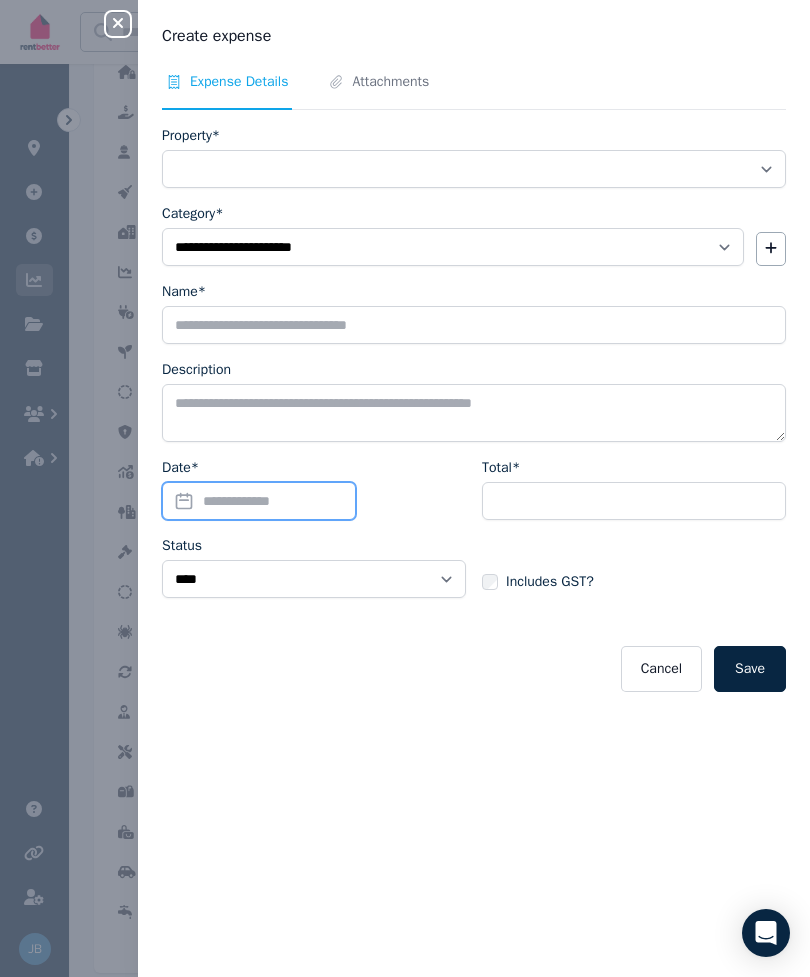 click on "Date*" at bounding box center [259, 501] 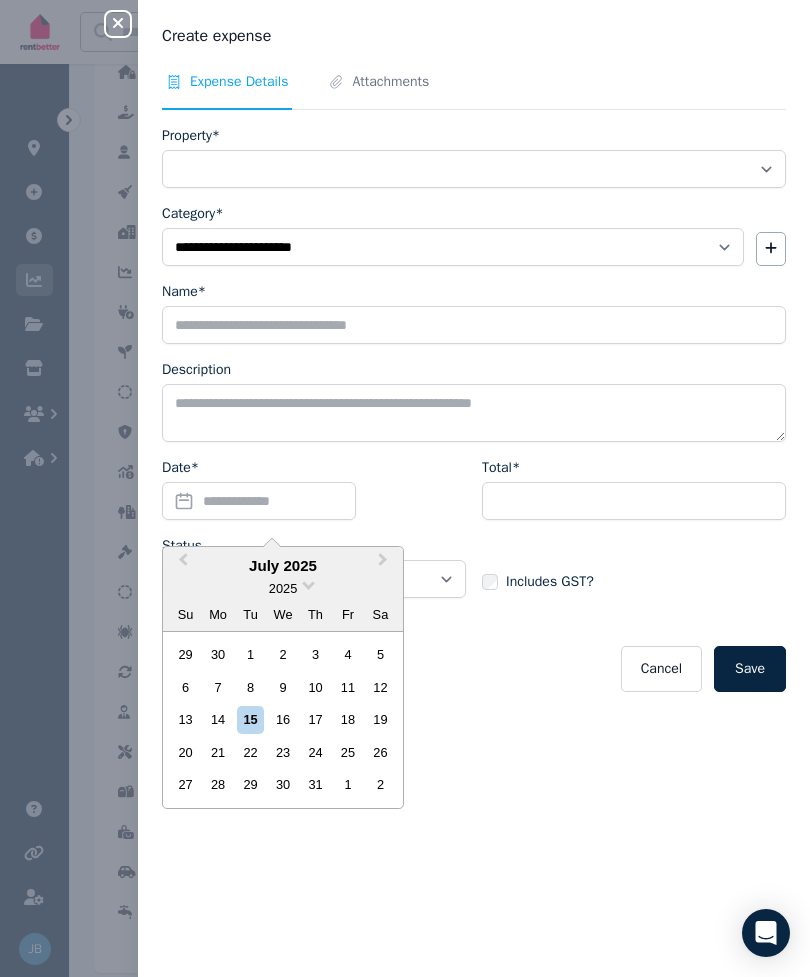 click on "Previous Month" at bounding box center (183, 564) 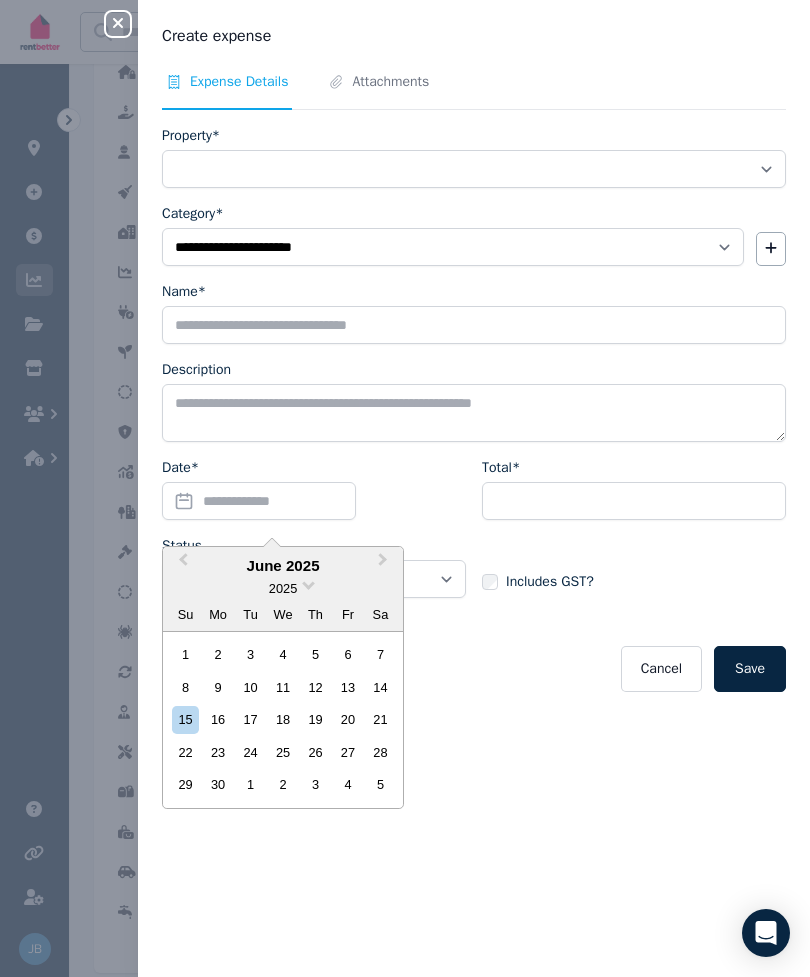 click on "Previous Month" at bounding box center (181, 565) 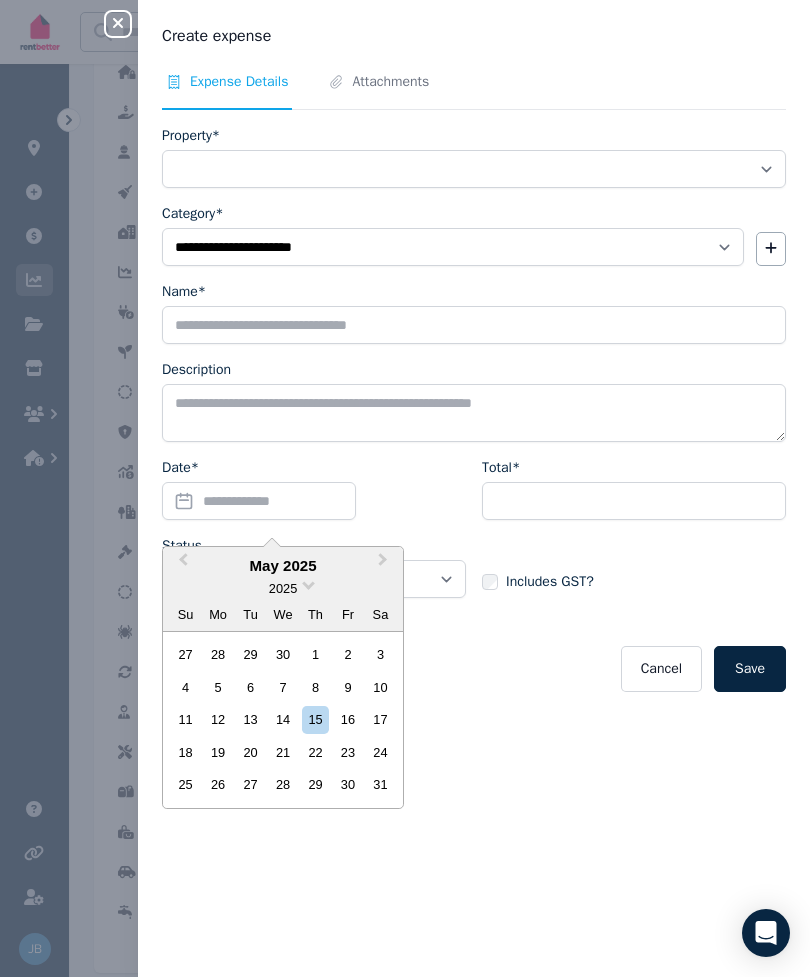 click on "Next Month" at bounding box center (385, 565) 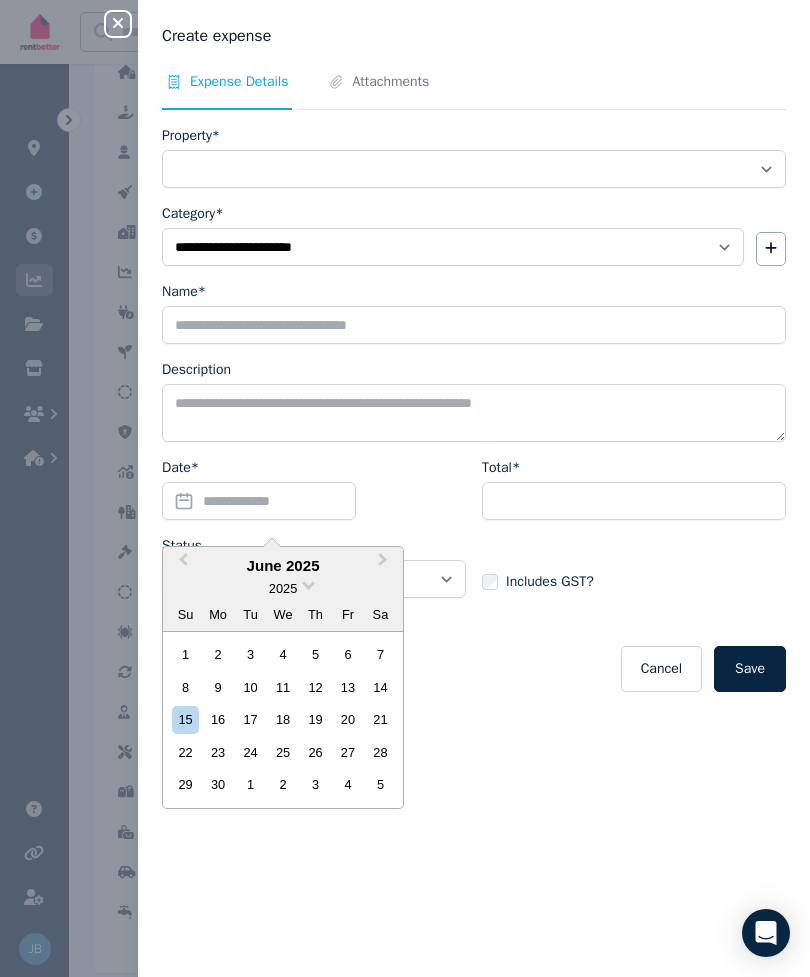 click on "11" at bounding box center [282, 687] 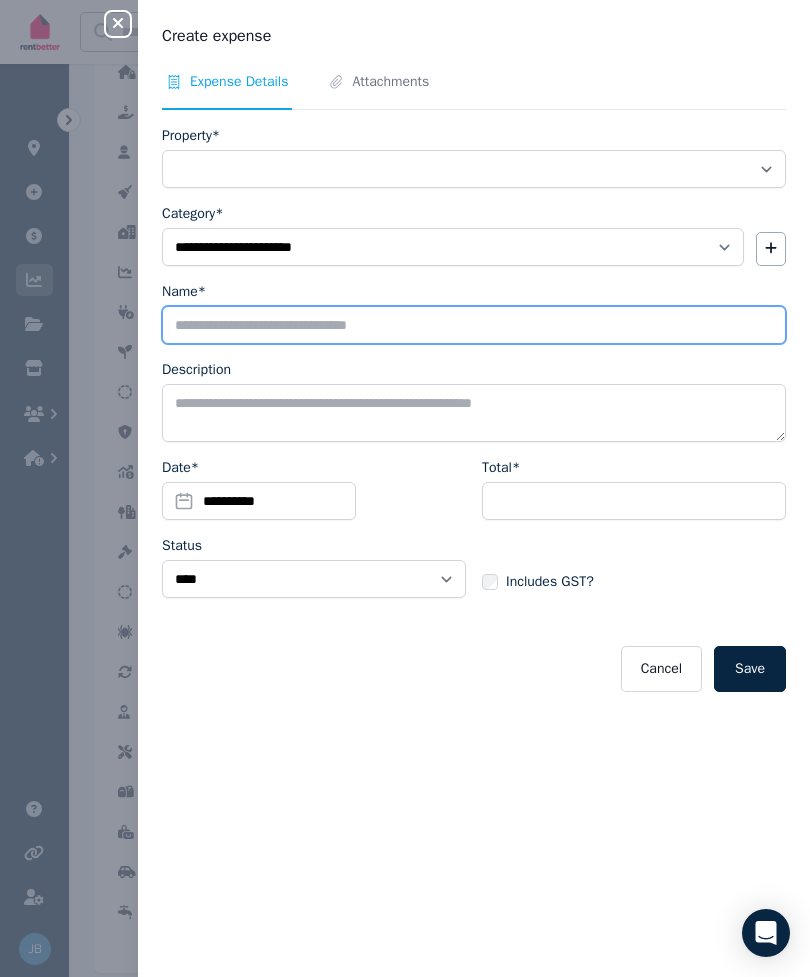 click on "Name*" at bounding box center [474, 325] 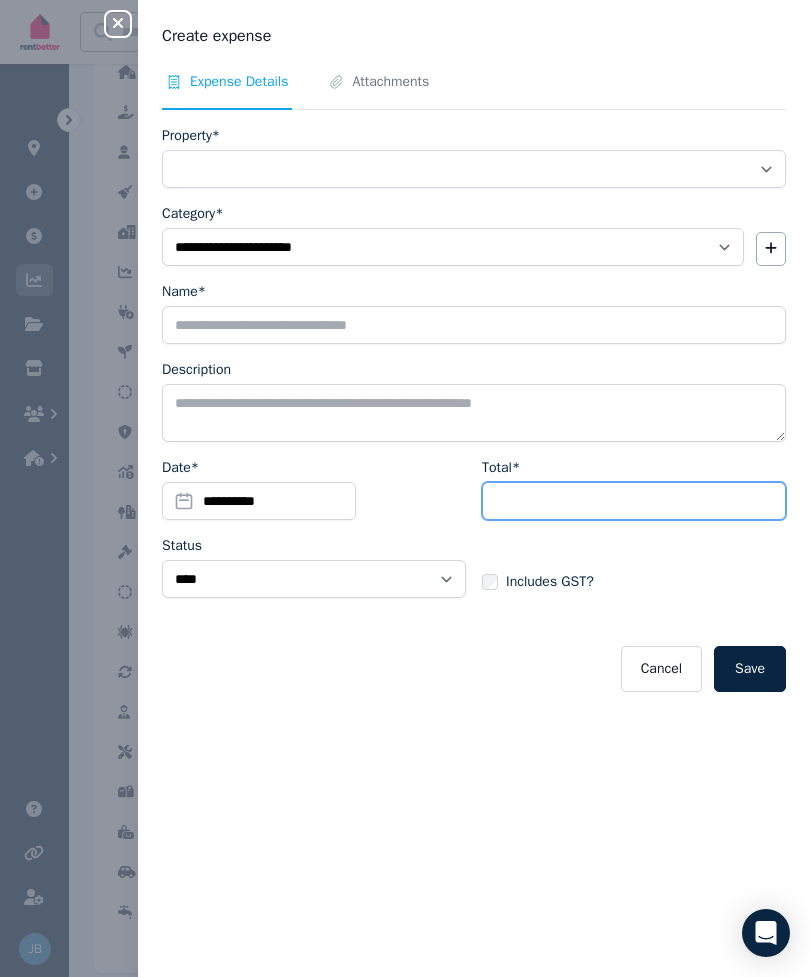 click on "Total*" at bounding box center (634, 501) 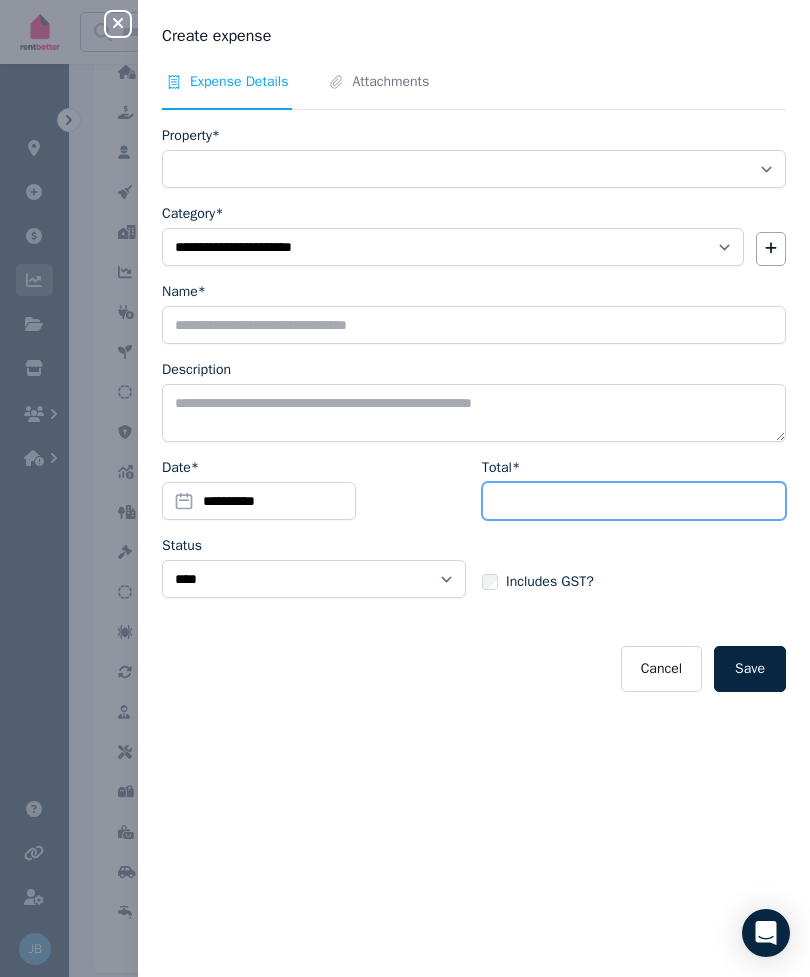 type on "*" 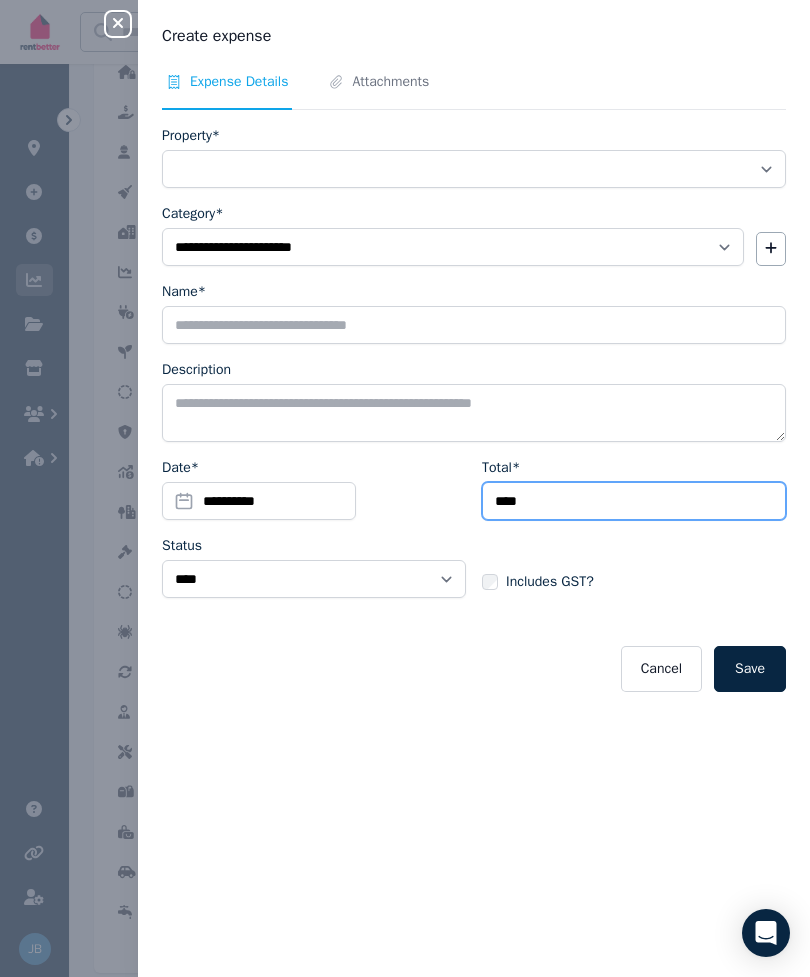 type on "****" 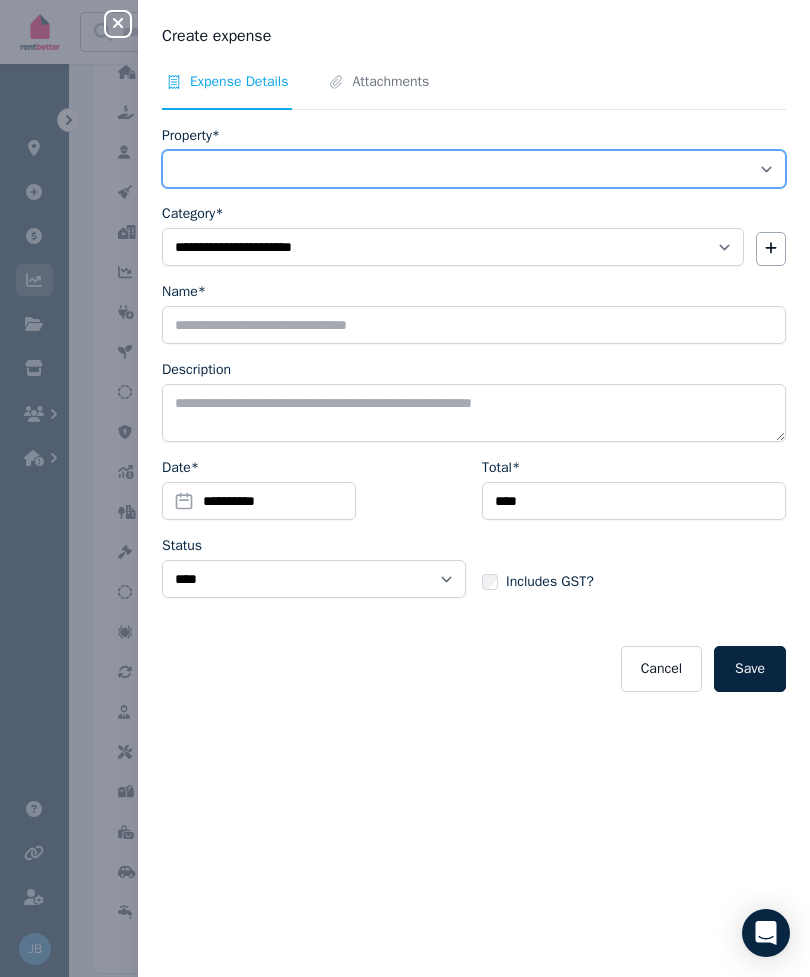 click on "**********" at bounding box center (474, 169) 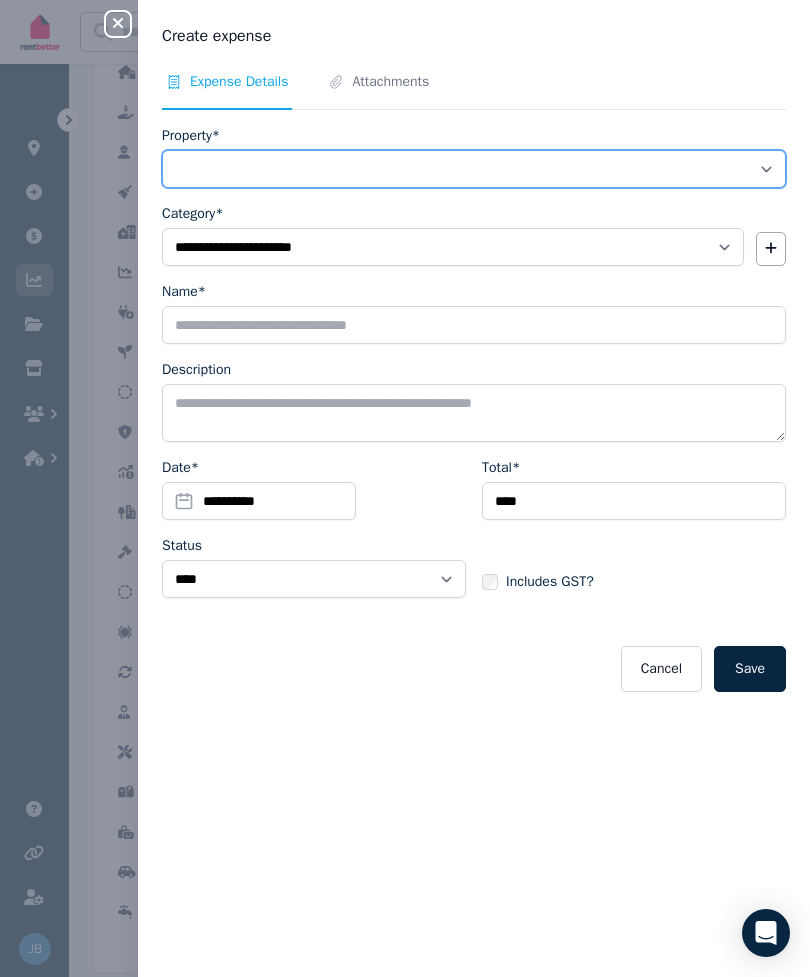 select on "**********" 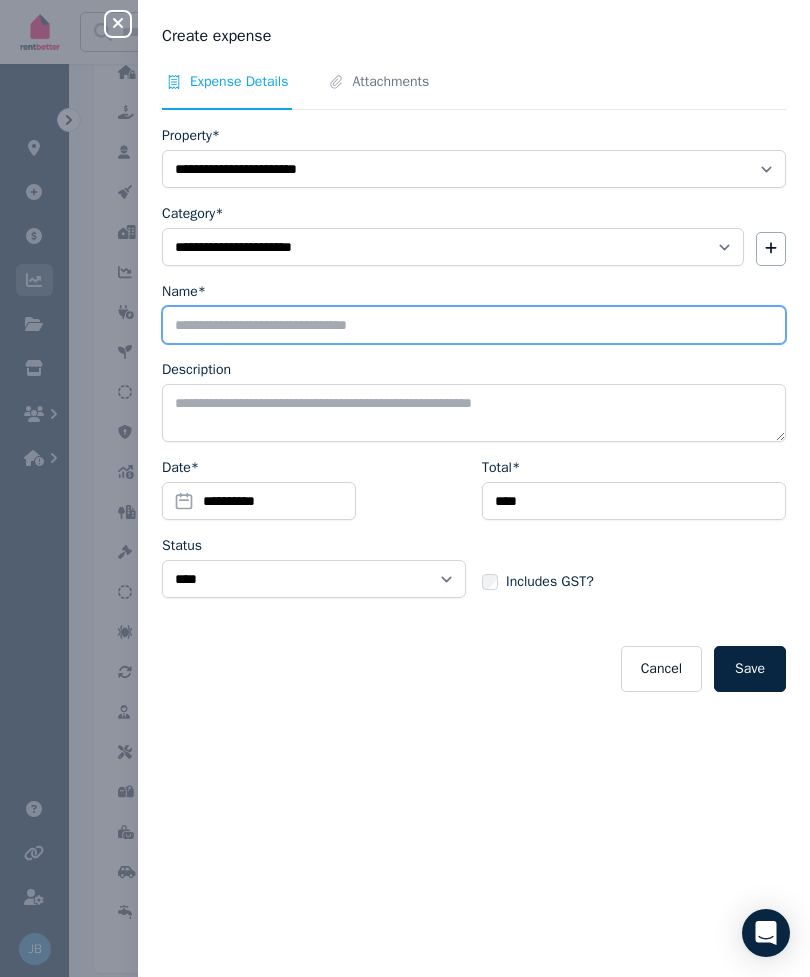 click on "Name*" at bounding box center (474, 325) 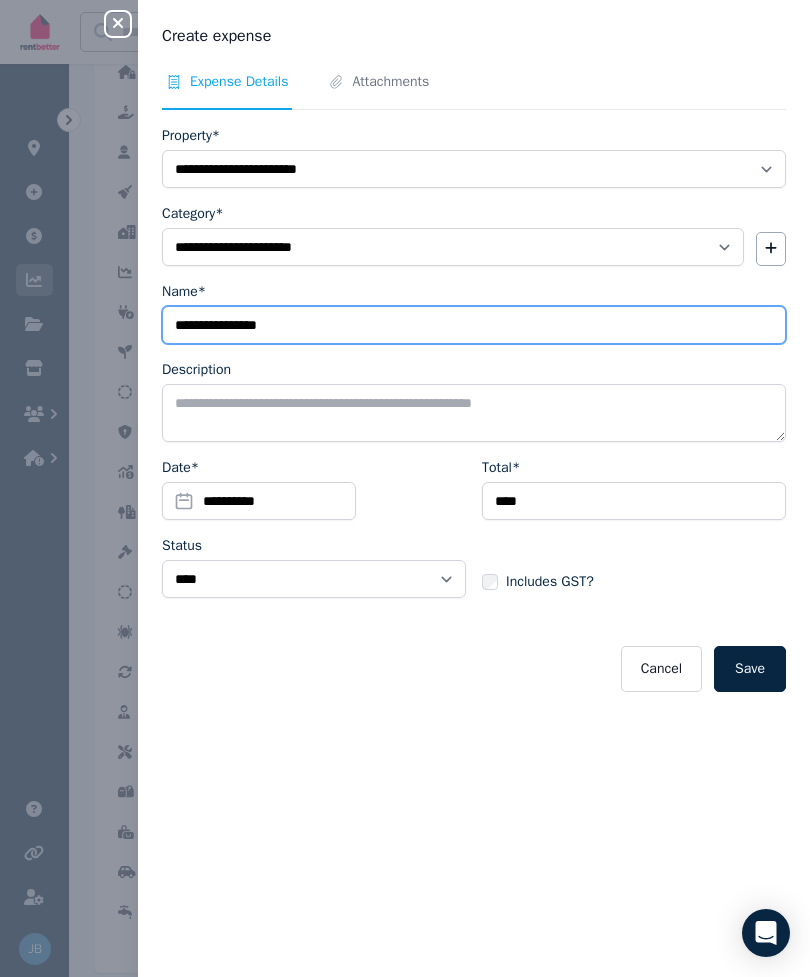 type on "**********" 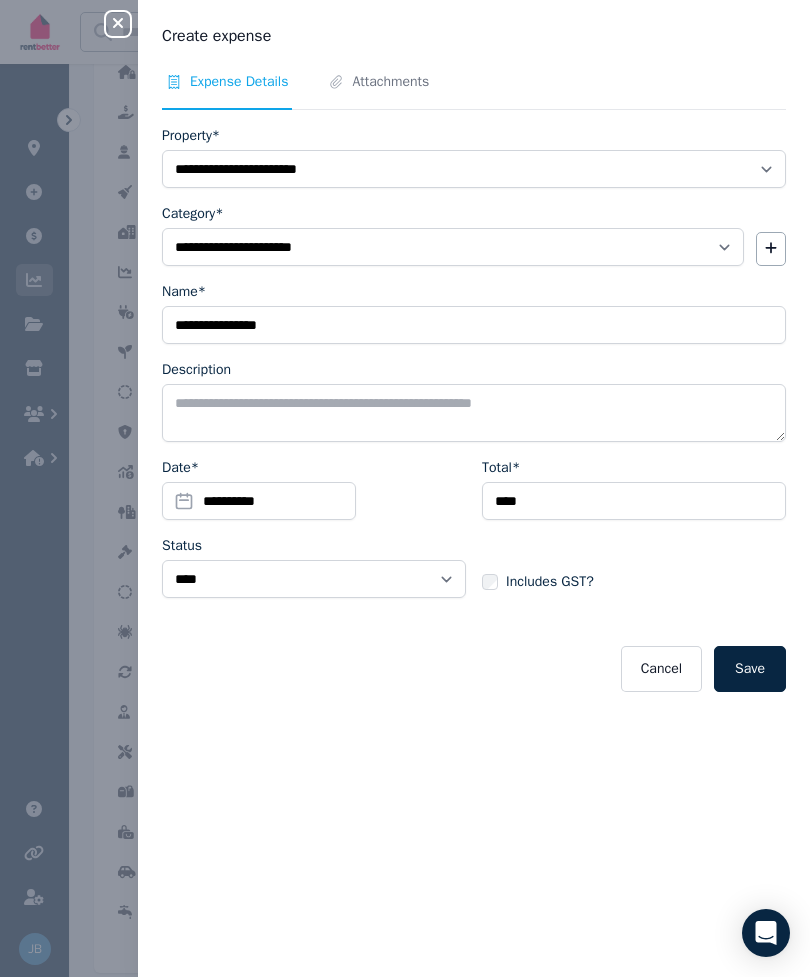 click on "Save" at bounding box center (750, 669) 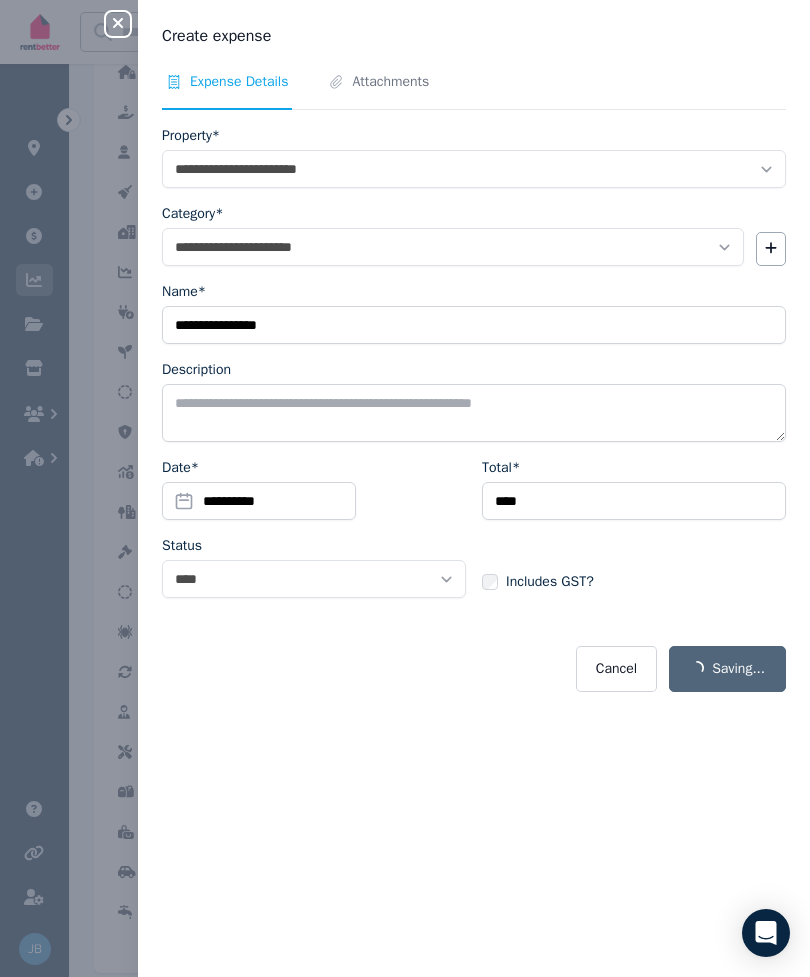 select 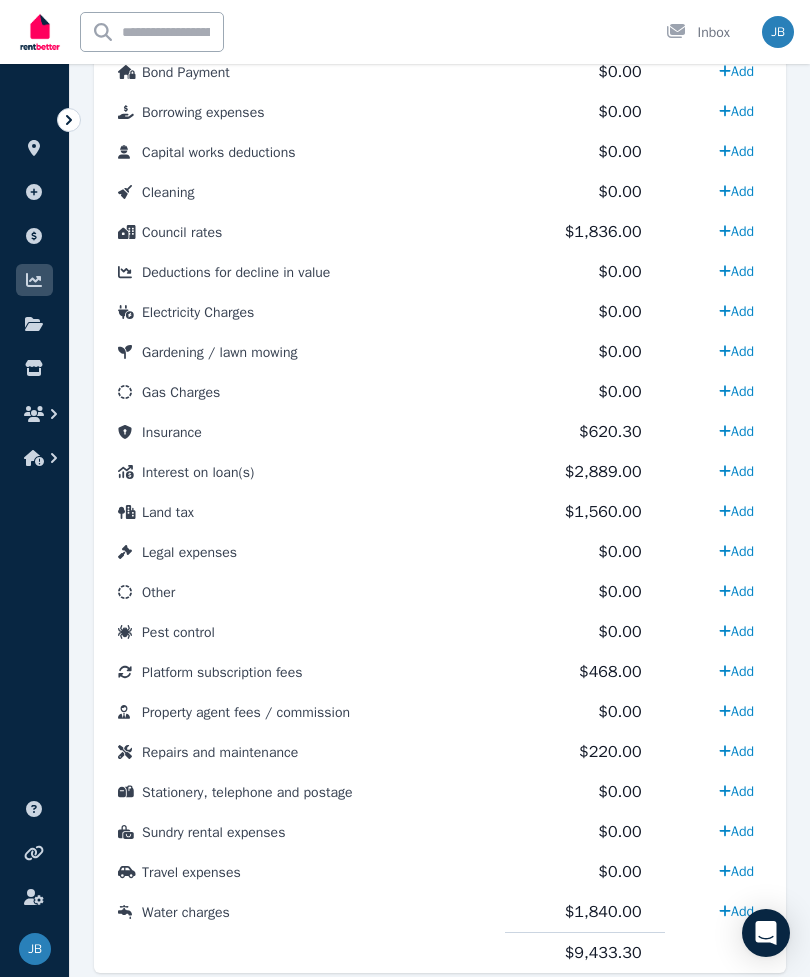 click on "$1,840.00" at bounding box center [603, 912] 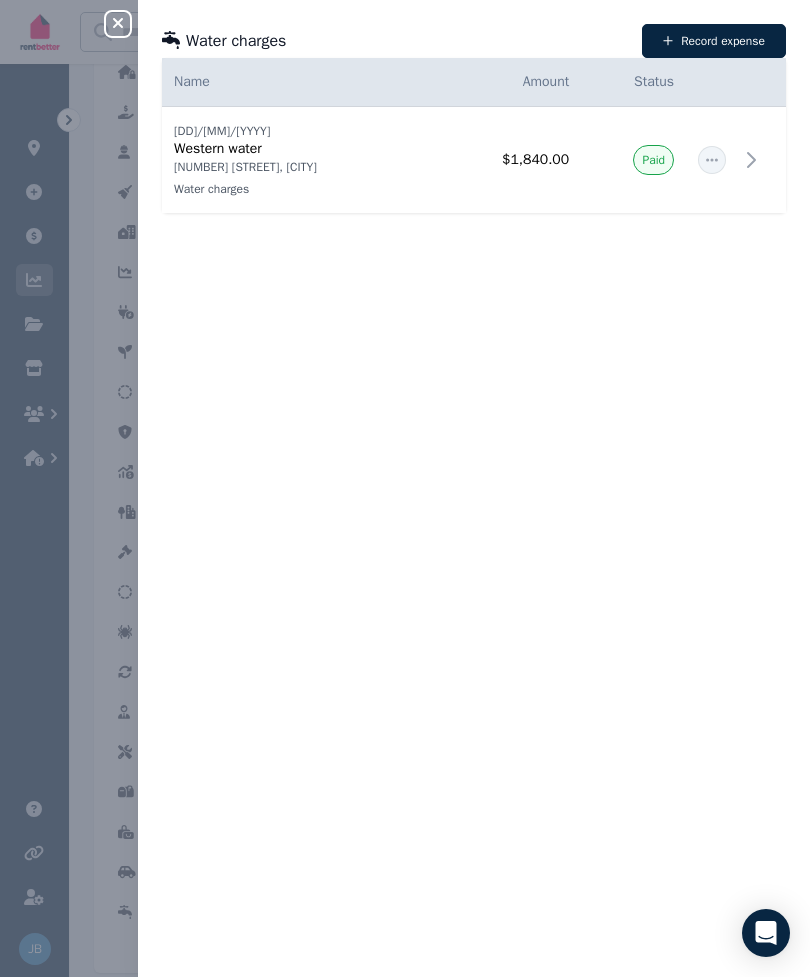 click 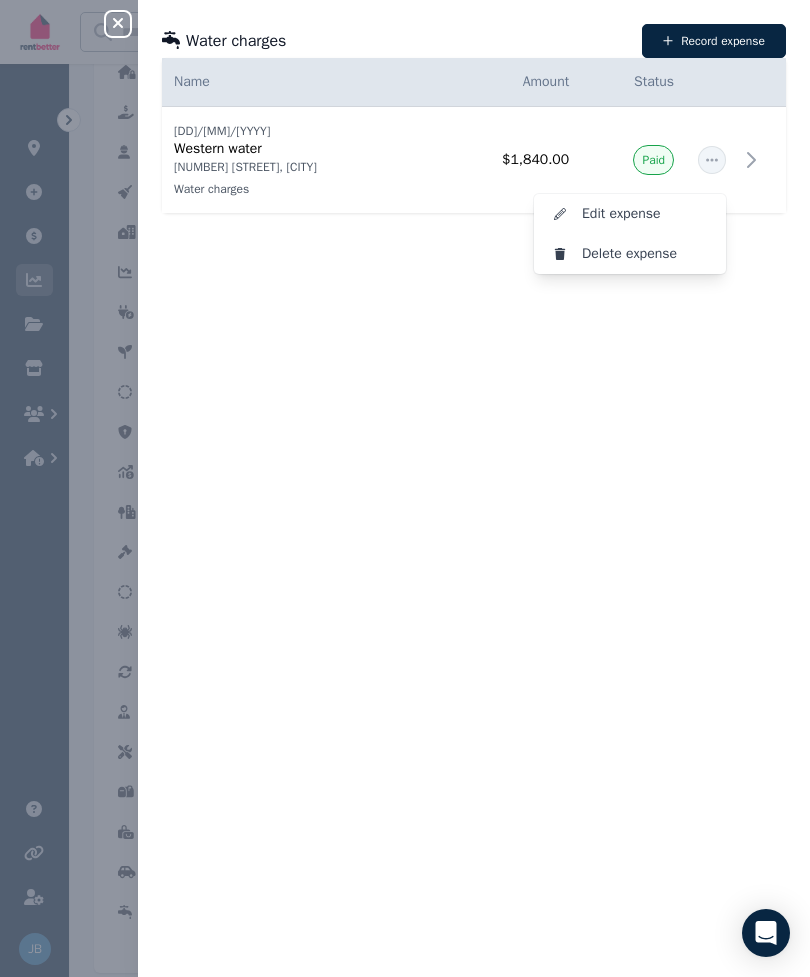 click on "Edit expense" at bounding box center [646, 214] 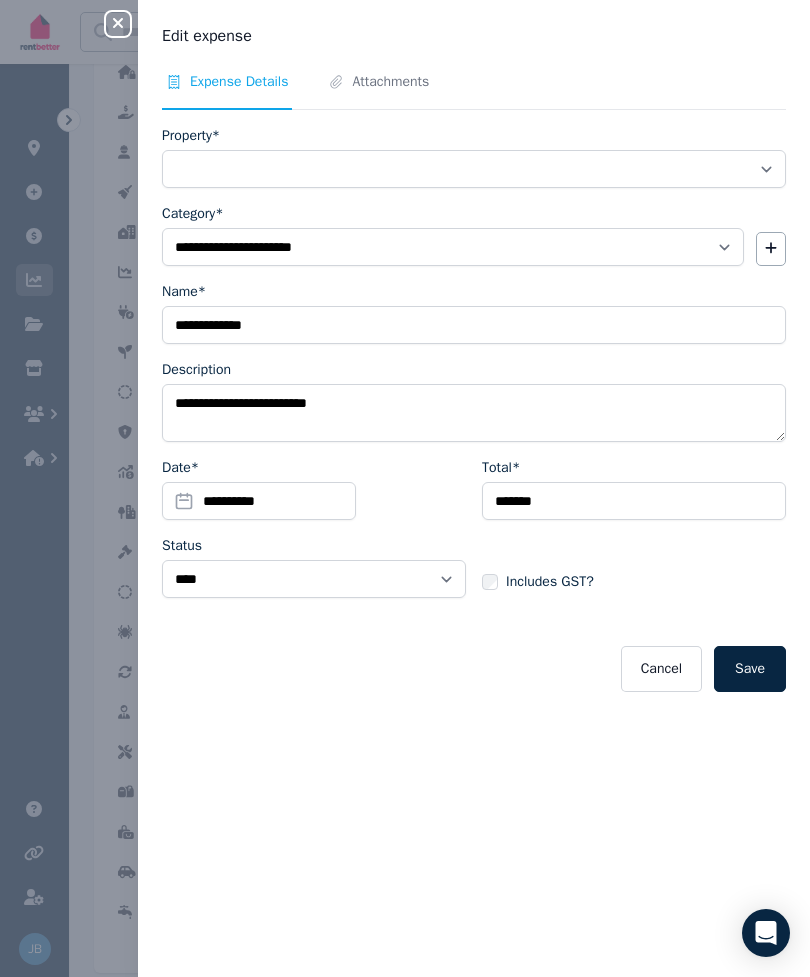 select on "**********" 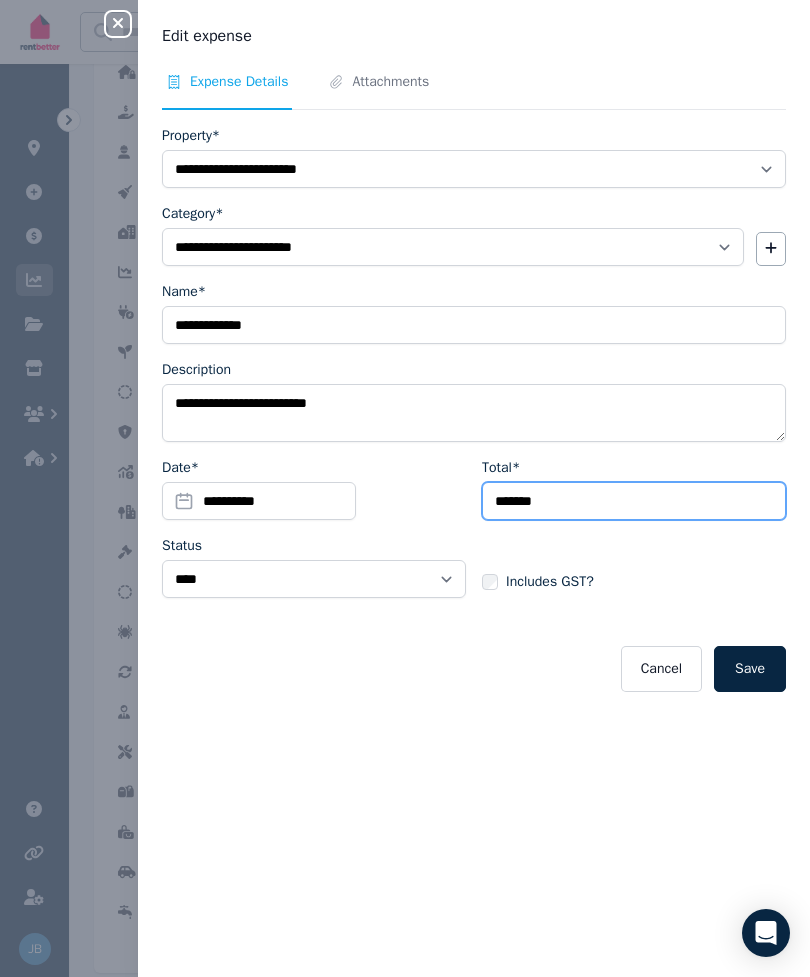 click on "*******" at bounding box center [634, 501] 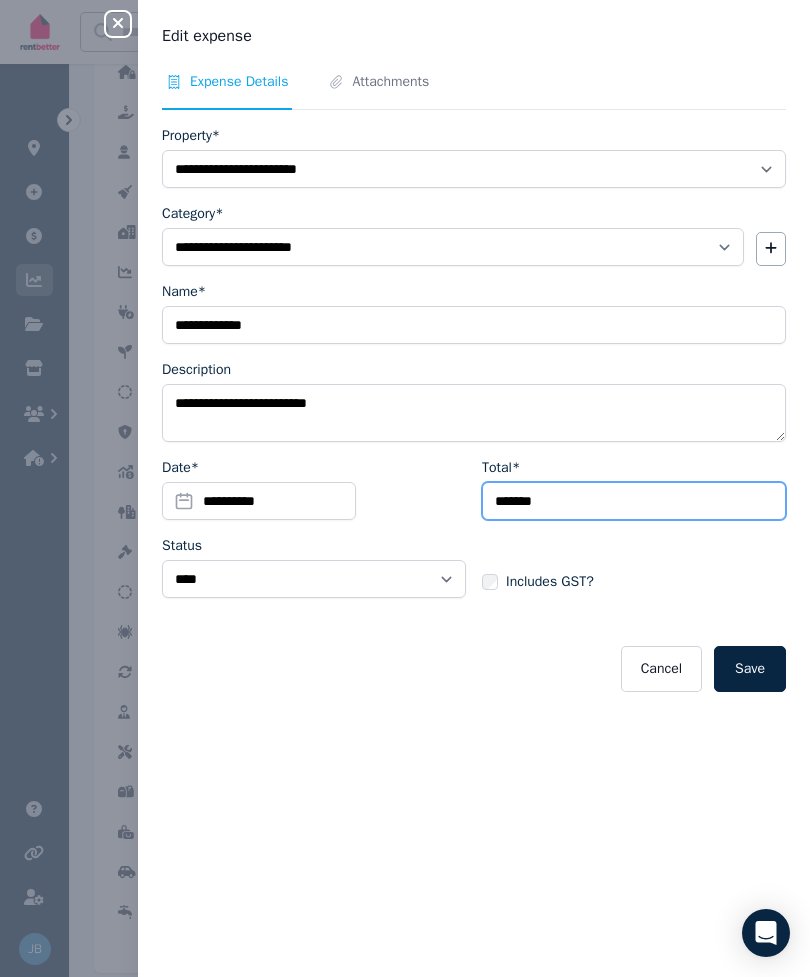 click on "*******" at bounding box center (634, 501) 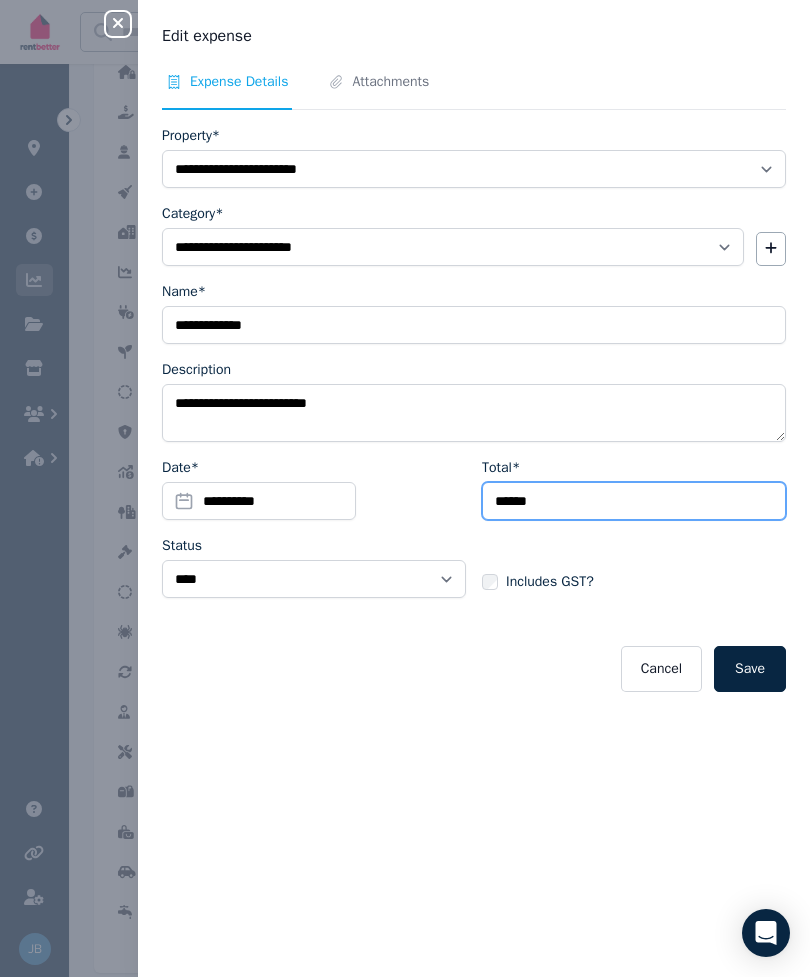type on "******" 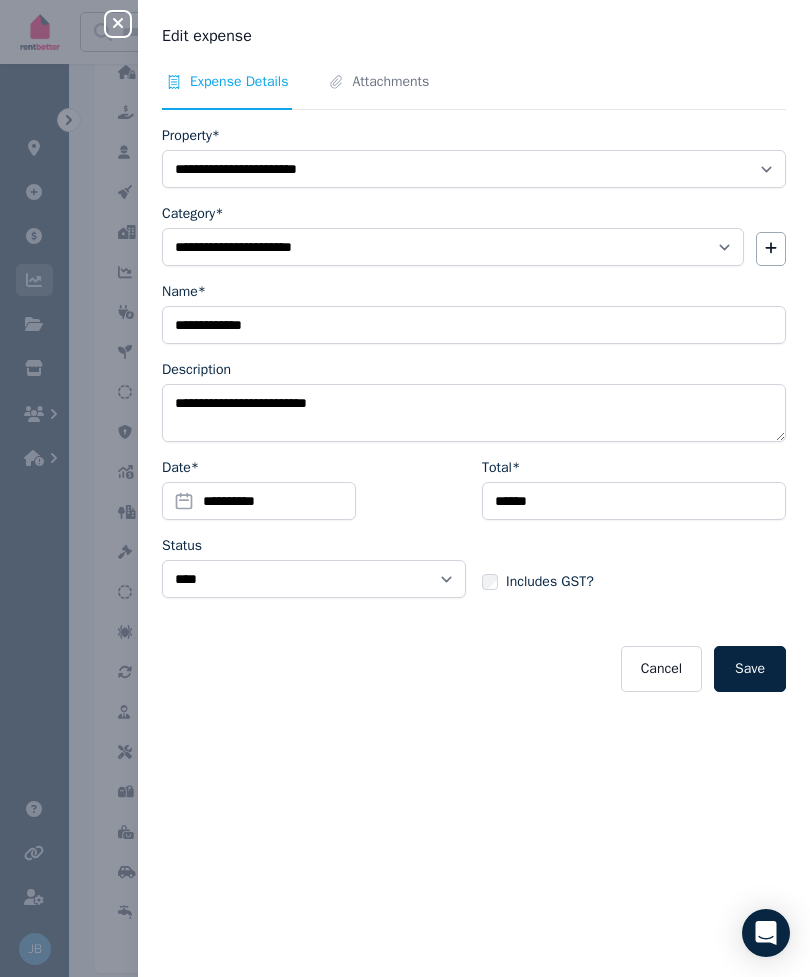 click on "Save" at bounding box center [750, 669] 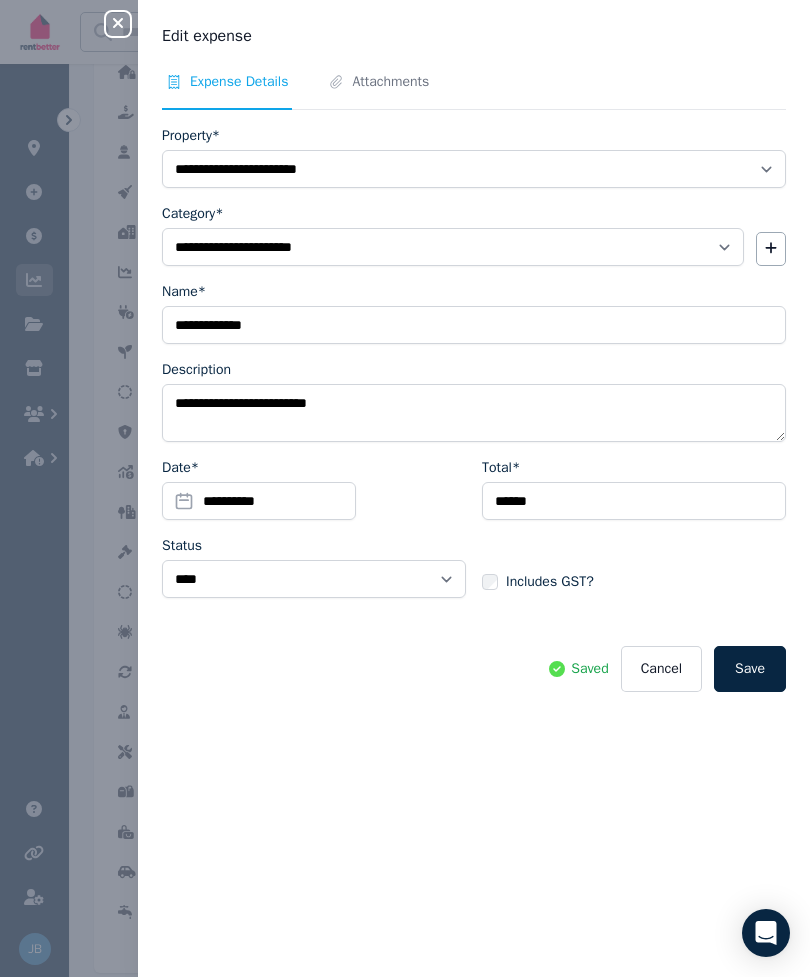 click on "Save" at bounding box center [750, 669] 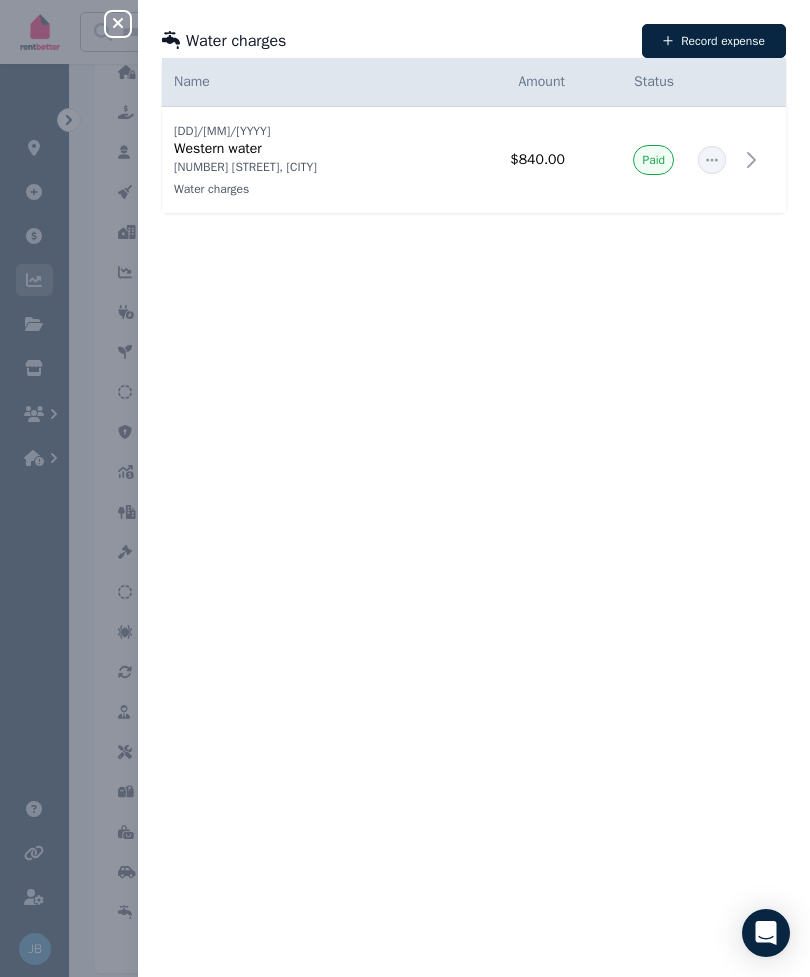 click 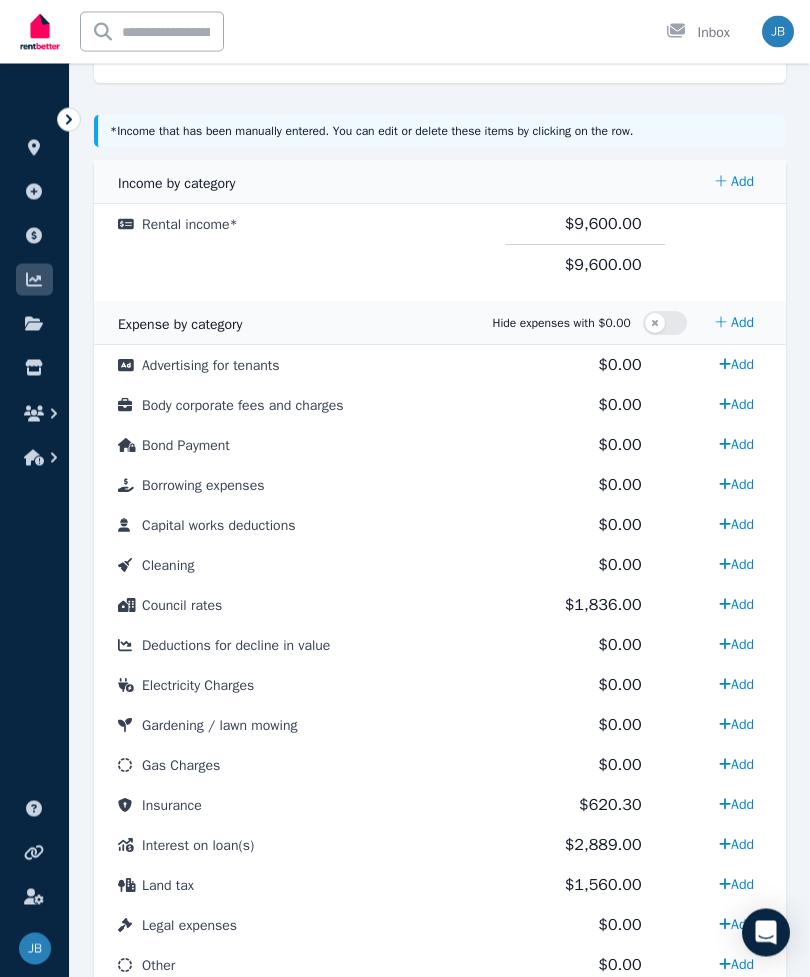 scroll, scrollTop: 882, scrollLeft: 0, axis: vertical 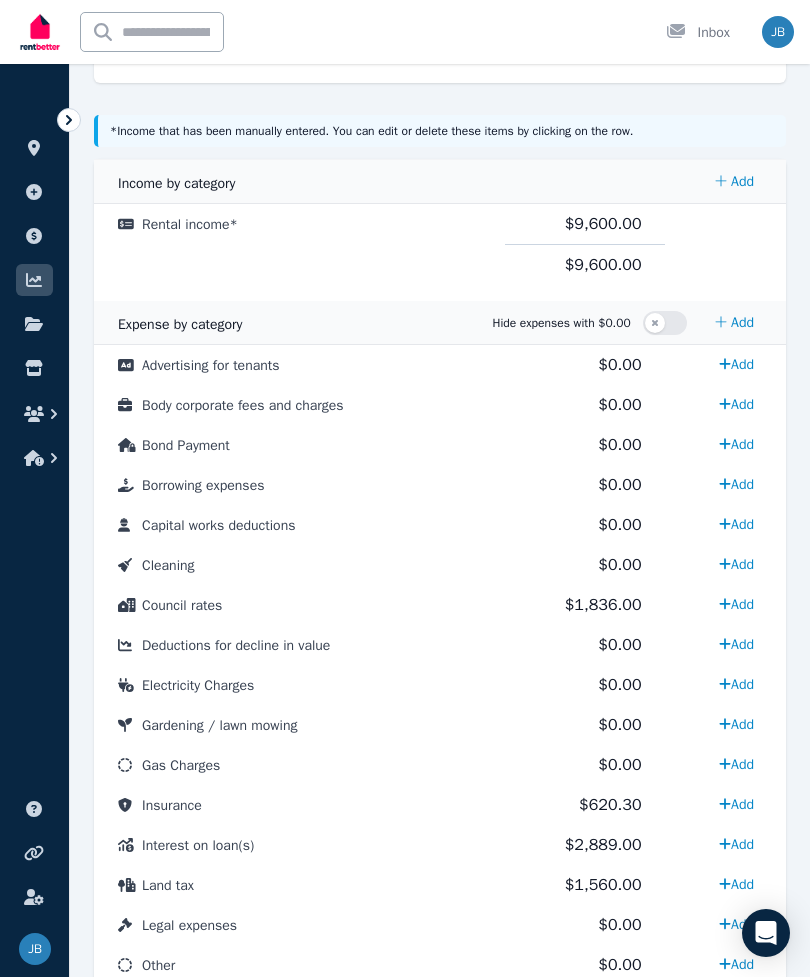 click on "$9,600.00" at bounding box center [603, 224] 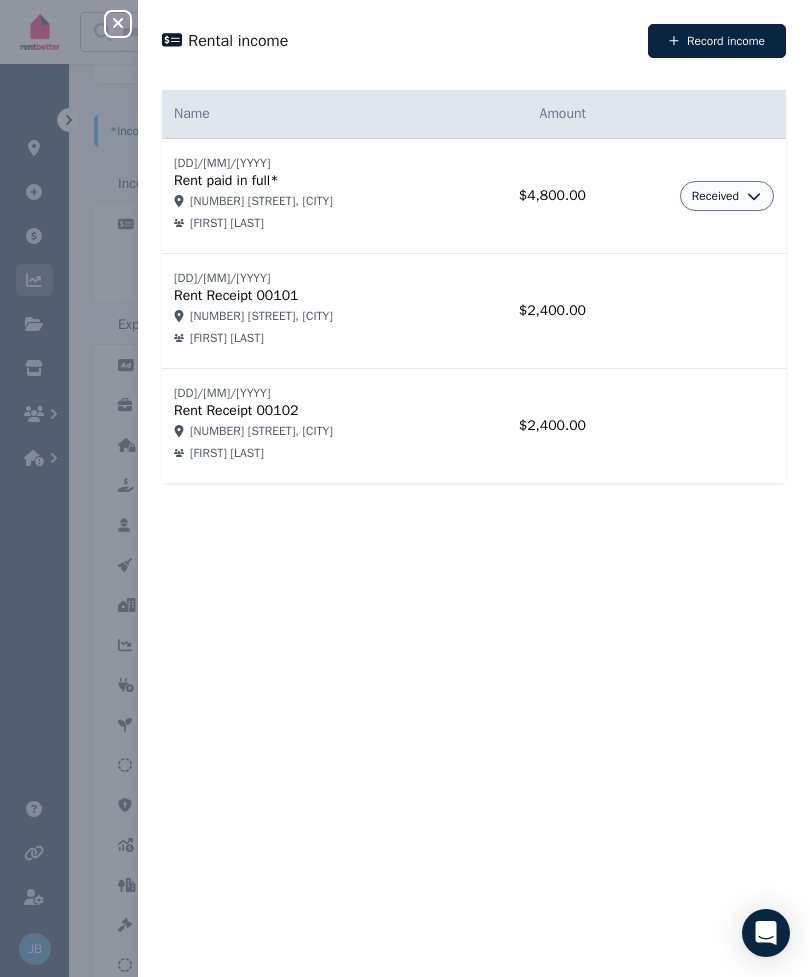 click on "Record income" at bounding box center (717, 41) 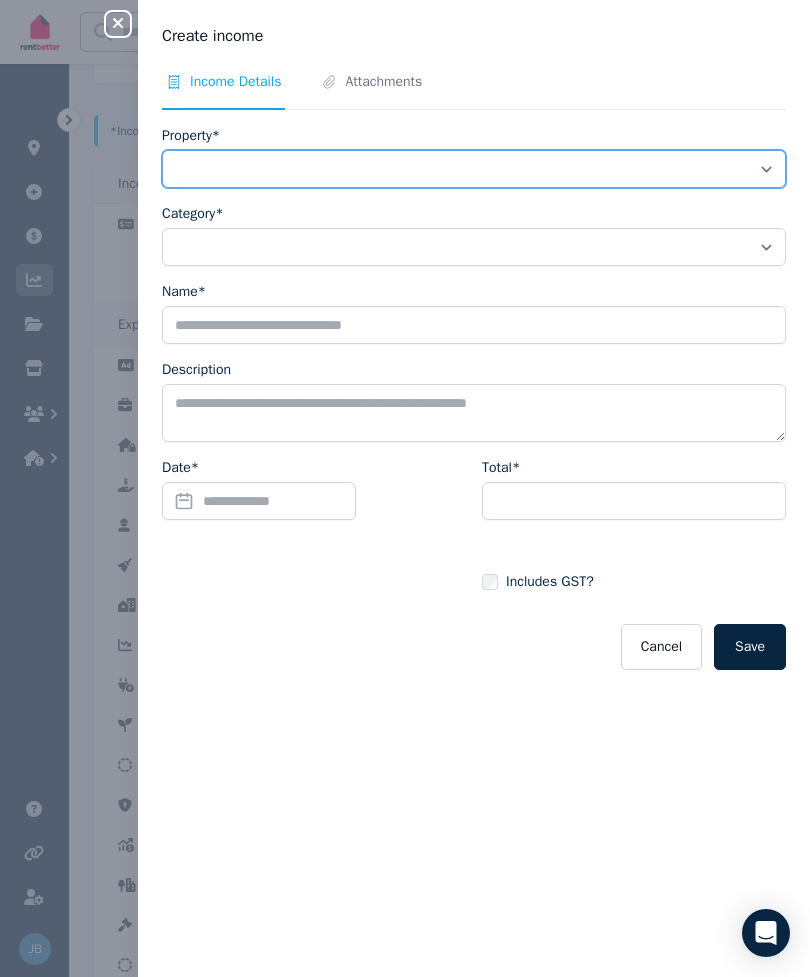 click on "**********" at bounding box center (474, 169) 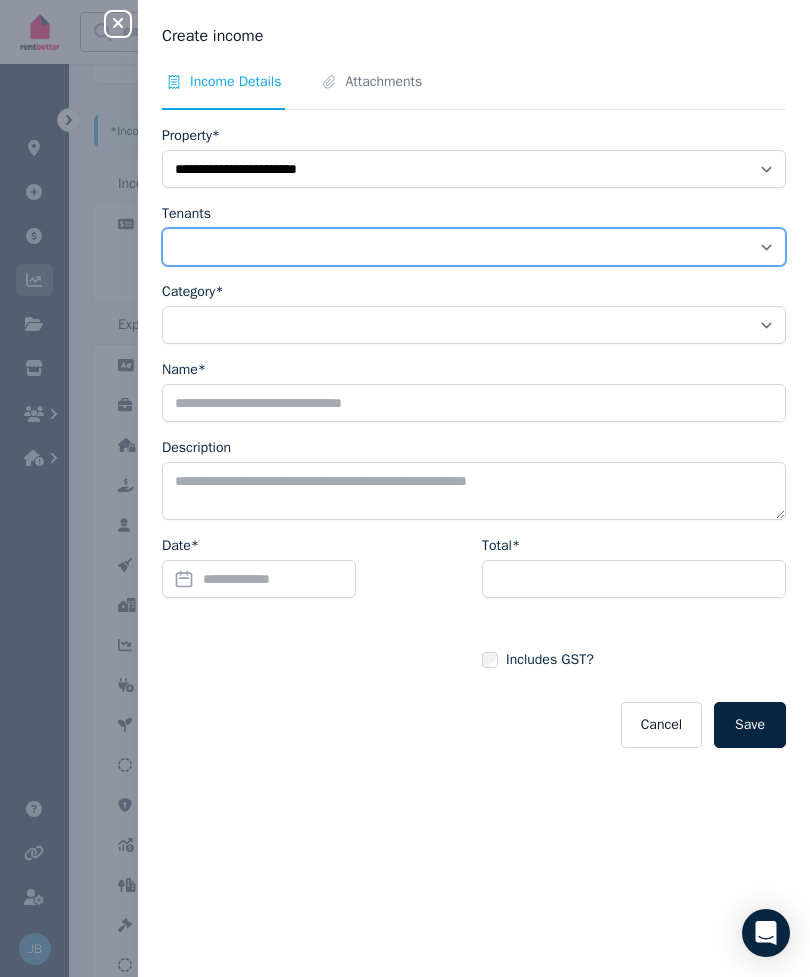 click on "**********" at bounding box center [474, 247] 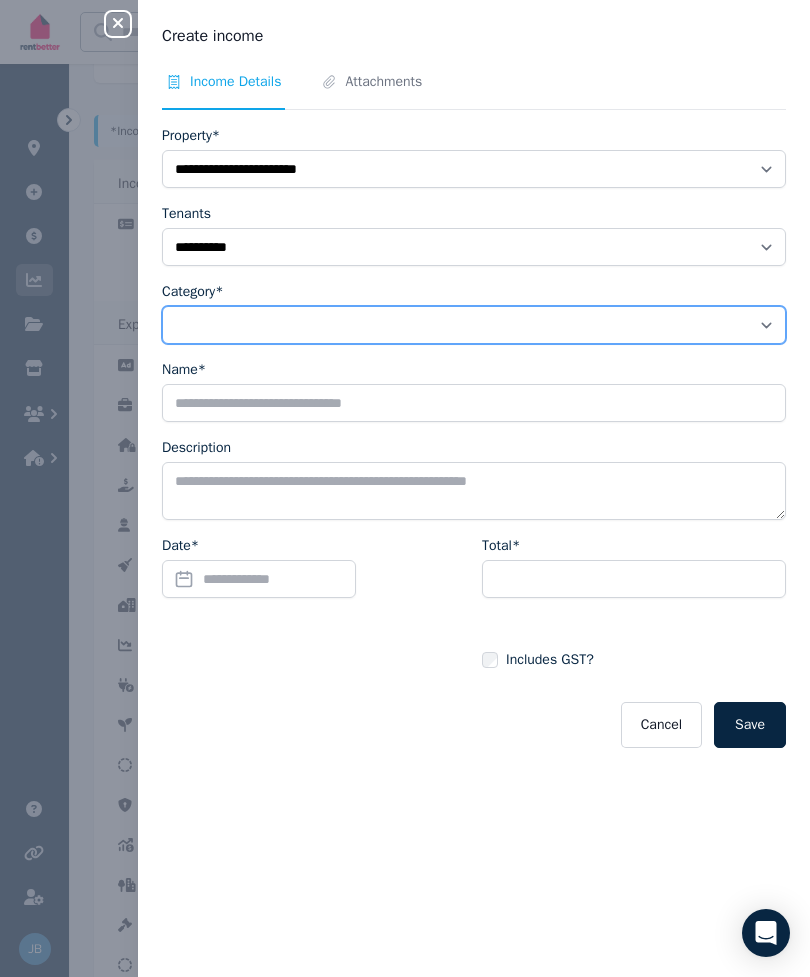 click on "**********" at bounding box center [474, 325] 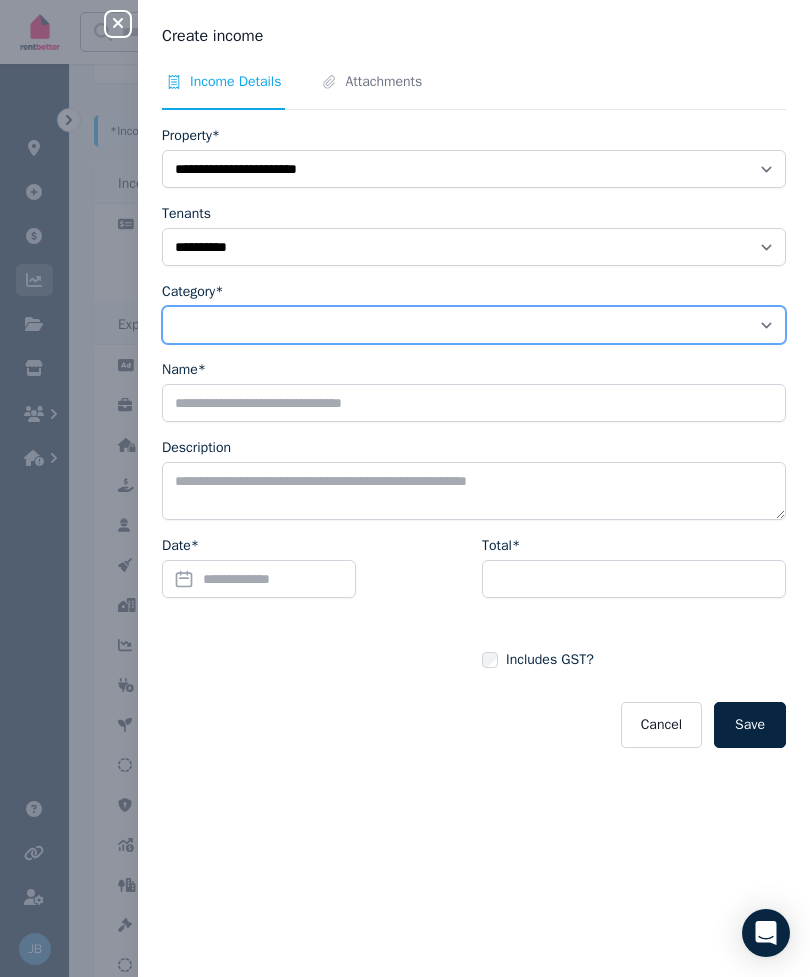 select on "**********" 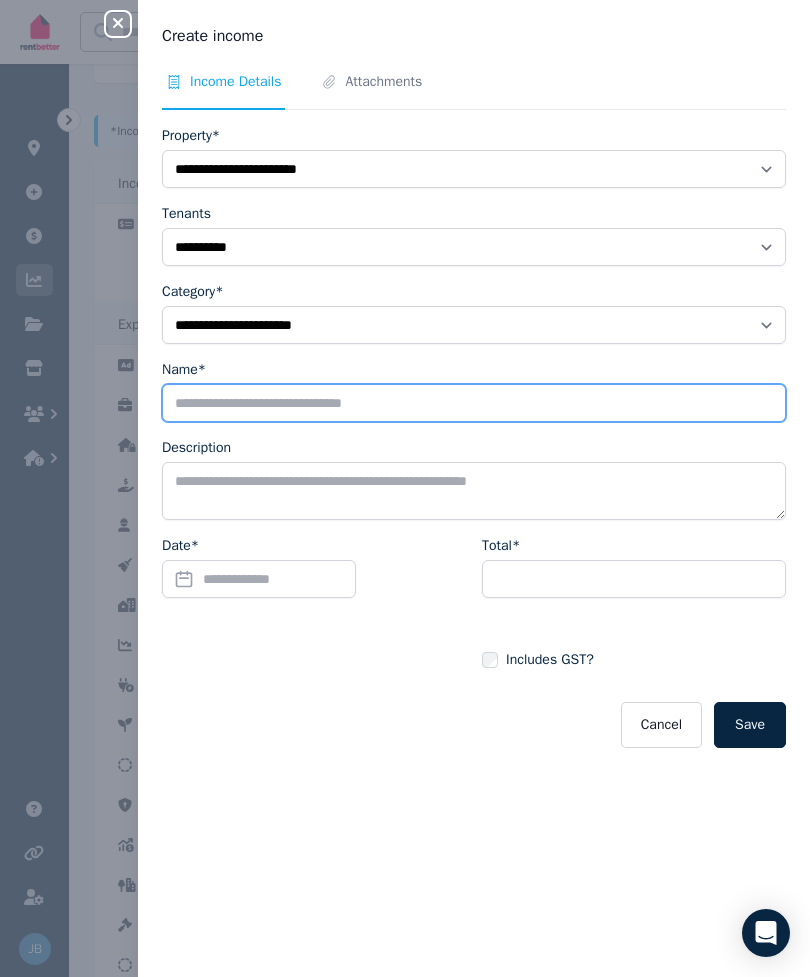 click on "Name*" at bounding box center [474, 403] 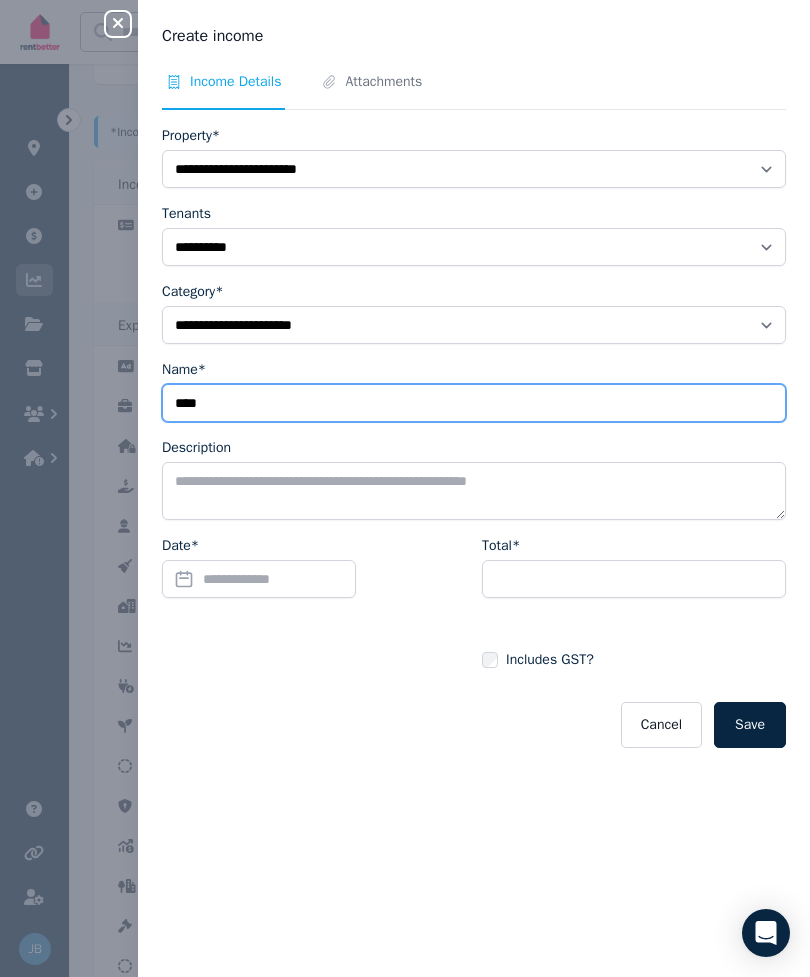 type on "****" 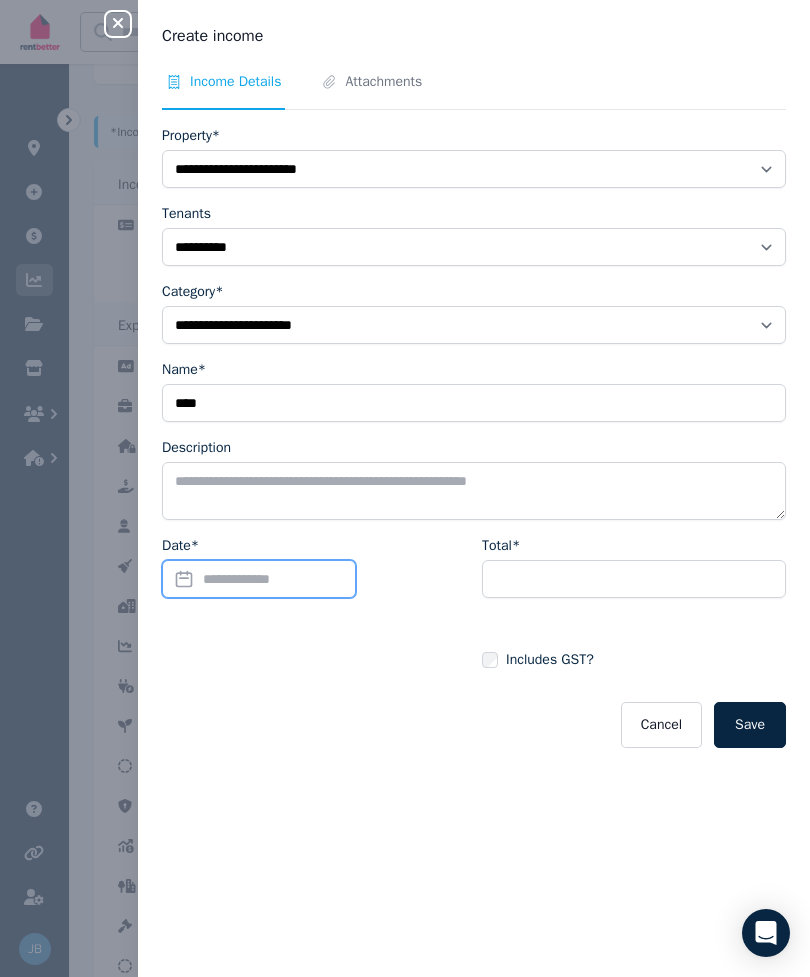 click on "Date*" at bounding box center (259, 579) 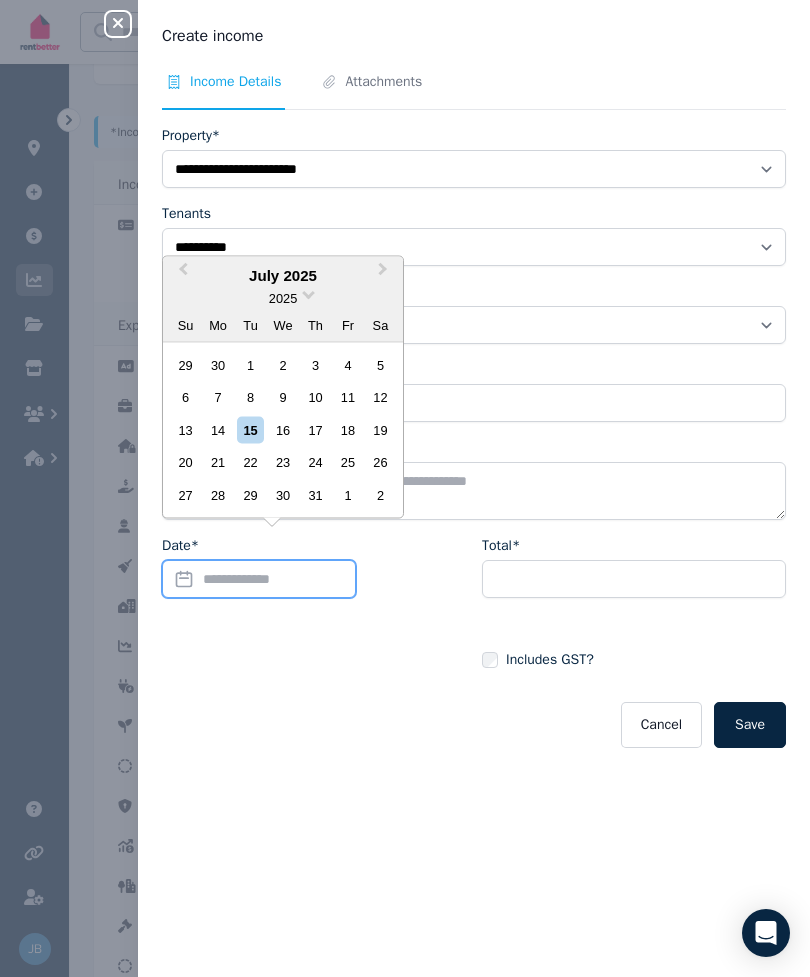 scroll, scrollTop: 882, scrollLeft: 0, axis: vertical 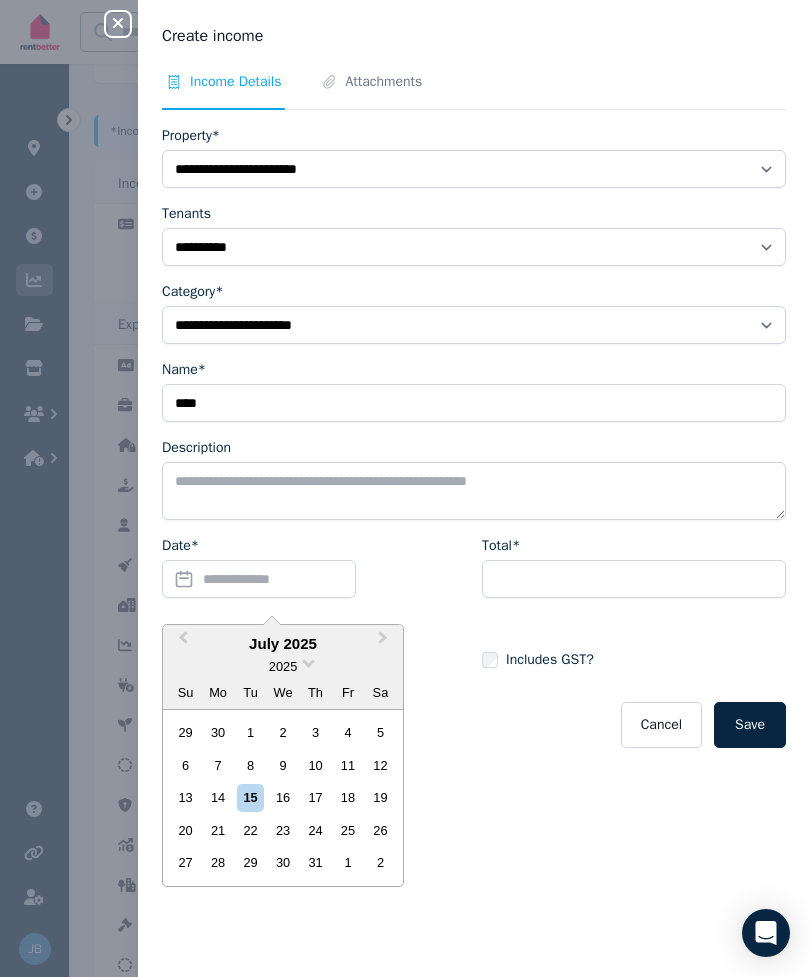 click on "Previous Month" at bounding box center [181, 643] 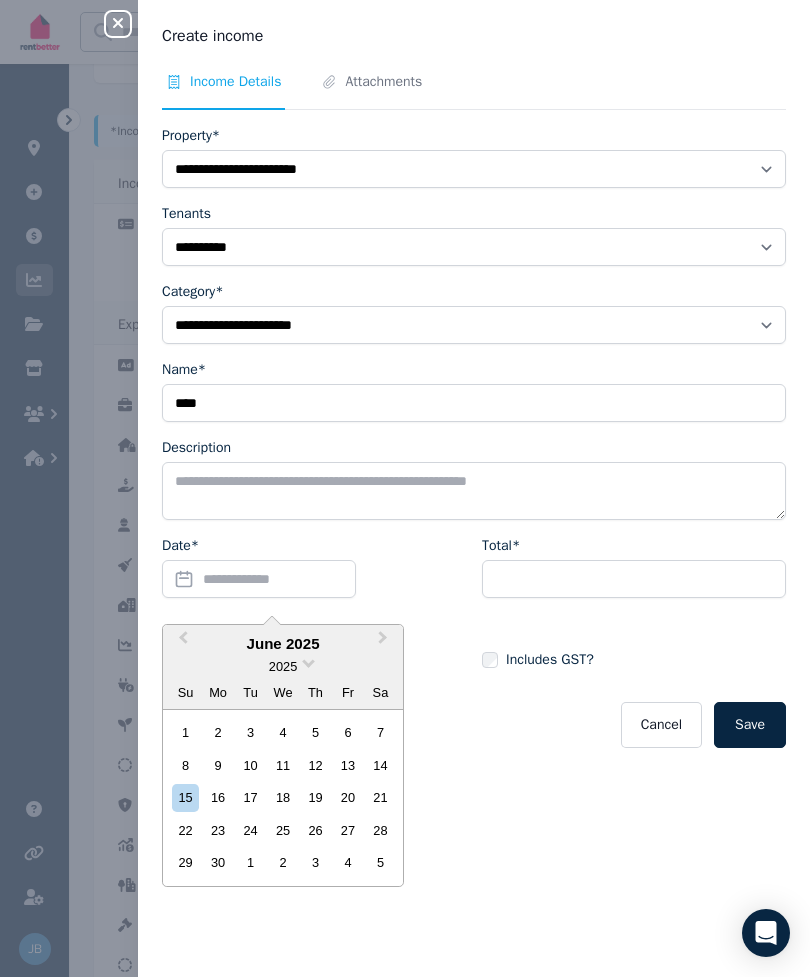 click on "30" at bounding box center [218, 862] 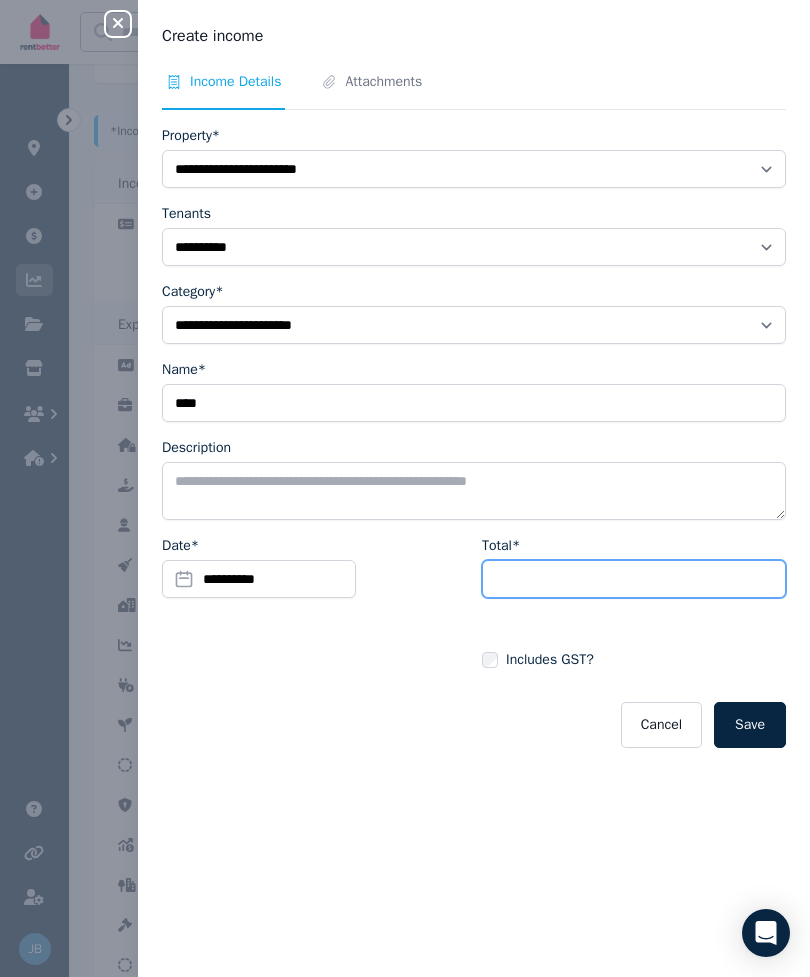 click on "Total*" at bounding box center [634, 579] 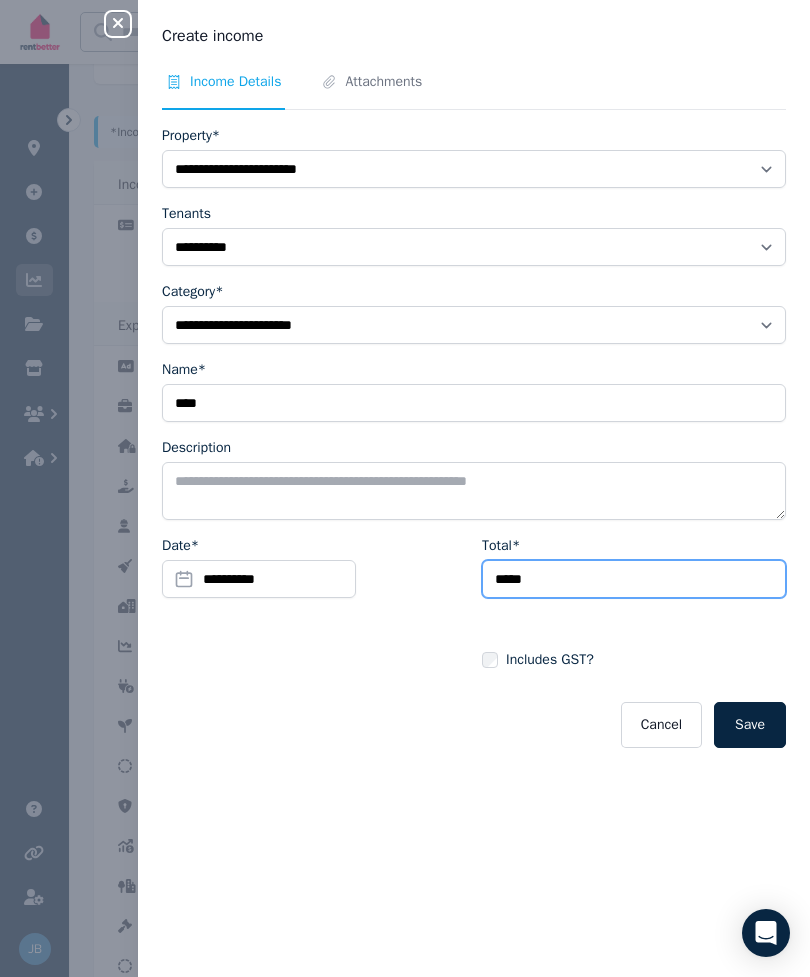 type on "*****" 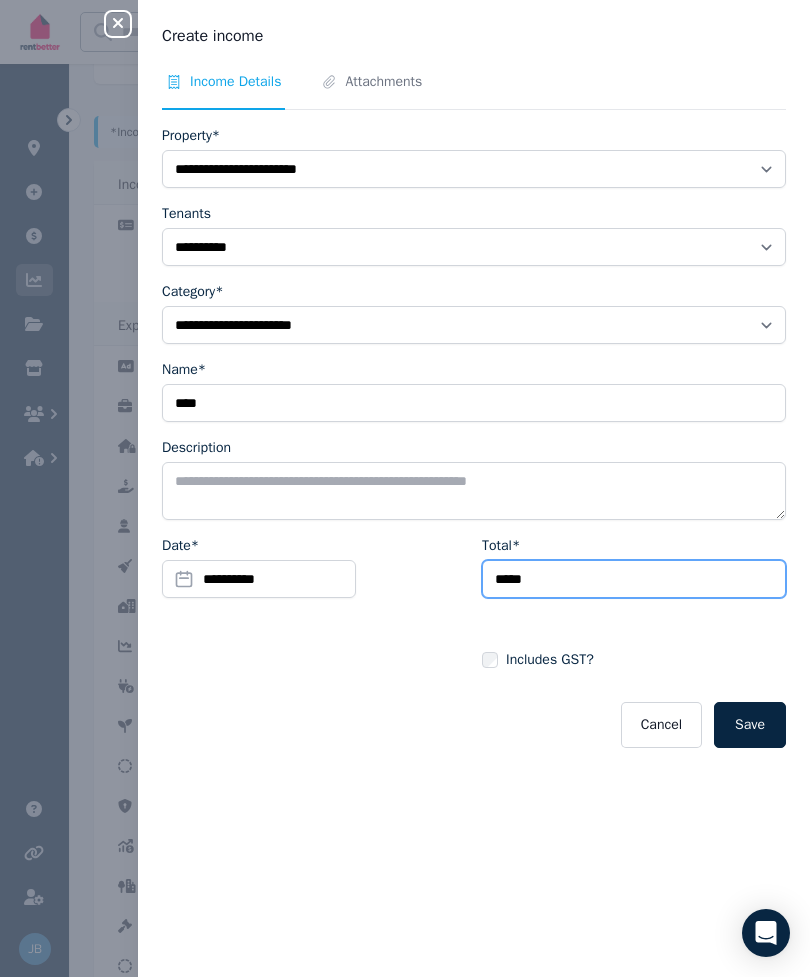 click on "Save" at bounding box center (750, 725) 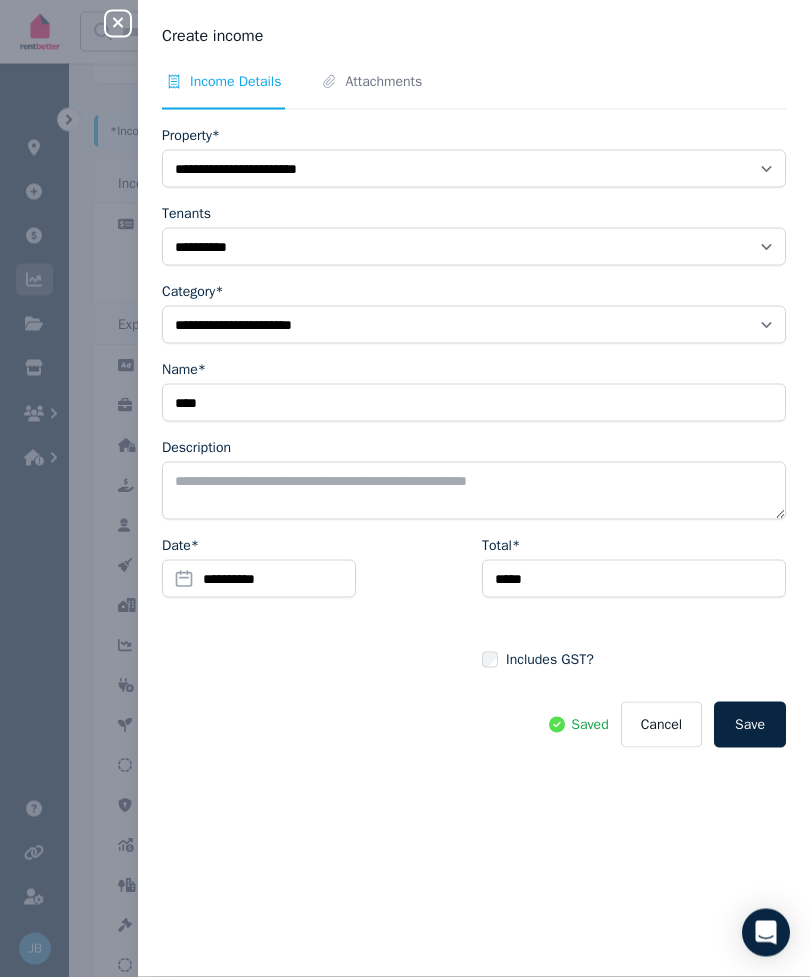 scroll, scrollTop: 882, scrollLeft: 0, axis: vertical 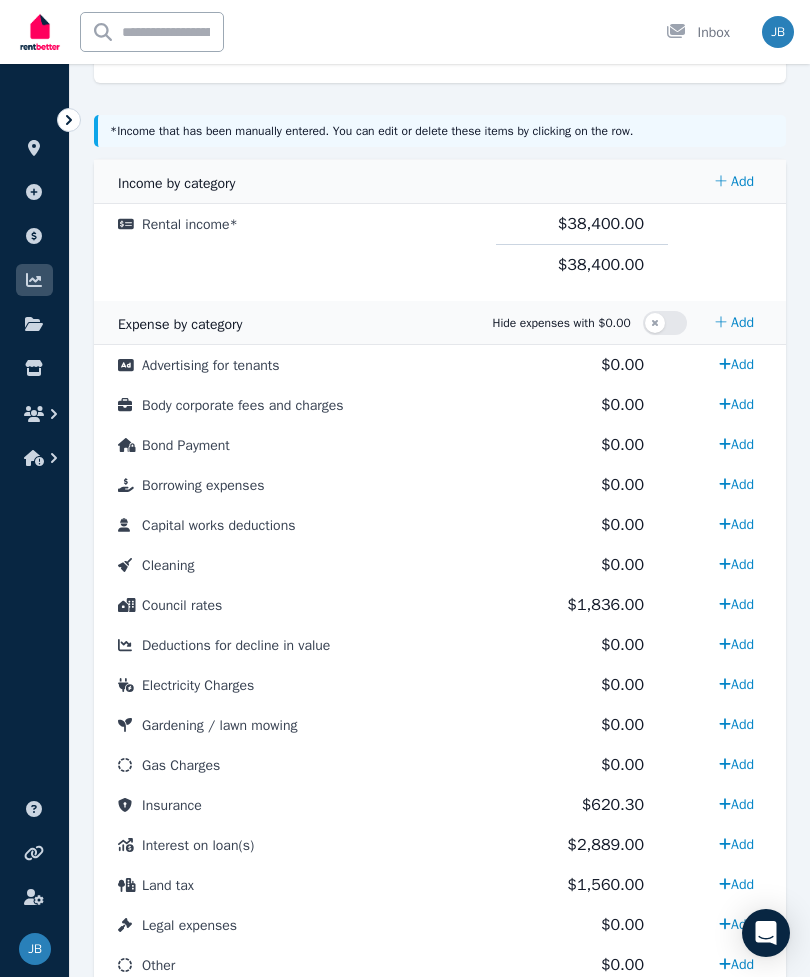 click on "Add" at bounding box center [734, 182] 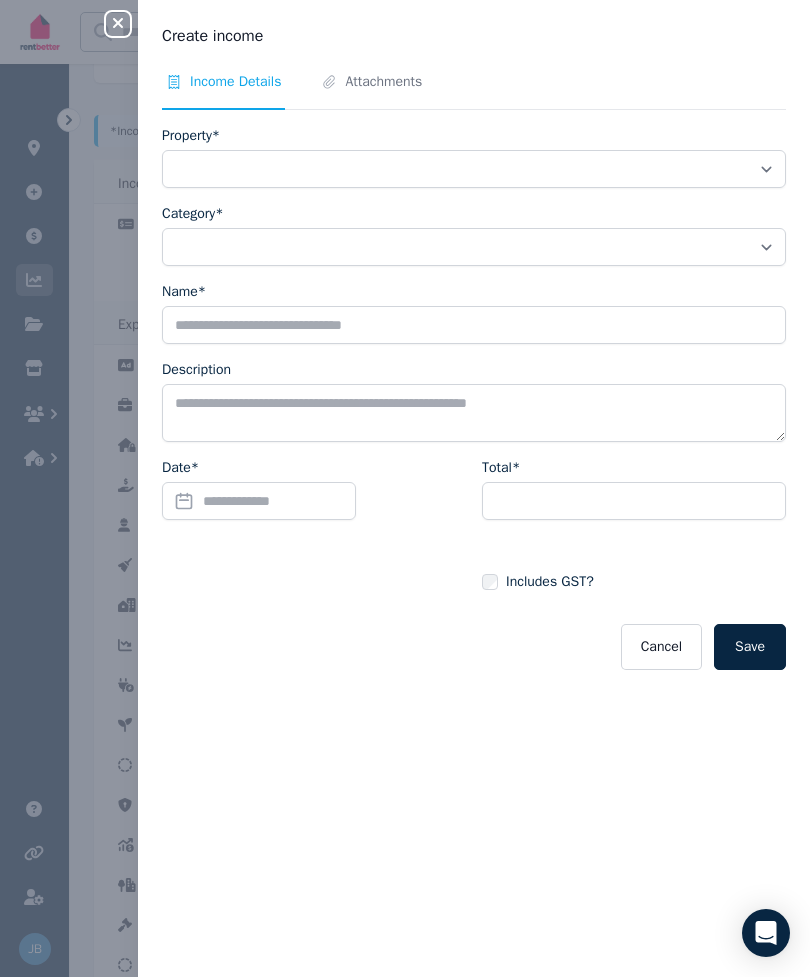 click 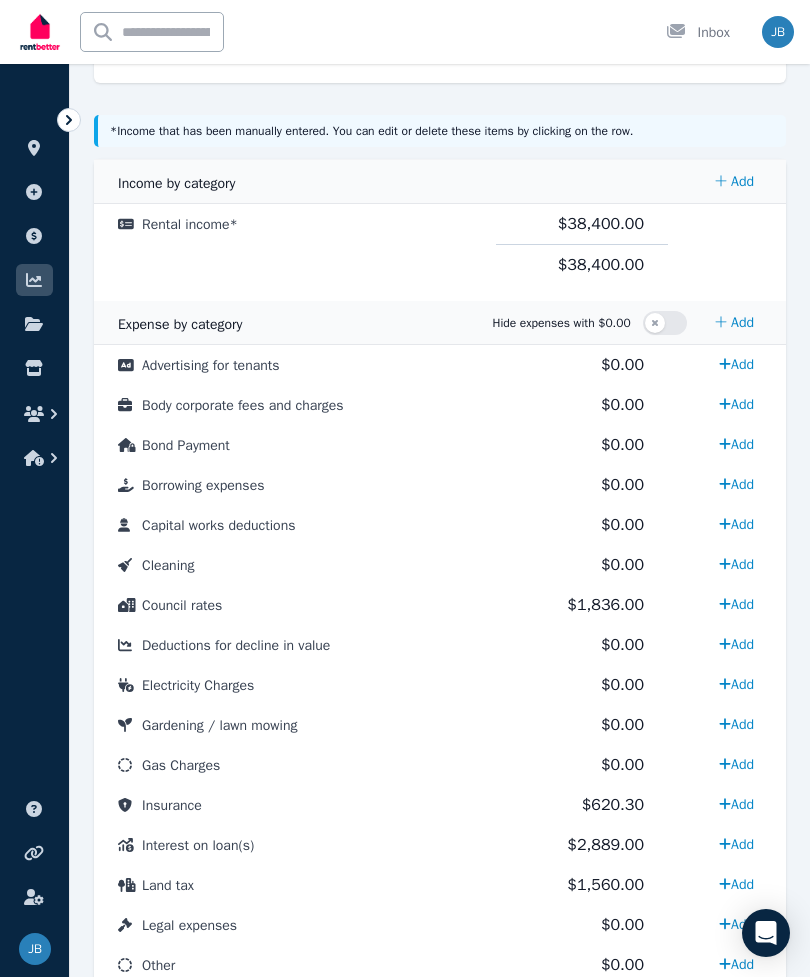 click on "Rental income *" at bounding box center [190, 224] 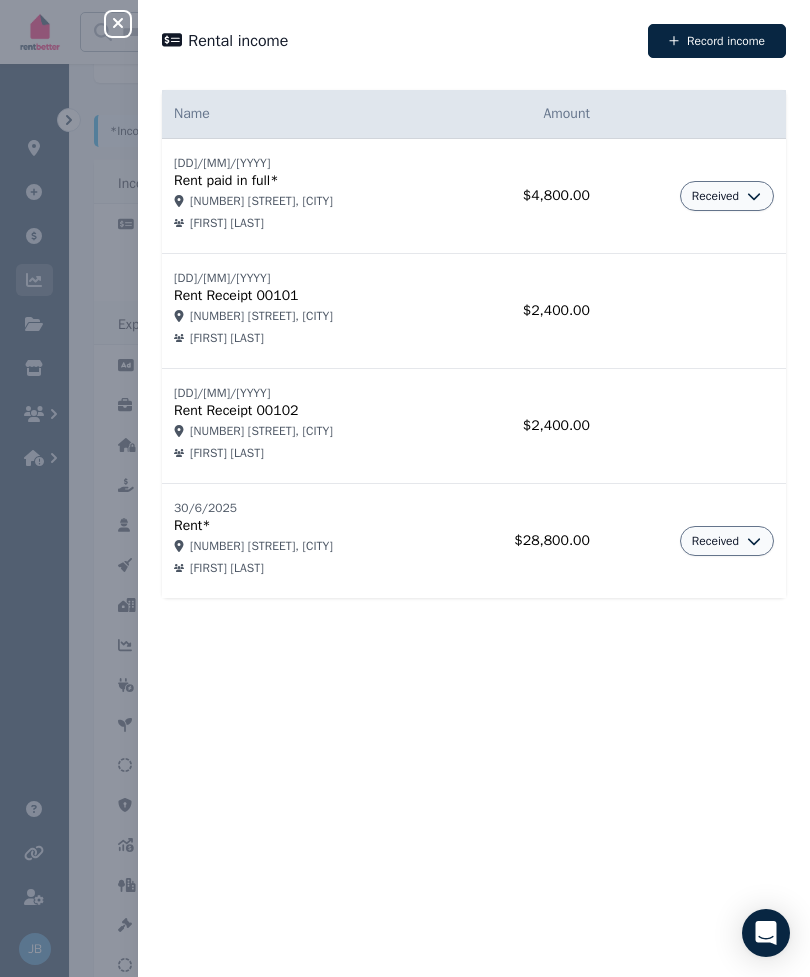 click 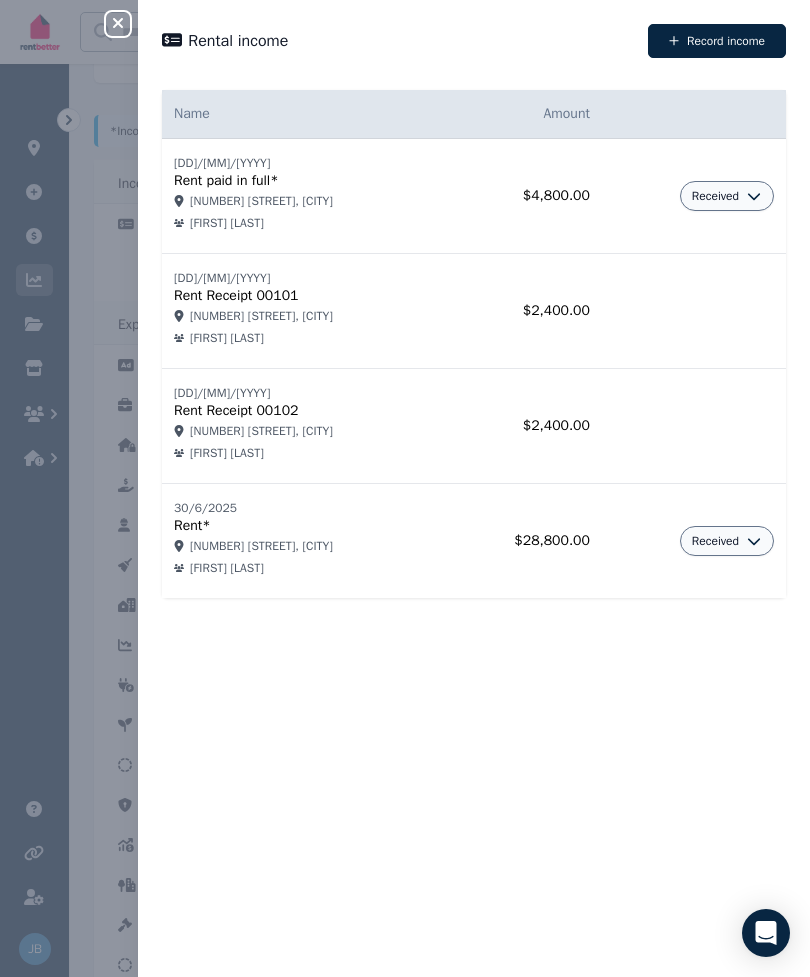 click 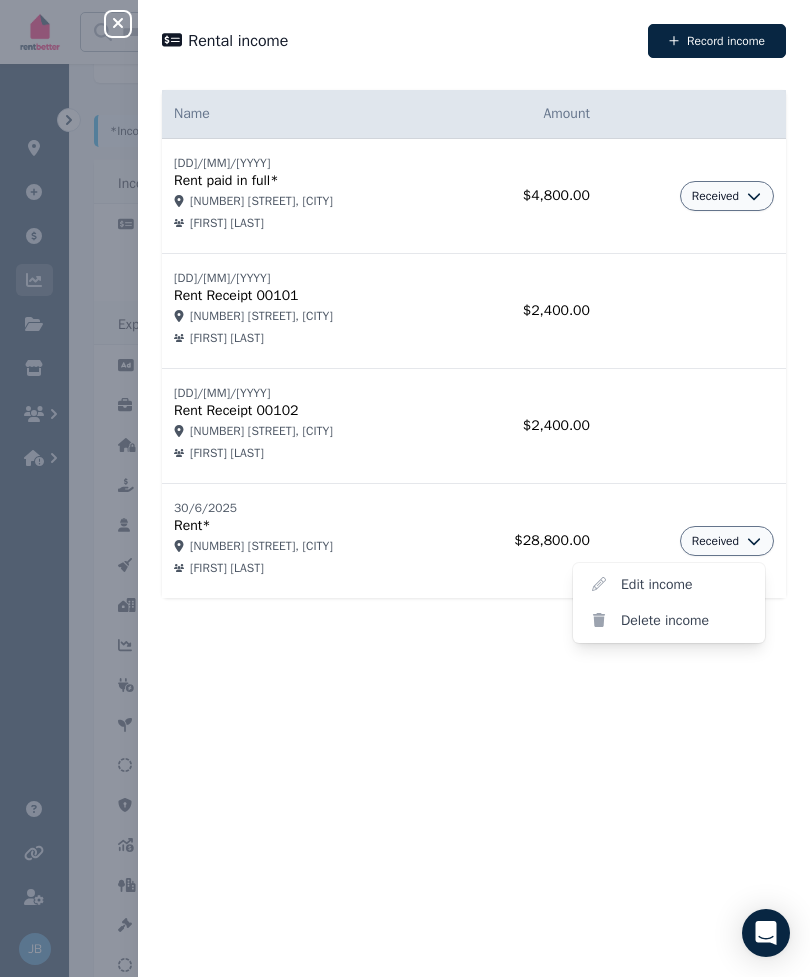 click on "Edit income" at bounding box center (669, 585) 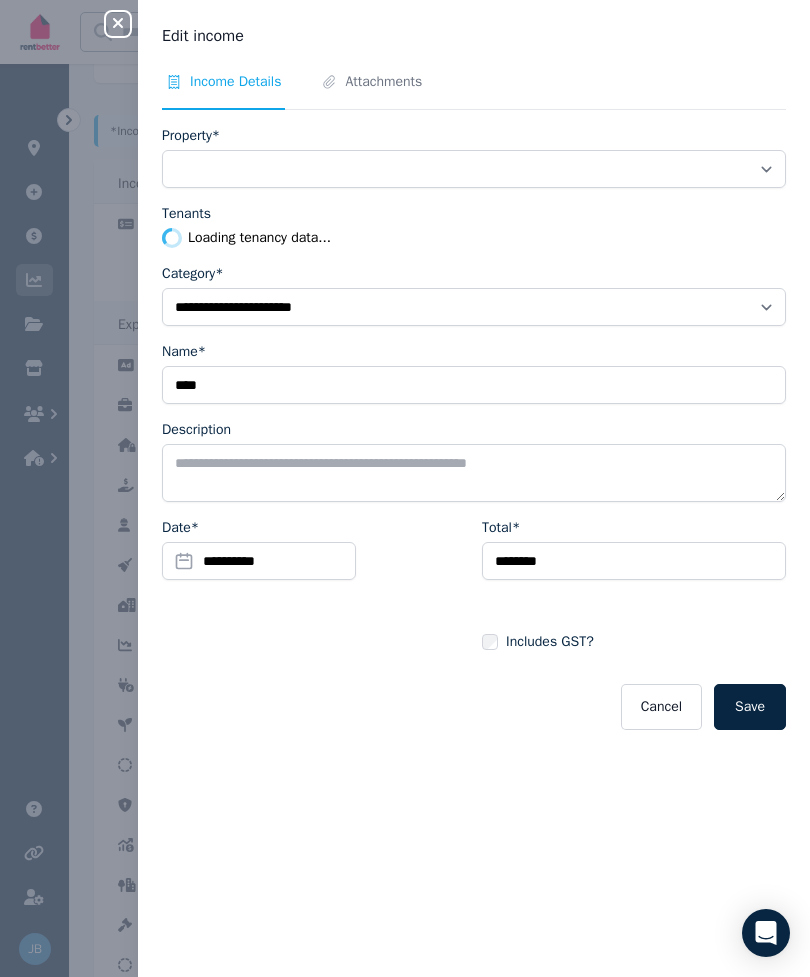 select on "**********" 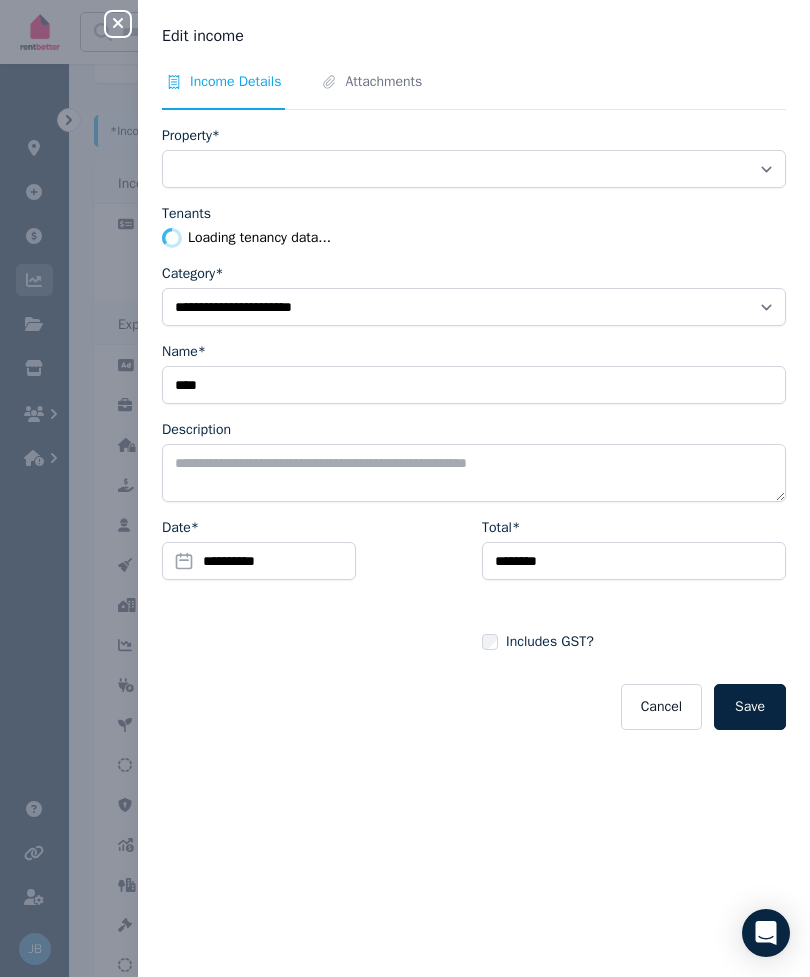 select on "**********" 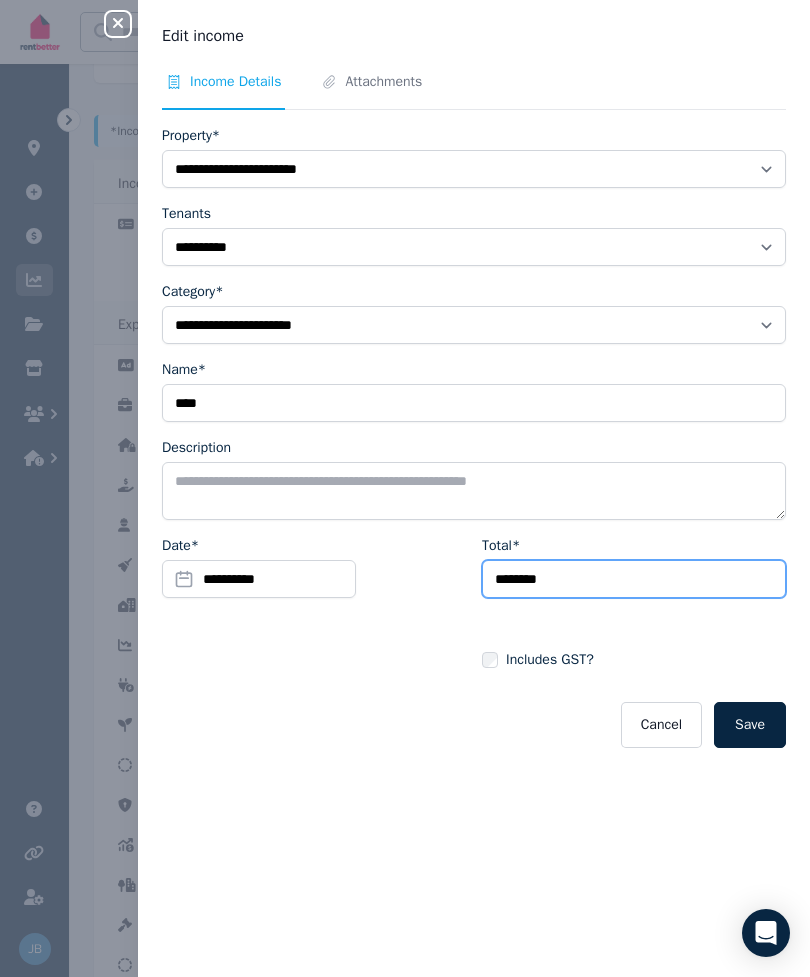click on "********" at bounding box center (634, 579) 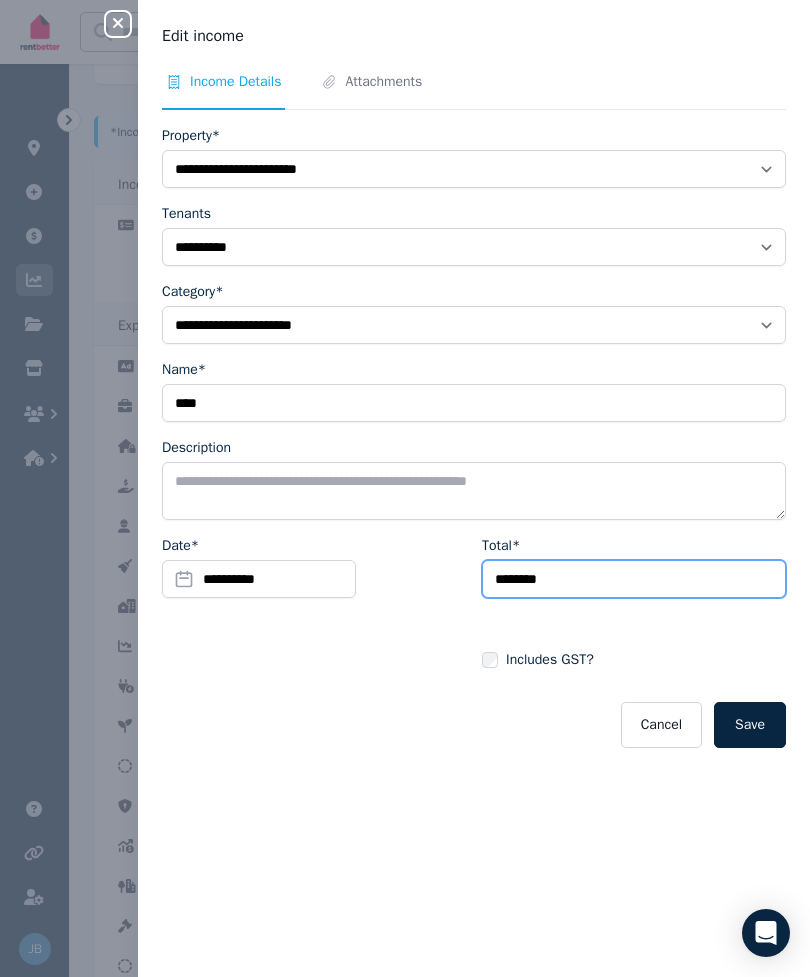 type on "********" 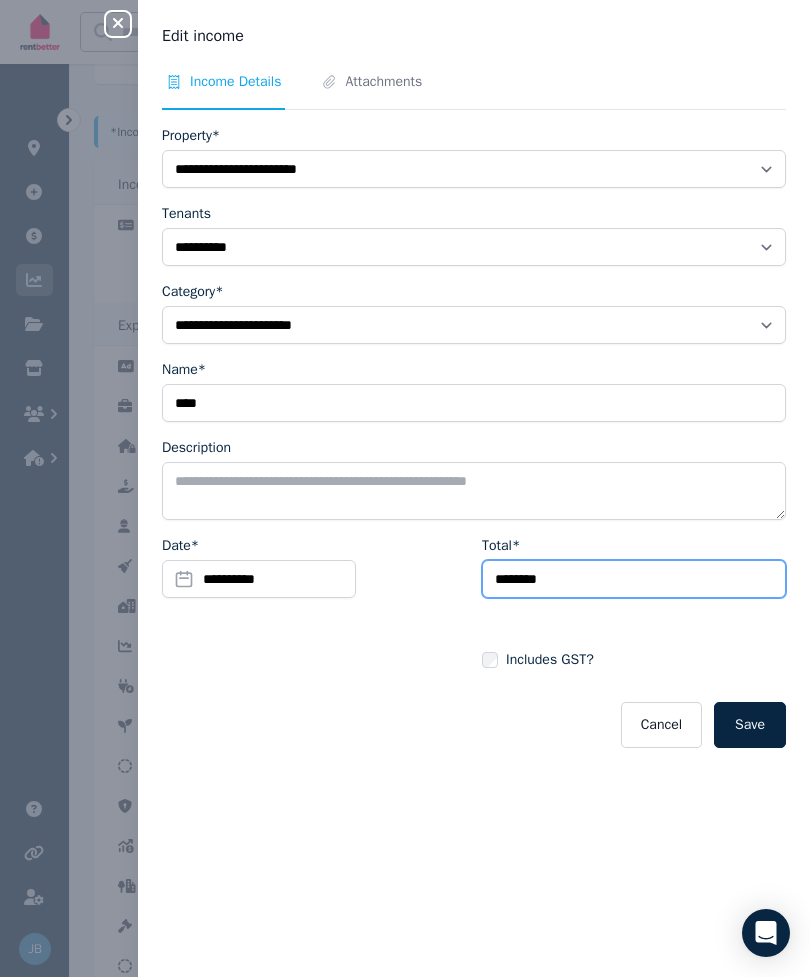 click on "Save" at bounding box center (750, 725) 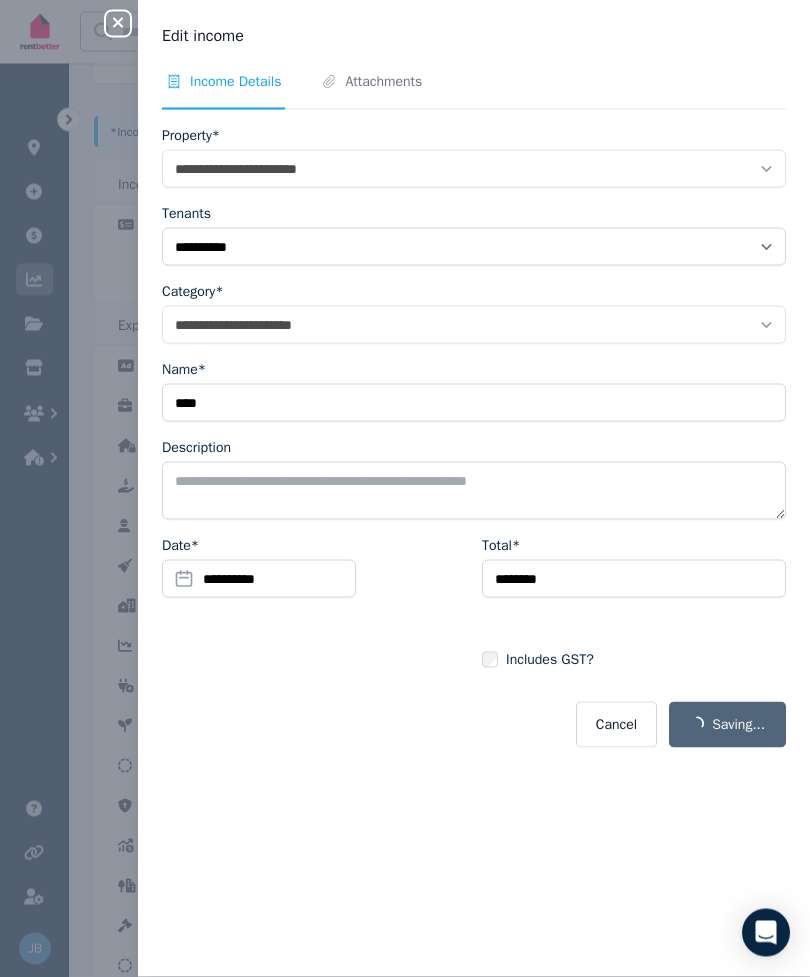 scroll, scrollTop: 882, scrollLeft: 0, axis: vertical 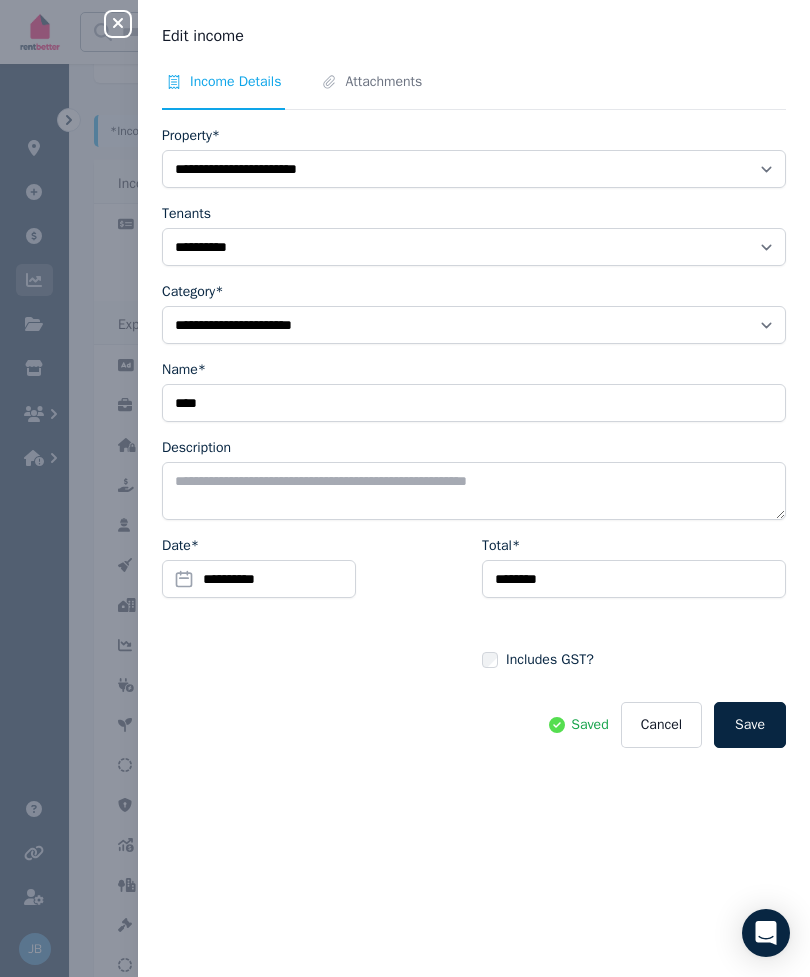 click on "Save" at bounding box center (750, 725) 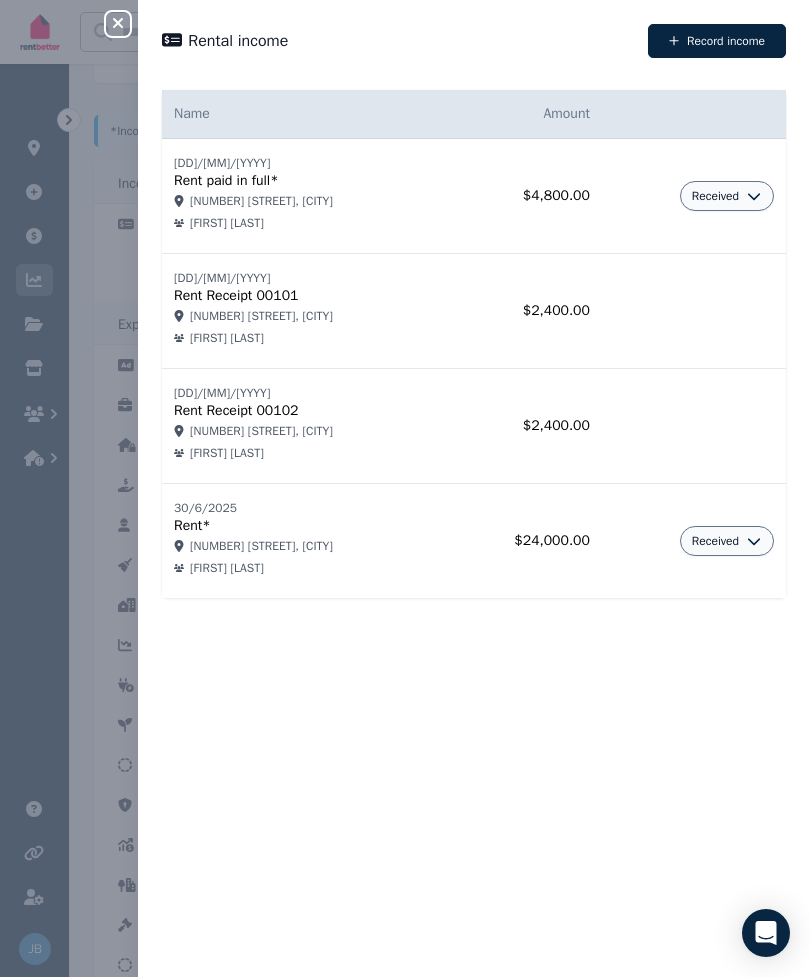 click on "Received" at bounding box center (726, 541) 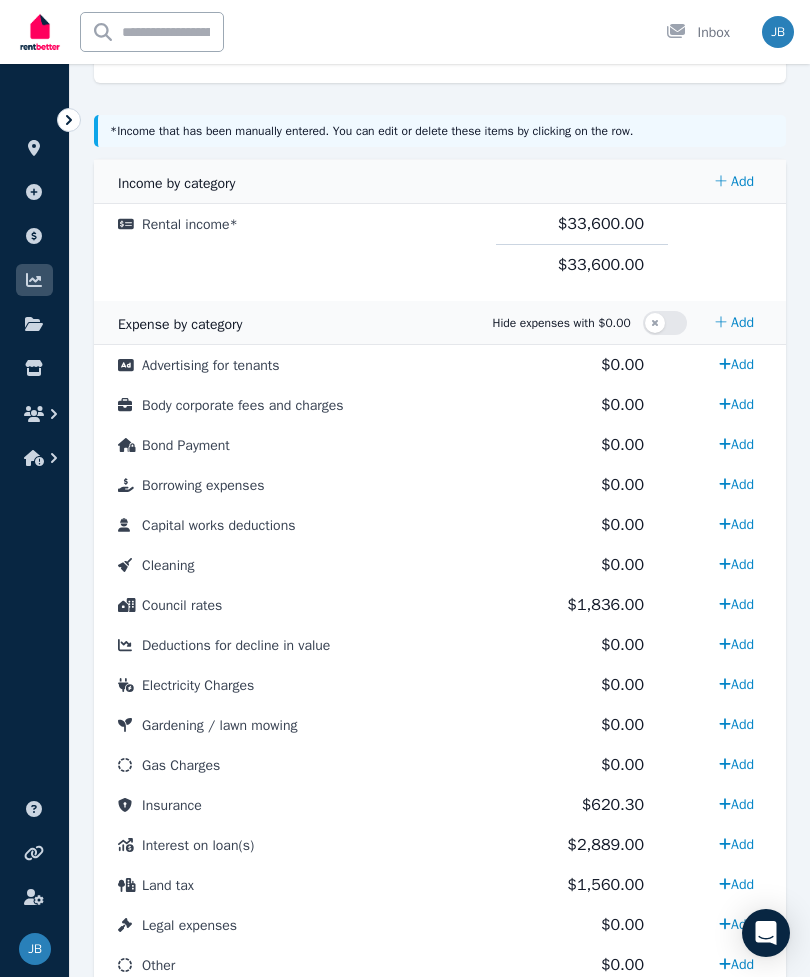 click on "Rental income *" at bounding box center (295, 224) 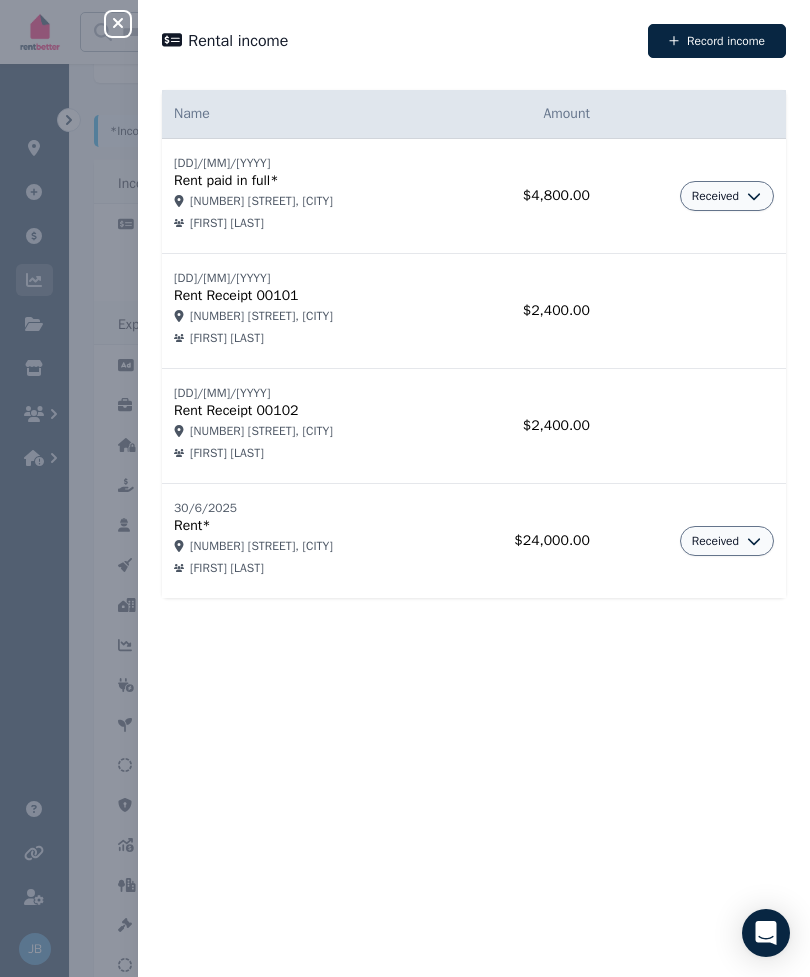 click on "Close panel" at bounding box center [118, 24] 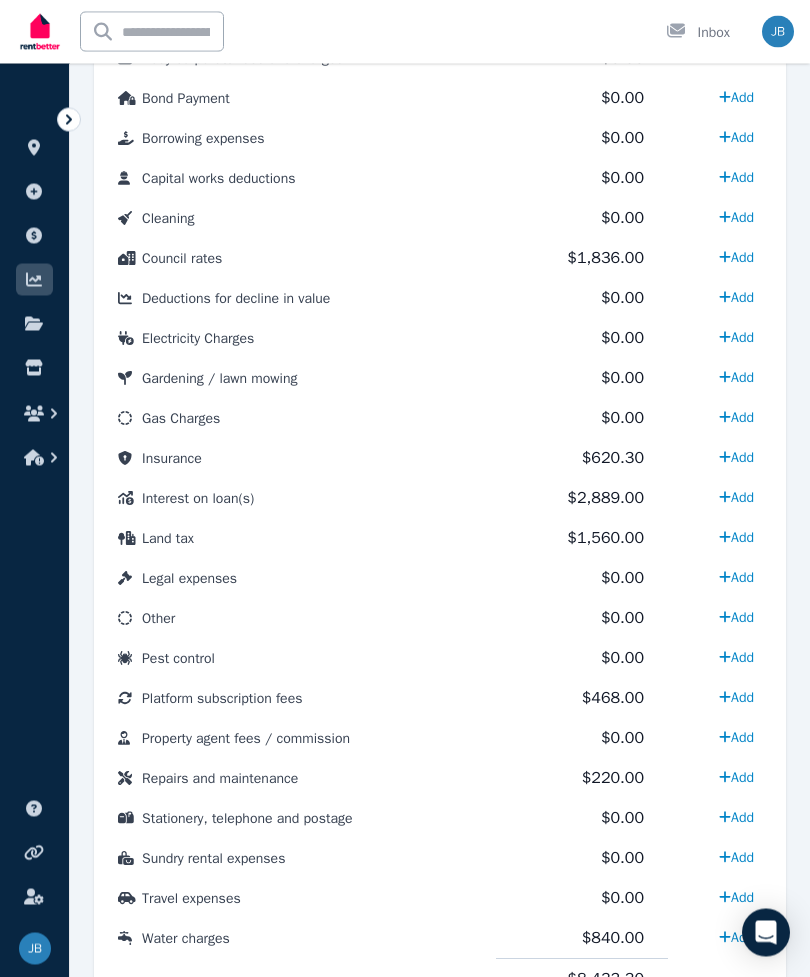 scroll, scrollTop: 1255, scrollLeft: 0, axis: vertical 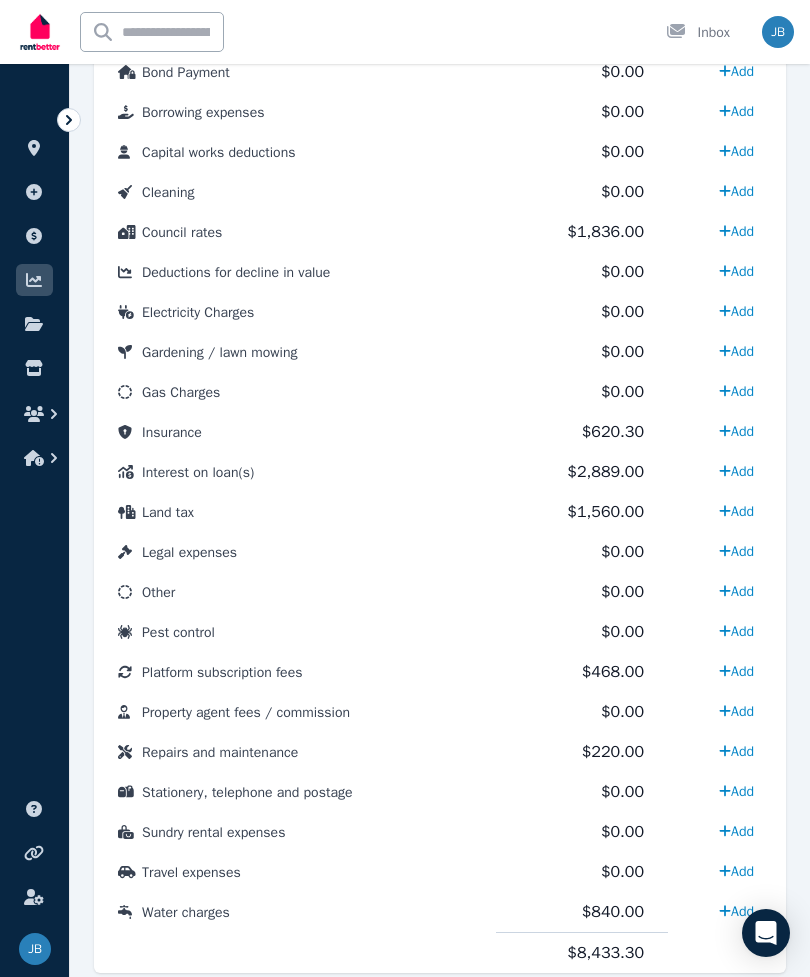click on "Add" at bounding box center (736, 471) 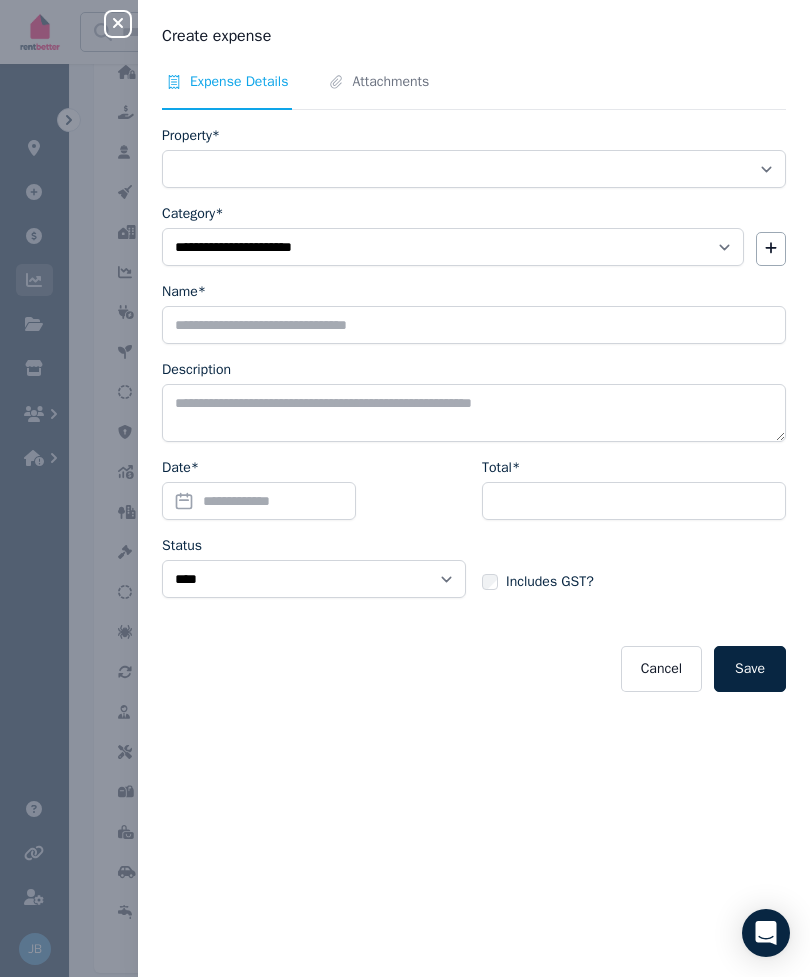 click 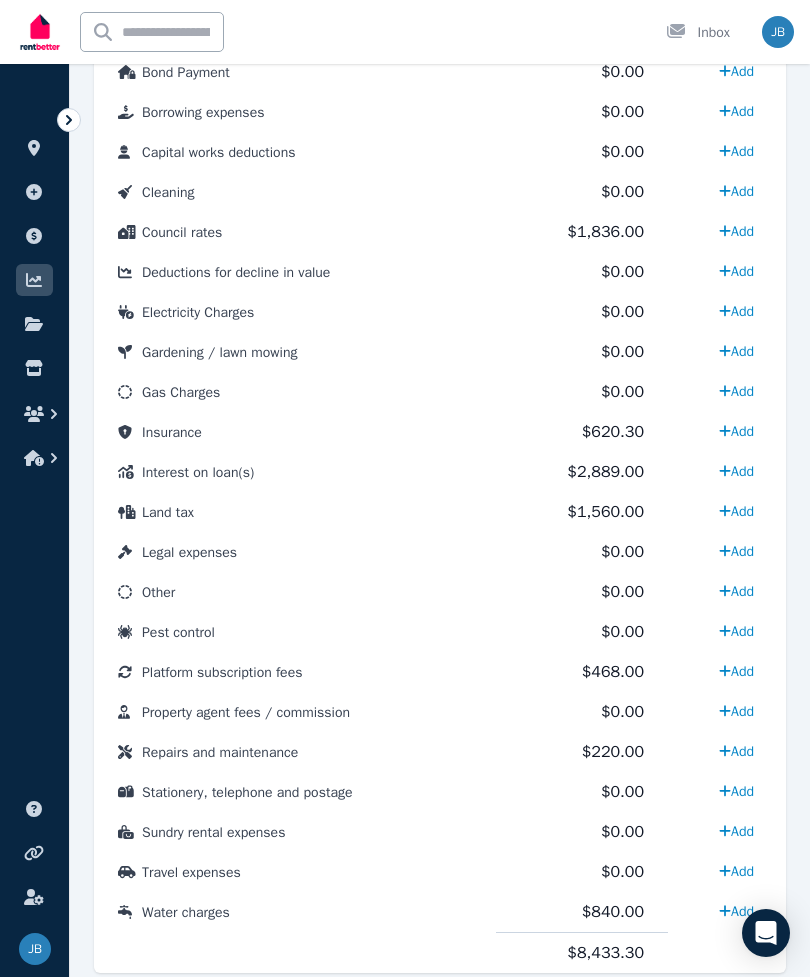 click on "$2,889.00" at bounding box center (605, 472) 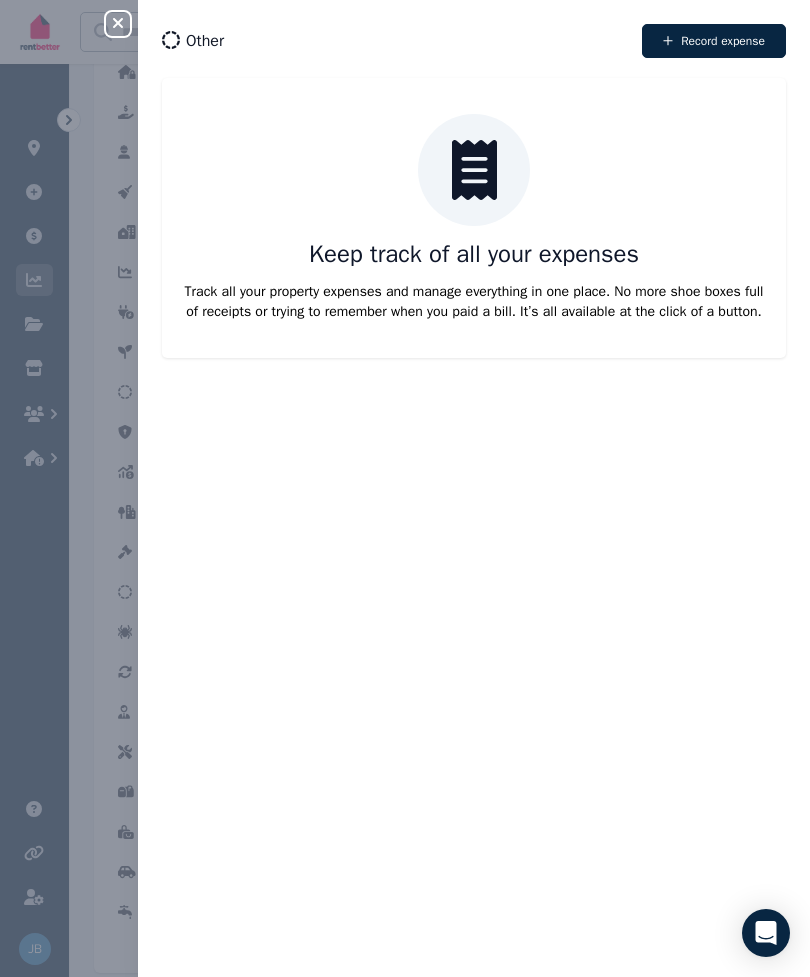 click on "Close panel" at bounding box center [118, 24] 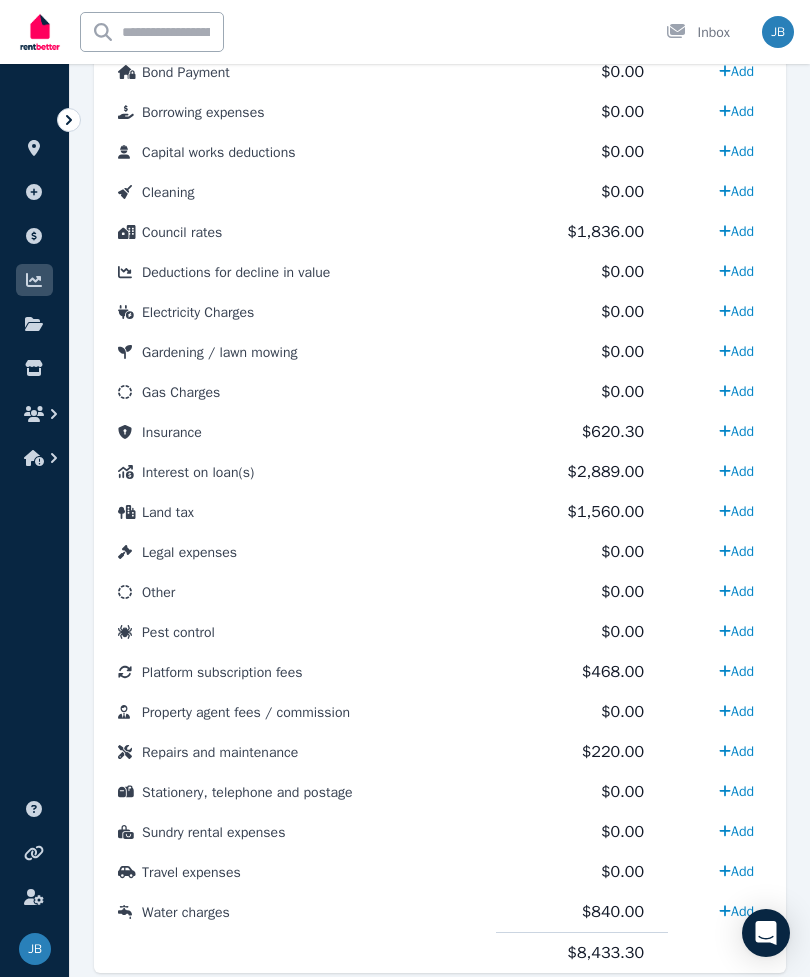 click on "Add" at bounding box center [736, 471] 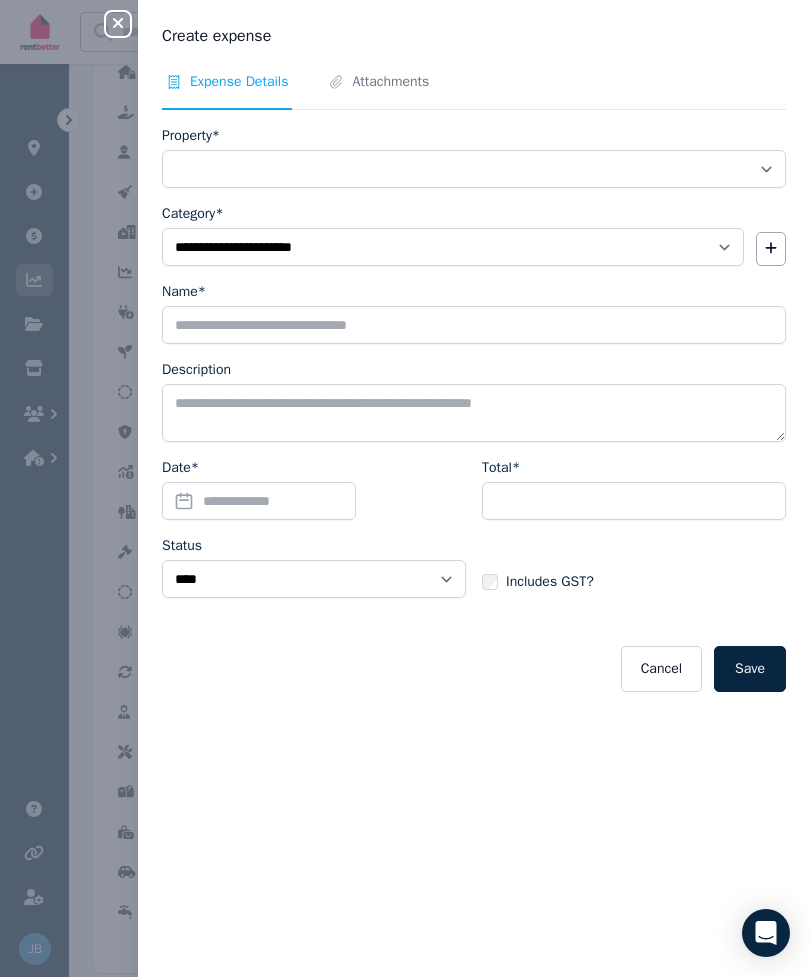 click on "Close panel" at bounding box center [118, 24] 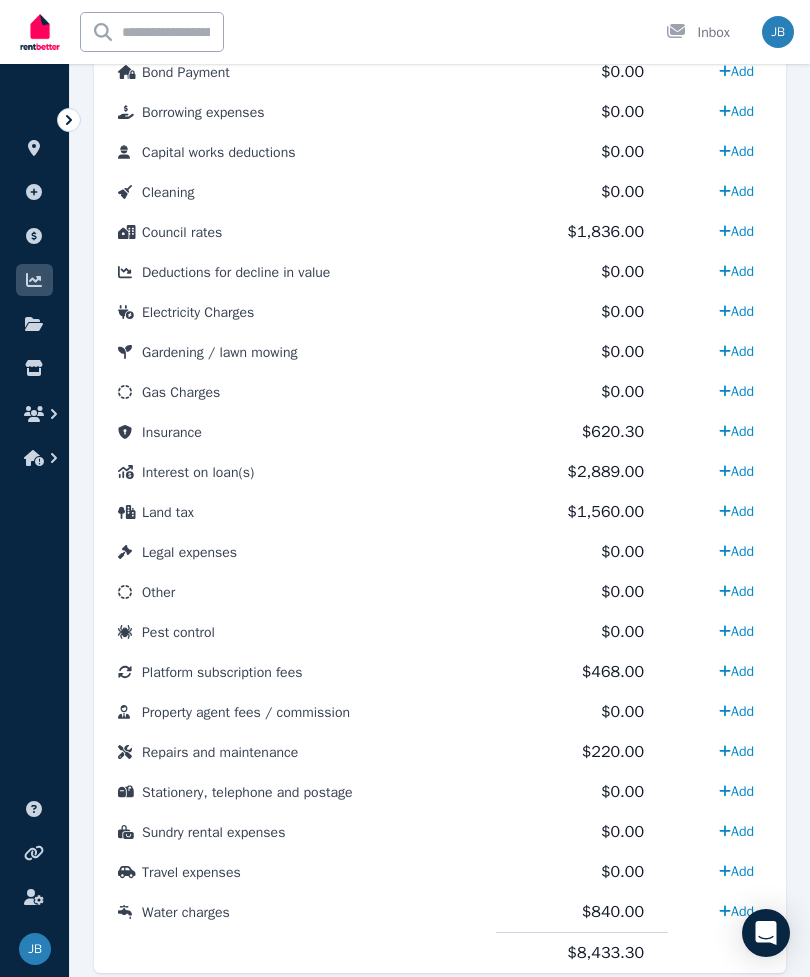 click on "$2,889.00" at bounding box center (605, 472) 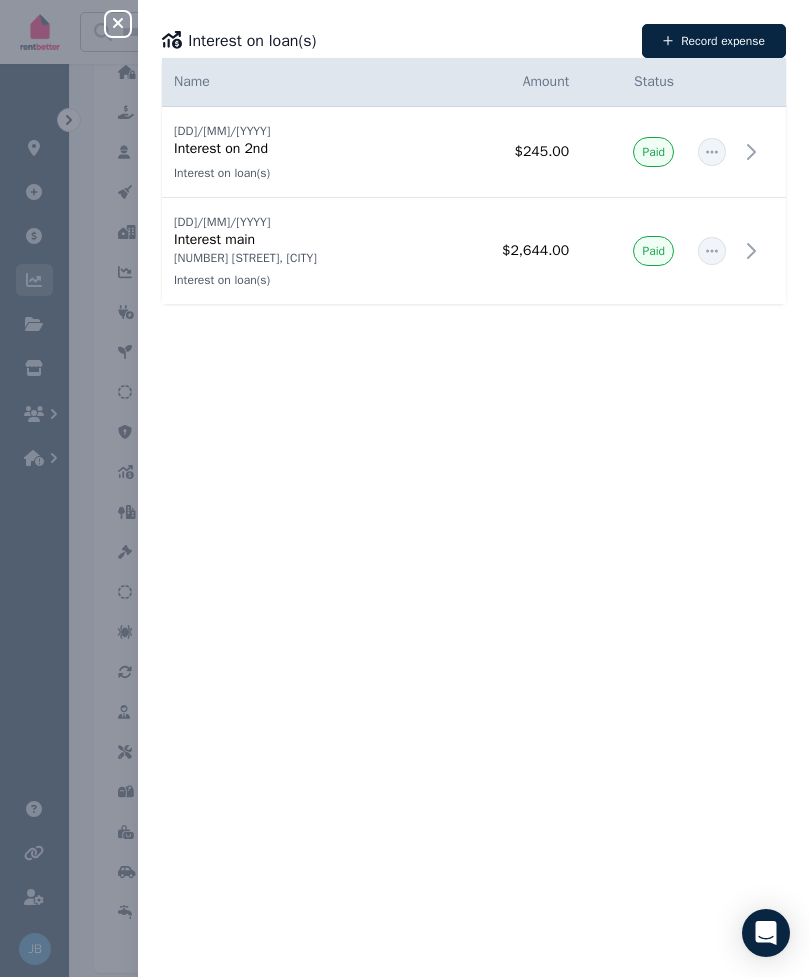 click 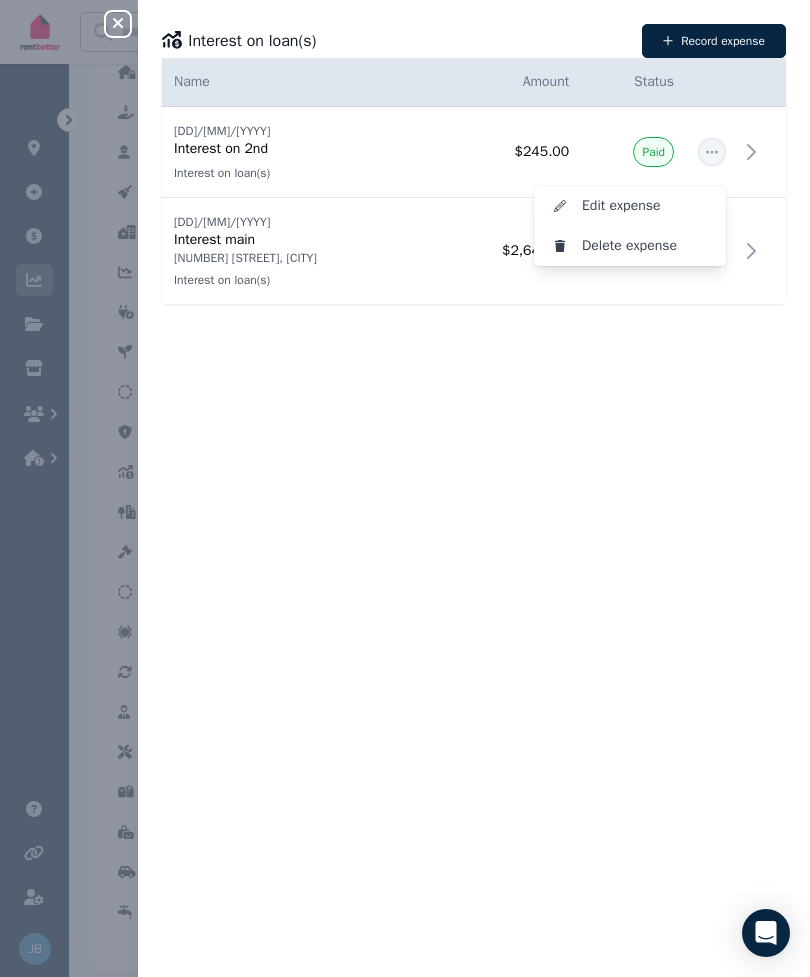 click on "Delete expense" at bounding box center [646, 246] 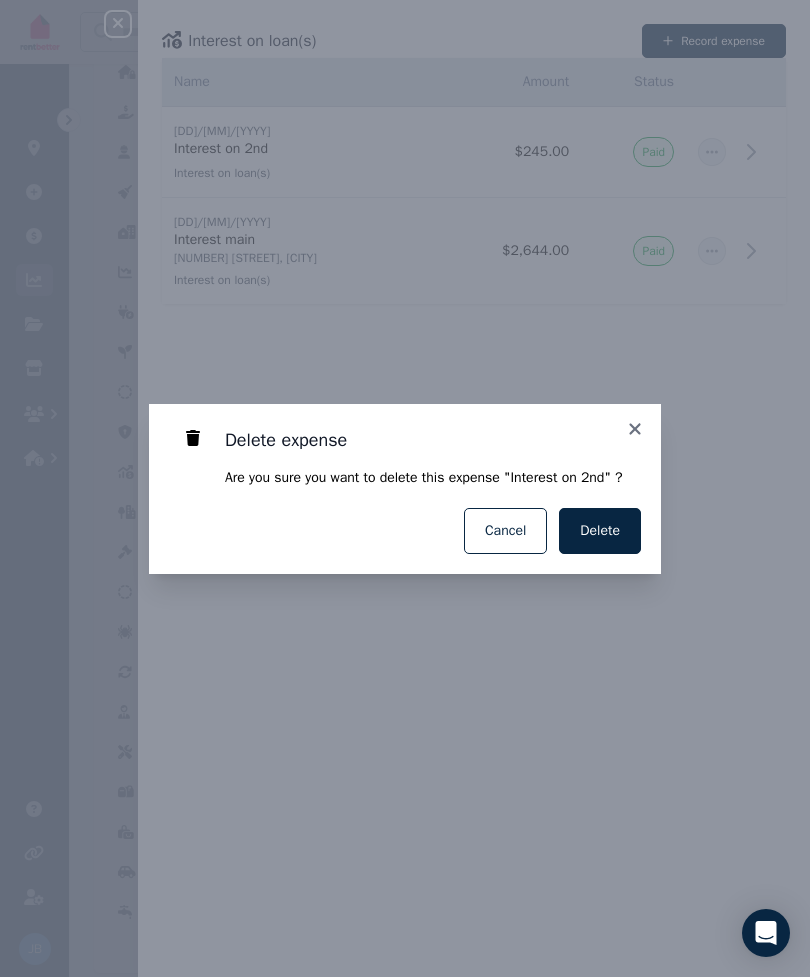 click 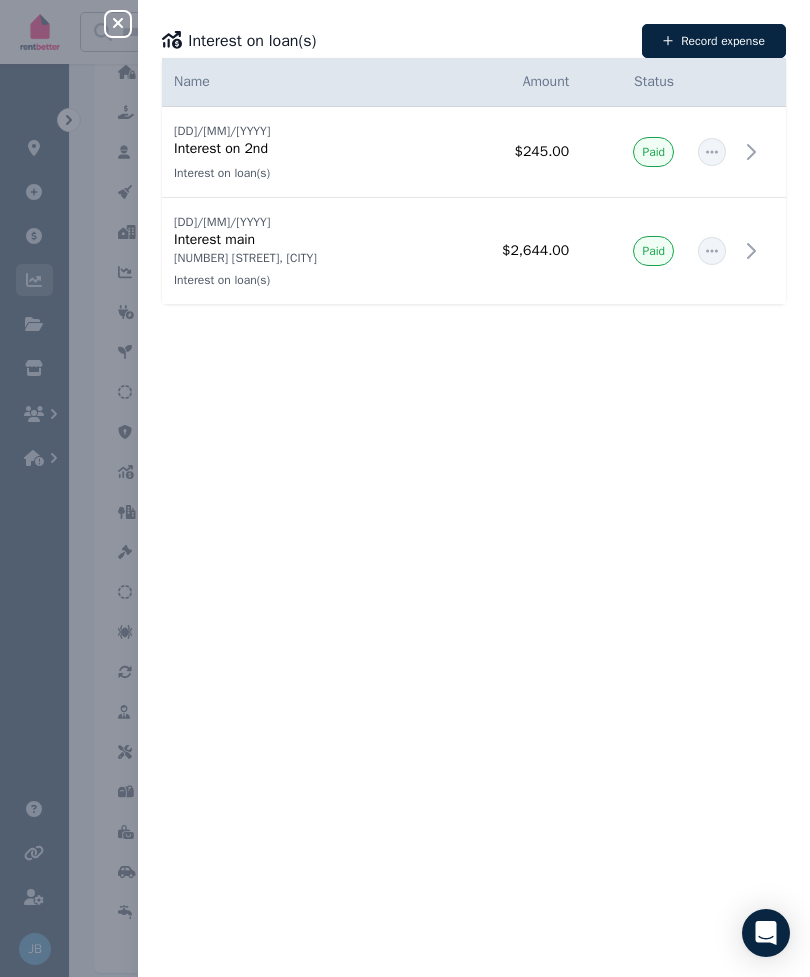 click at bounding box center (712, 152) 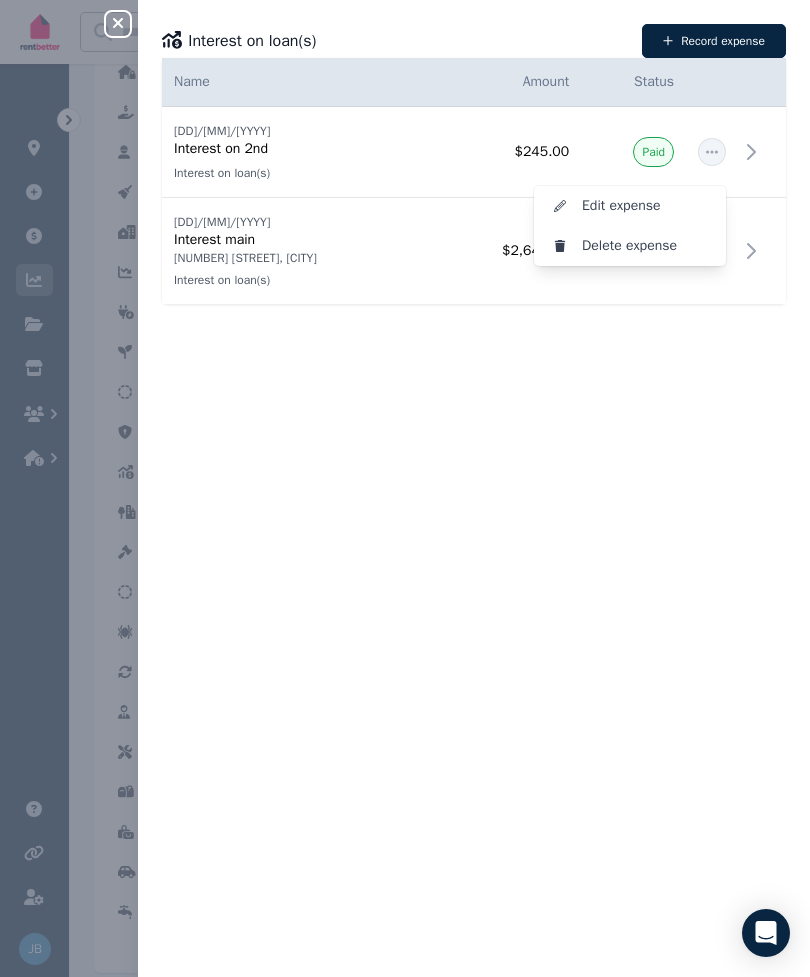 click on "Delete expense" at bounding box center (646, 246) 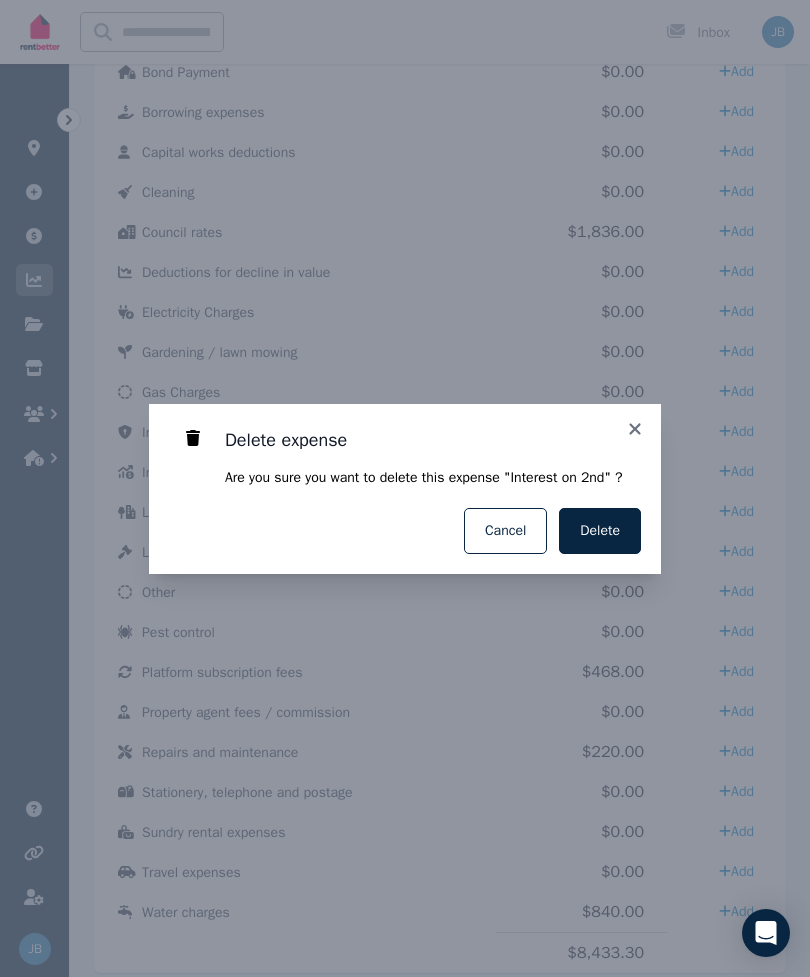 click on "Delete" at bounding box center (600, 531) 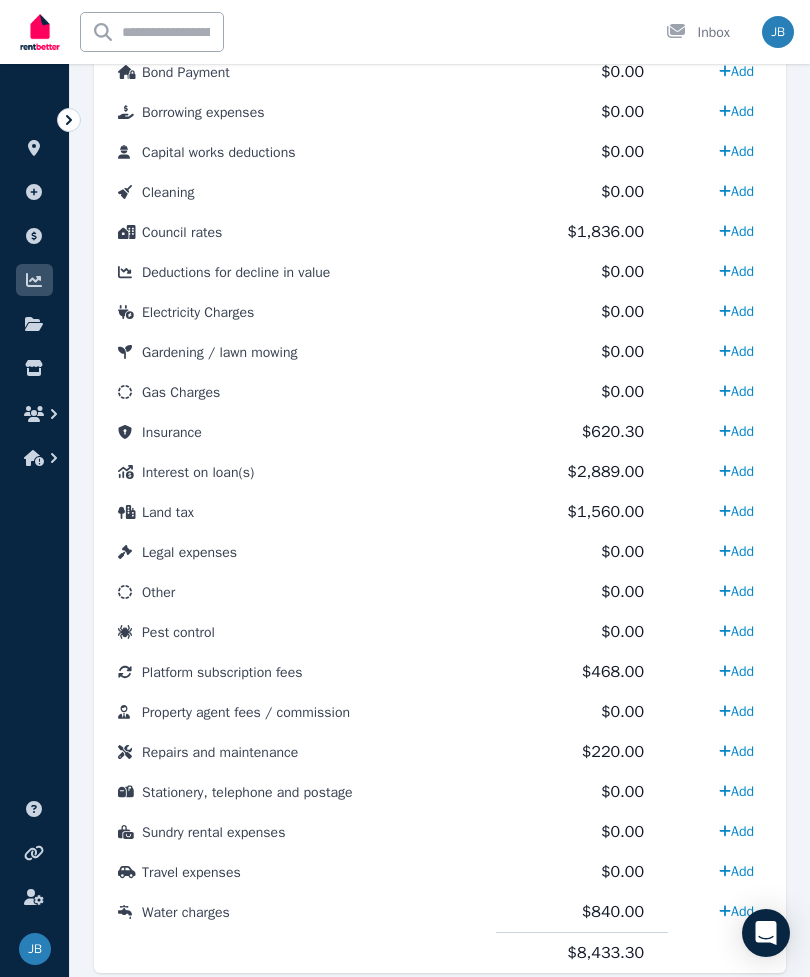 click on "$2,889.00" at bounding box center (605, 472) 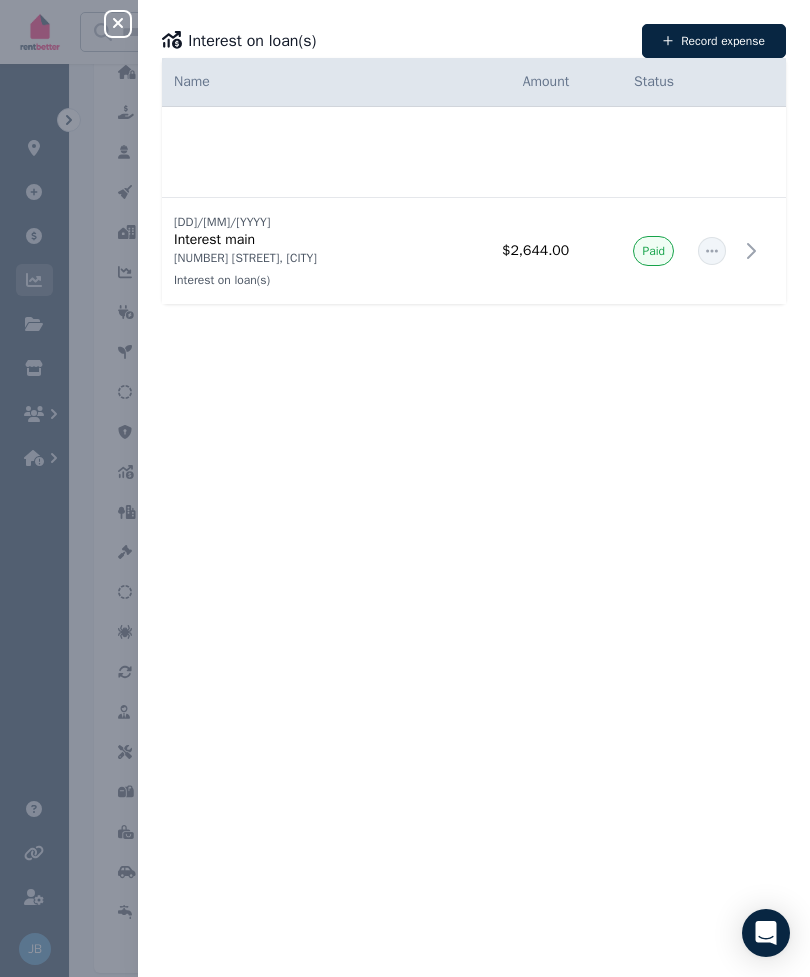 click at bounding box center (712, 251) 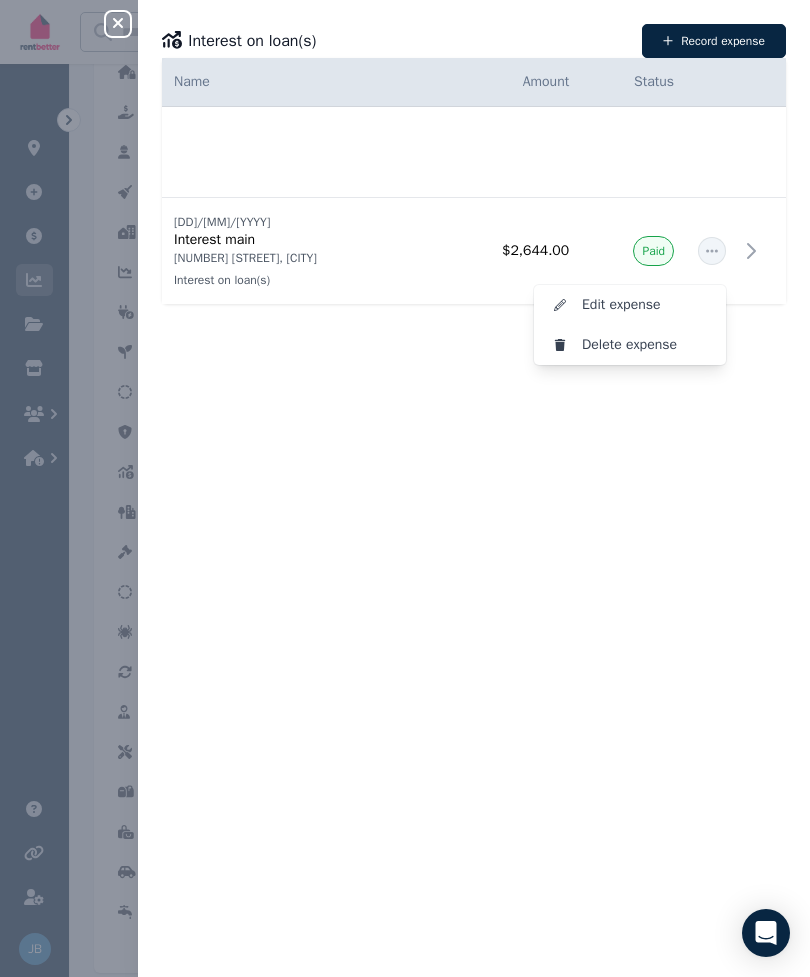 click on "Delete expense" at bounding box center (646, 345) 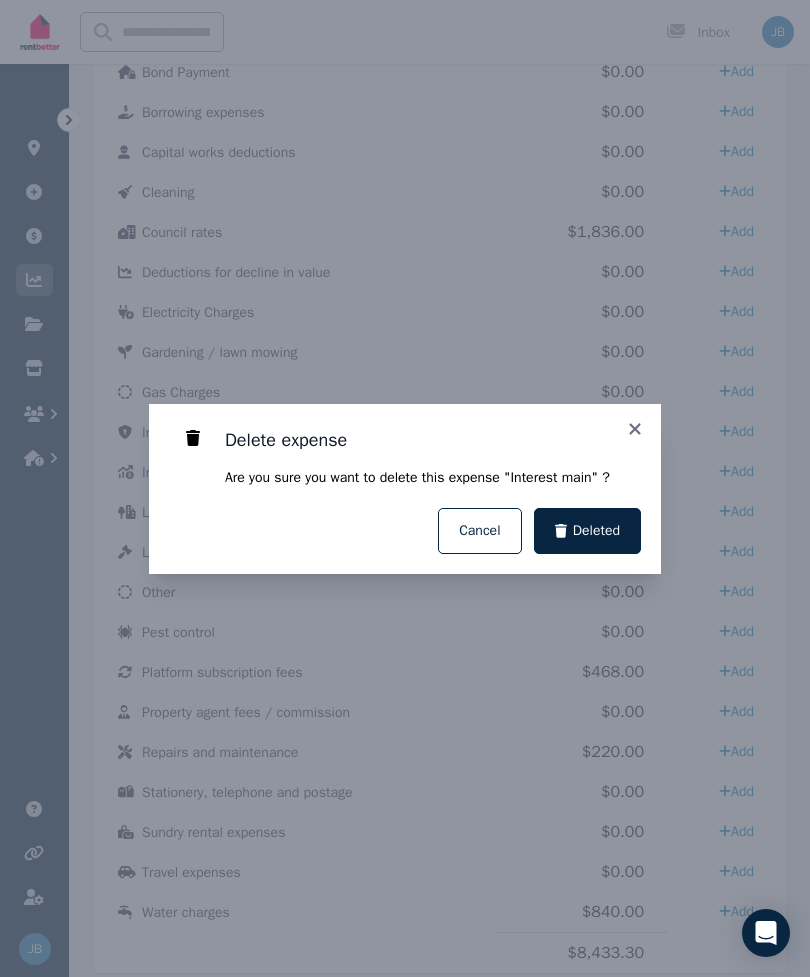 click on "Deleted" at bounding box center (588, 531) 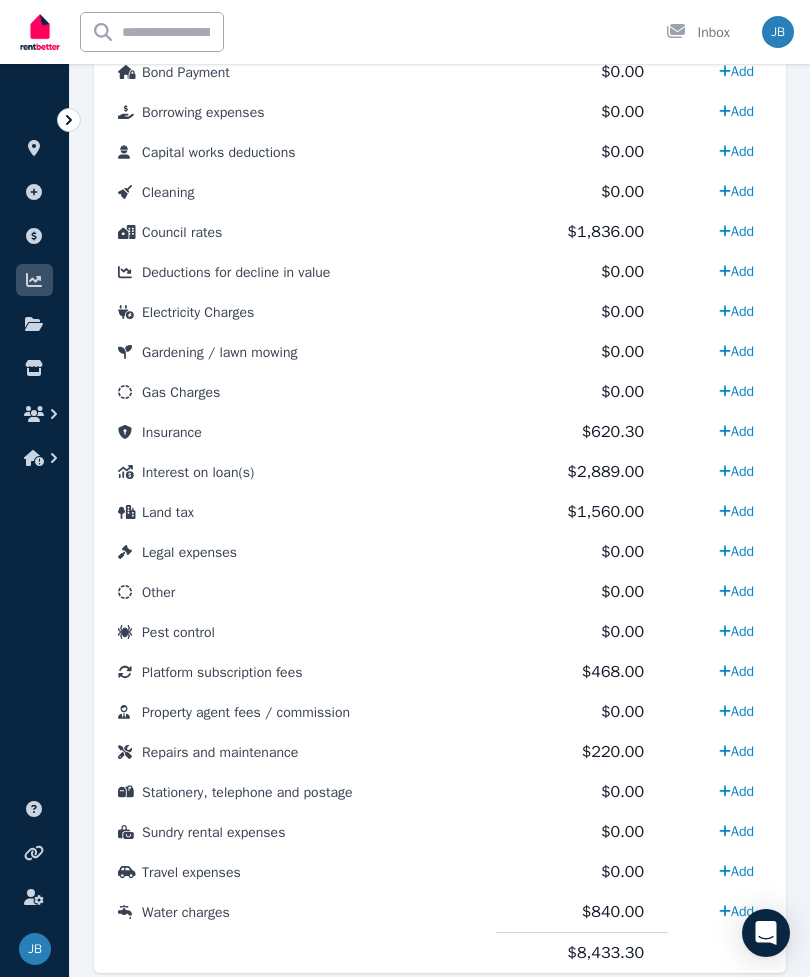 click on "$2,889.00" at bounding box center (605, 472) 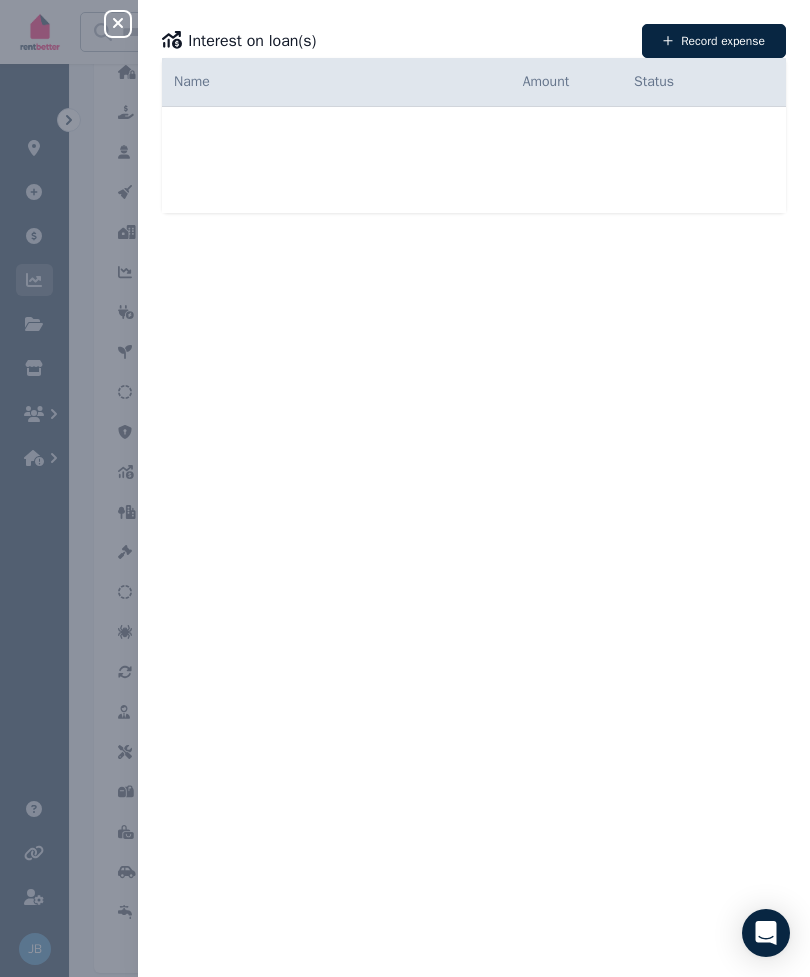 click on "Record expense" at bounding box center (714, 41) 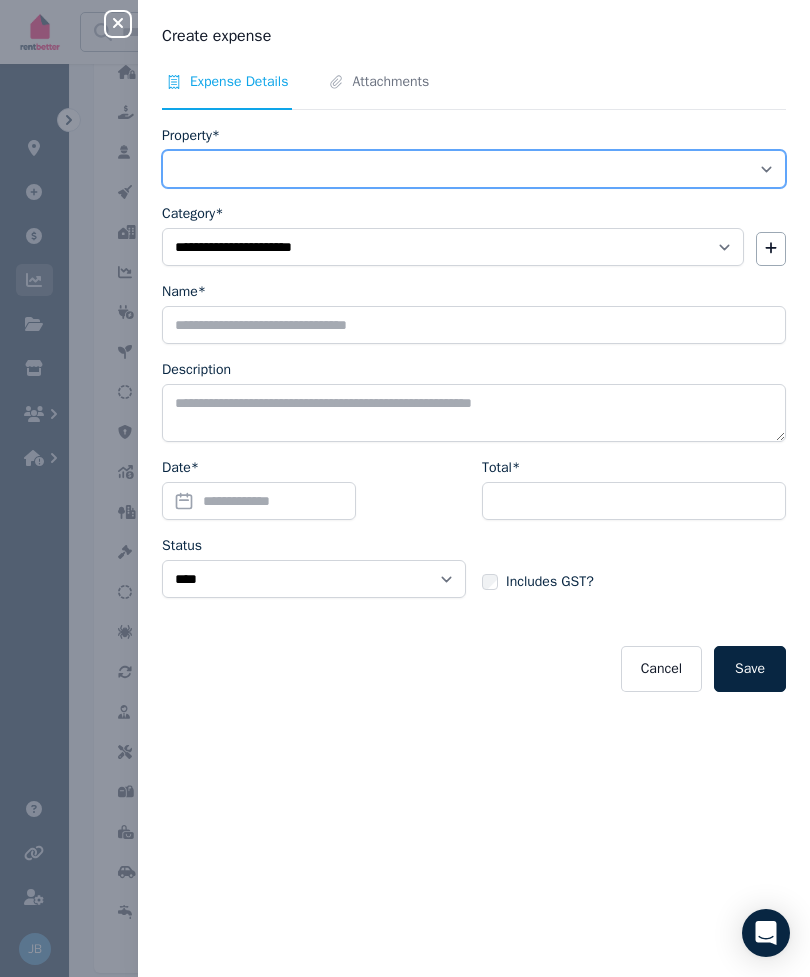 click on "**********" at bounding box center (474, 169) 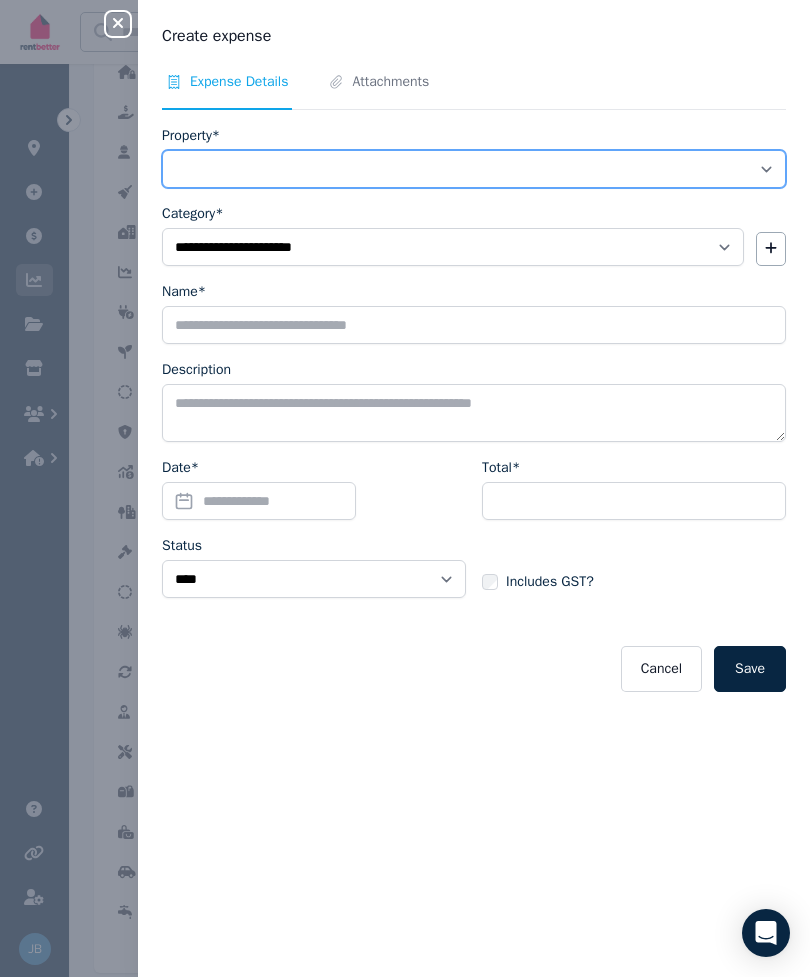 select on "**********" 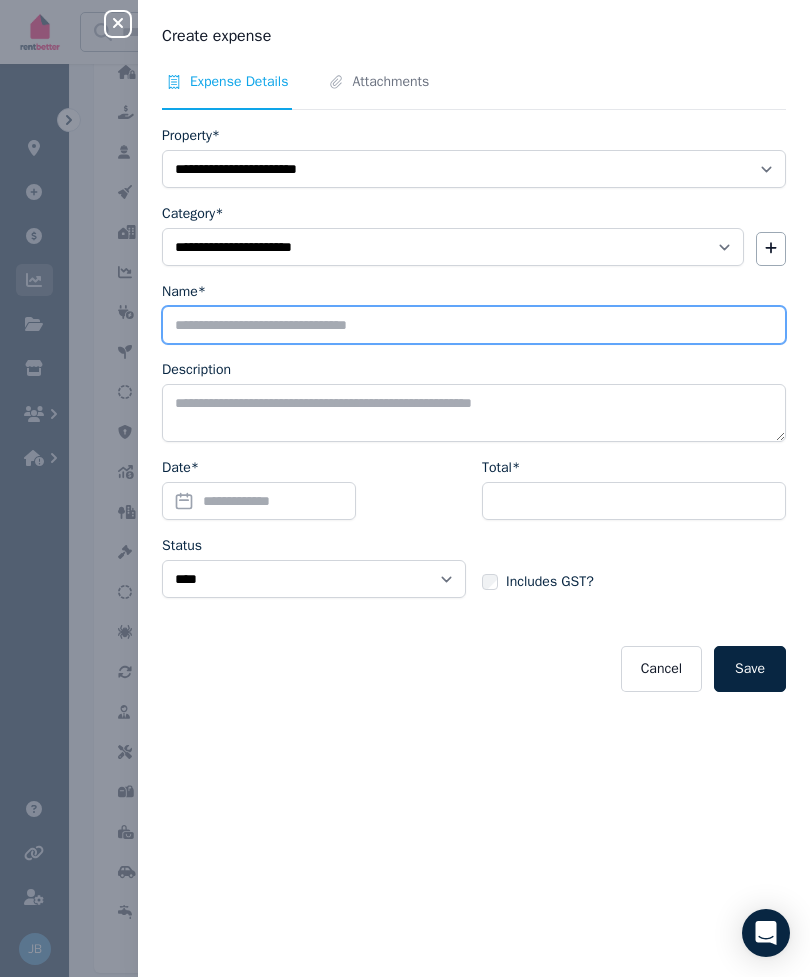 click on "Name*" at bounding box center (474, 325) 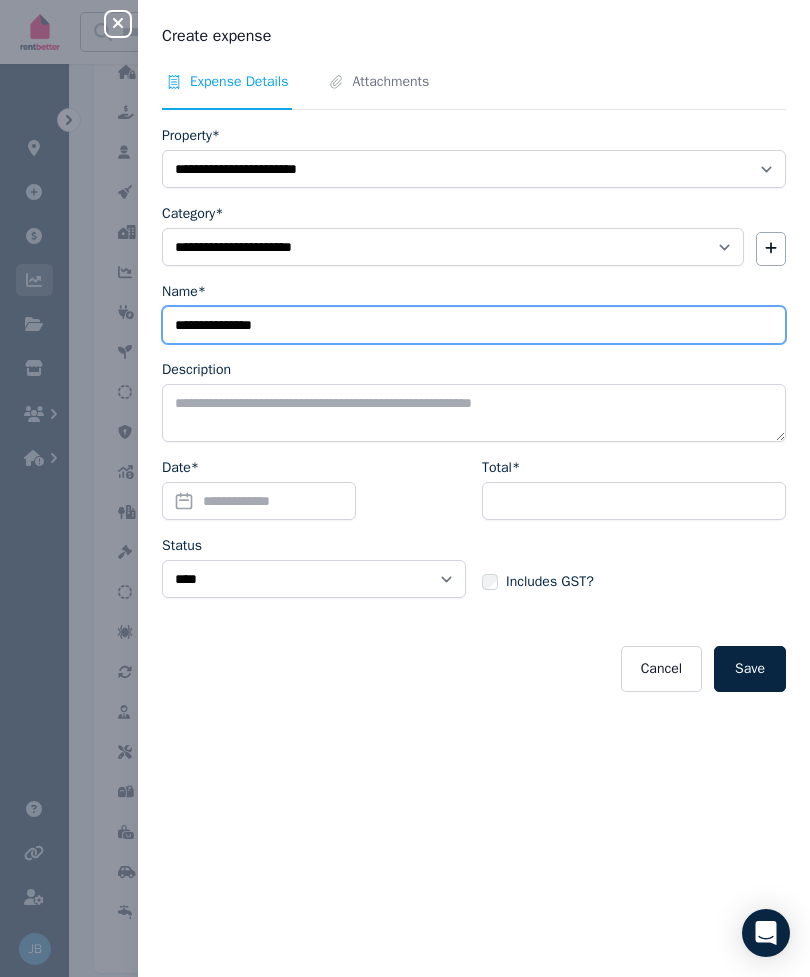 click on "**********" at bounding box center [474, 325] 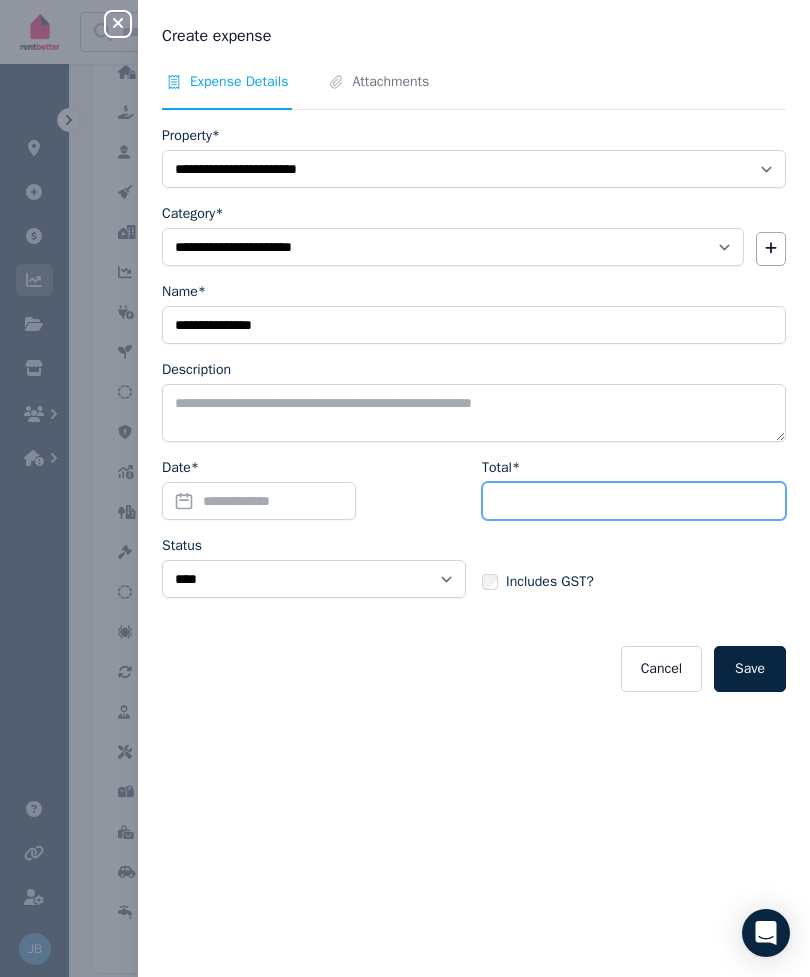 click on "Total*" at bounding box center [634, 501] 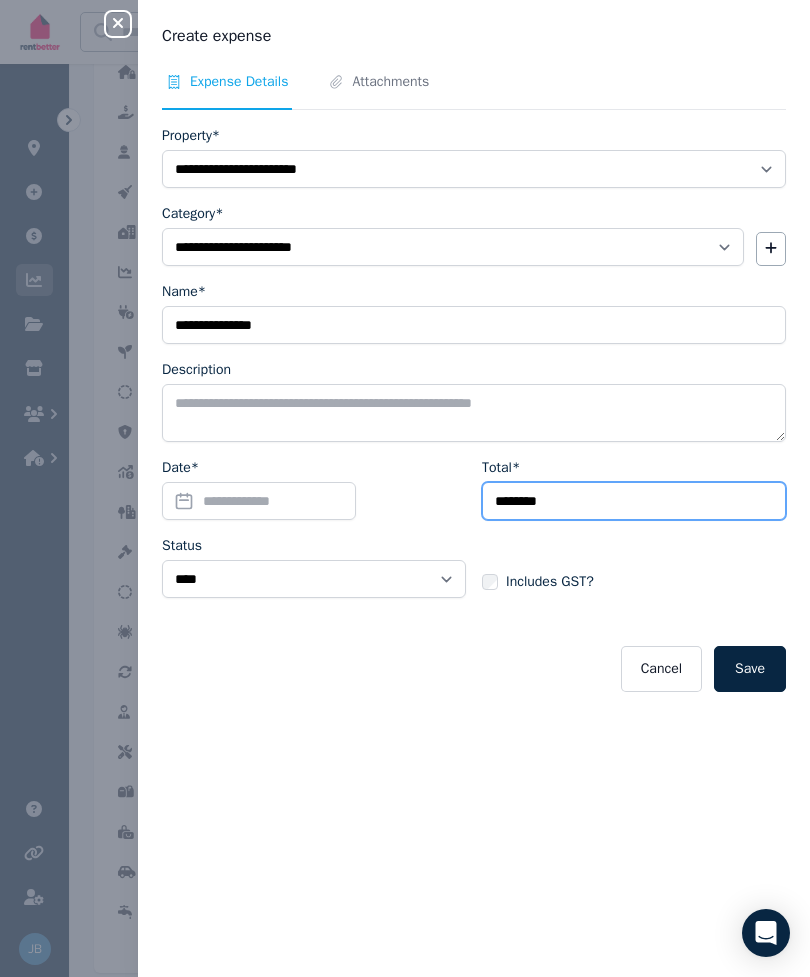 type on "********" 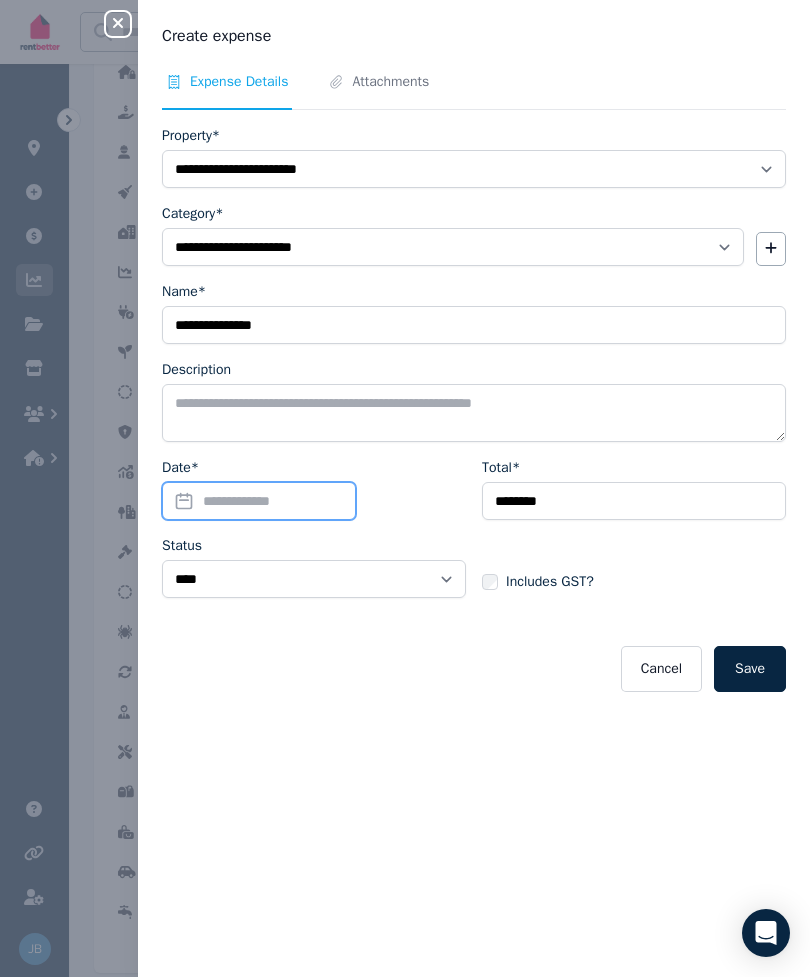 click on "Date*" at bounding box center [259, 501] 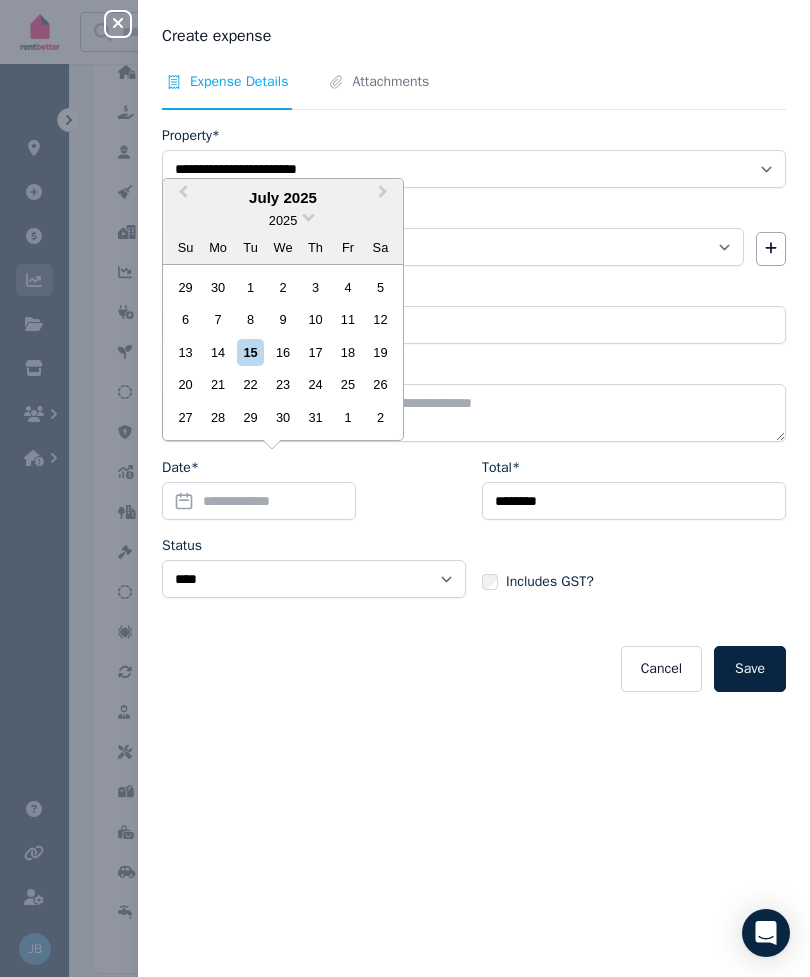 click on "Previous Month" at bounding box center [181, 197] 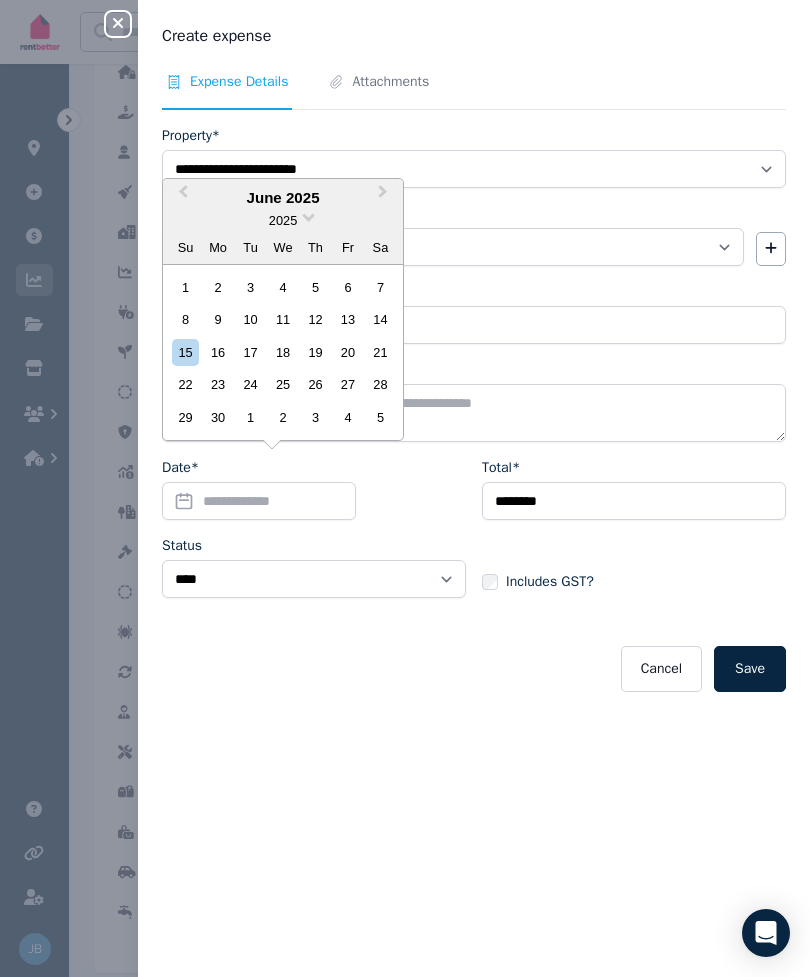 click on "30" at bounding box center (218, 417) 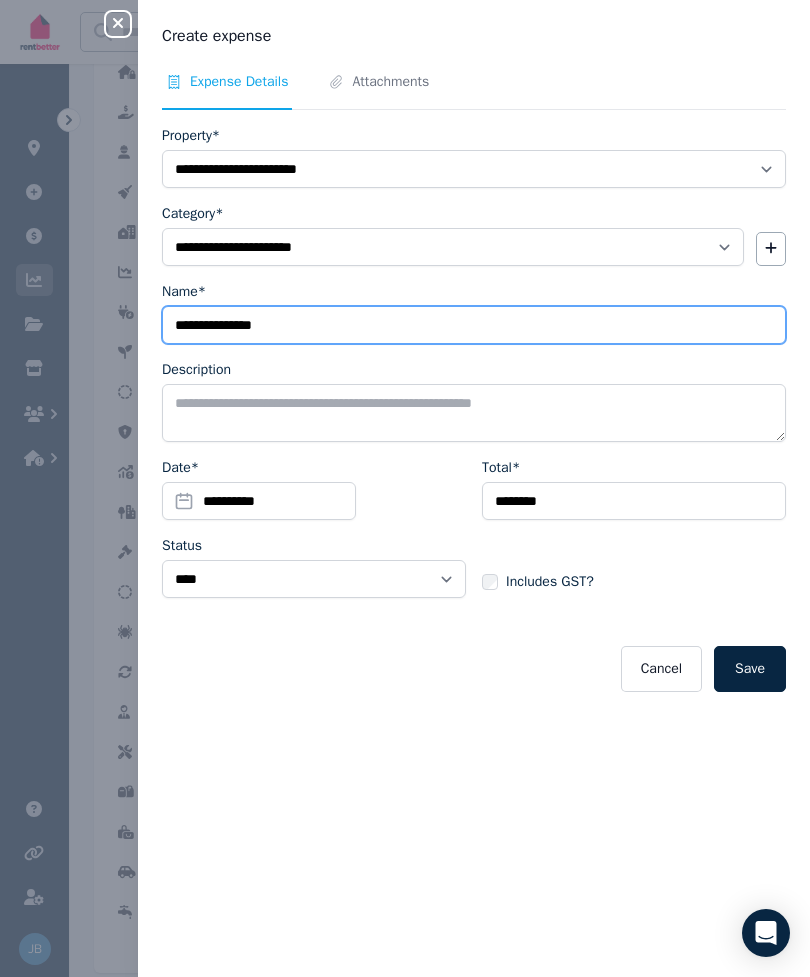 click on "**********" at bounding box center (474, 325) 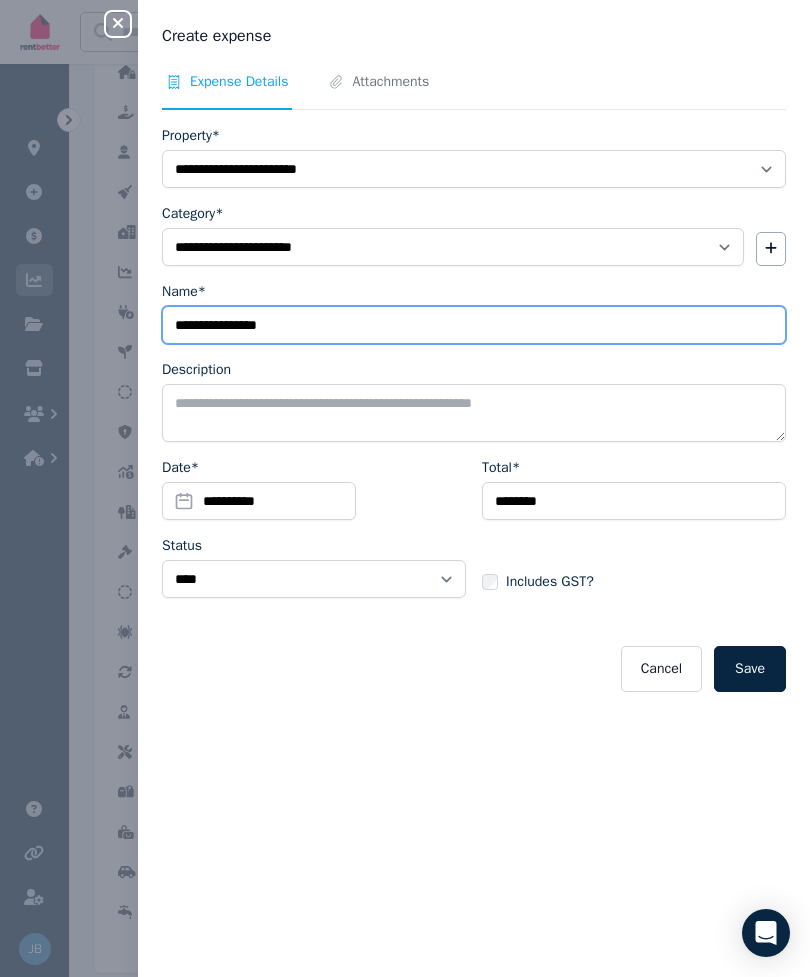 type on "**********" 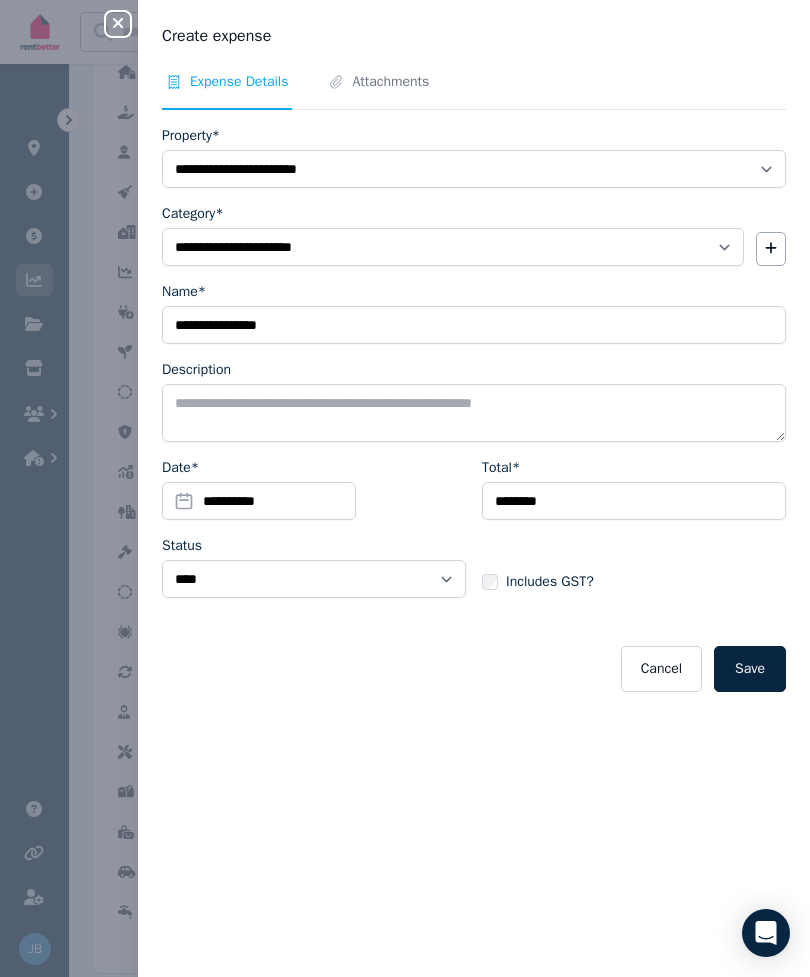 click on "Save" at bounding box center [750, 669] 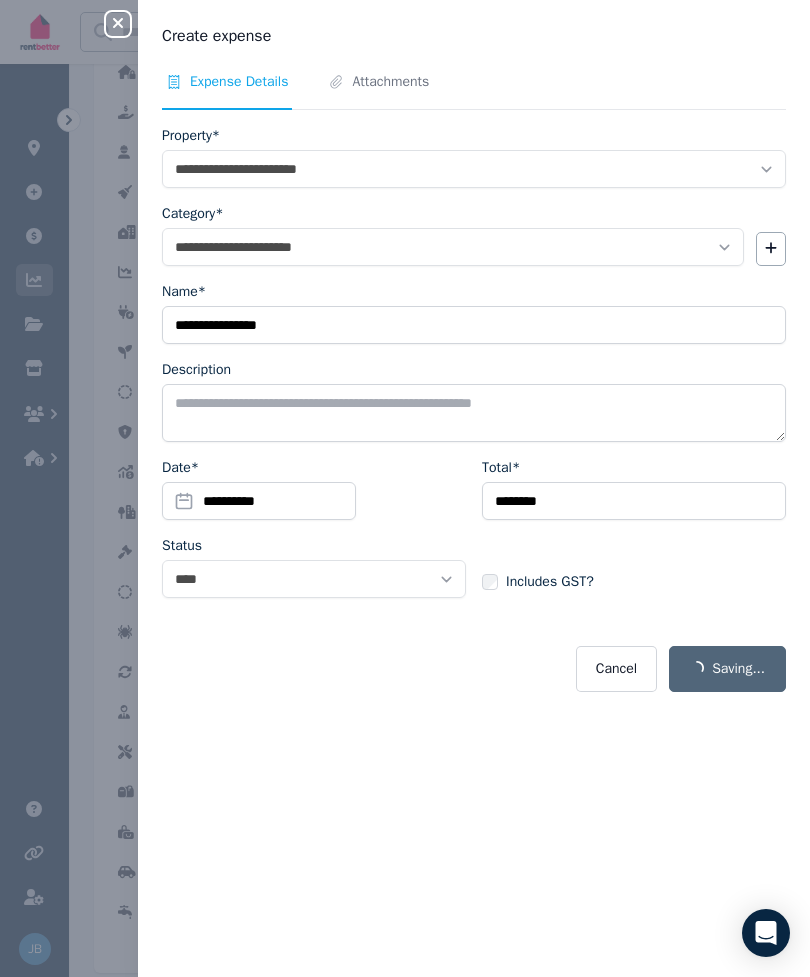 select 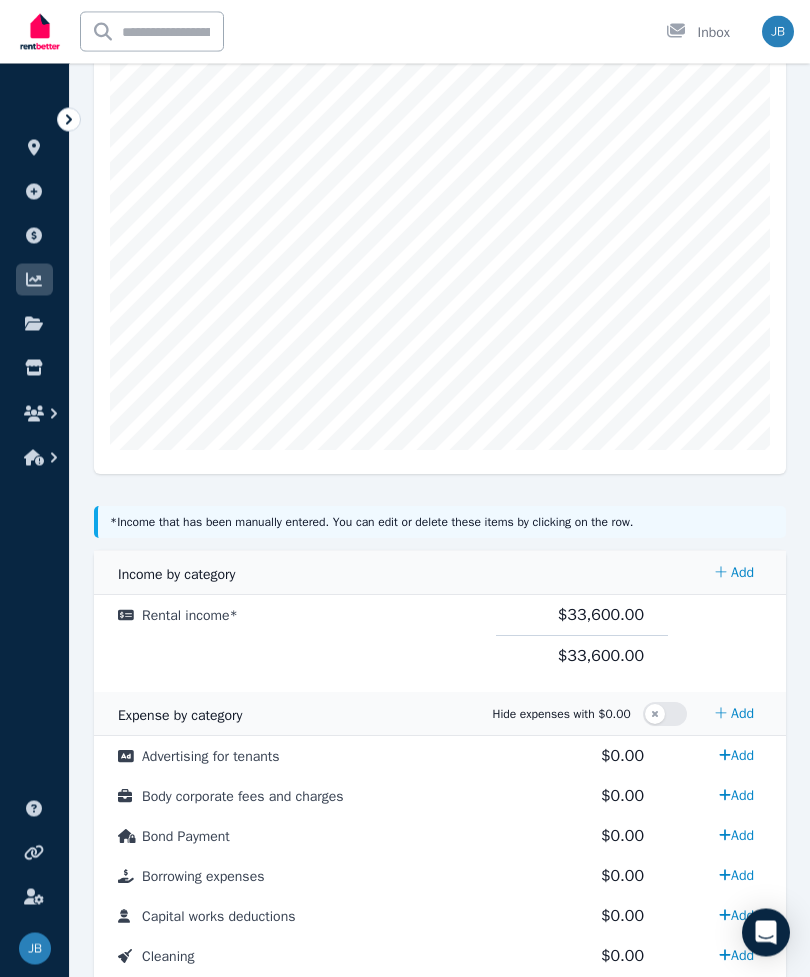 scroll, scrollTop: 491, scrollLeft: 0, axis: vertical 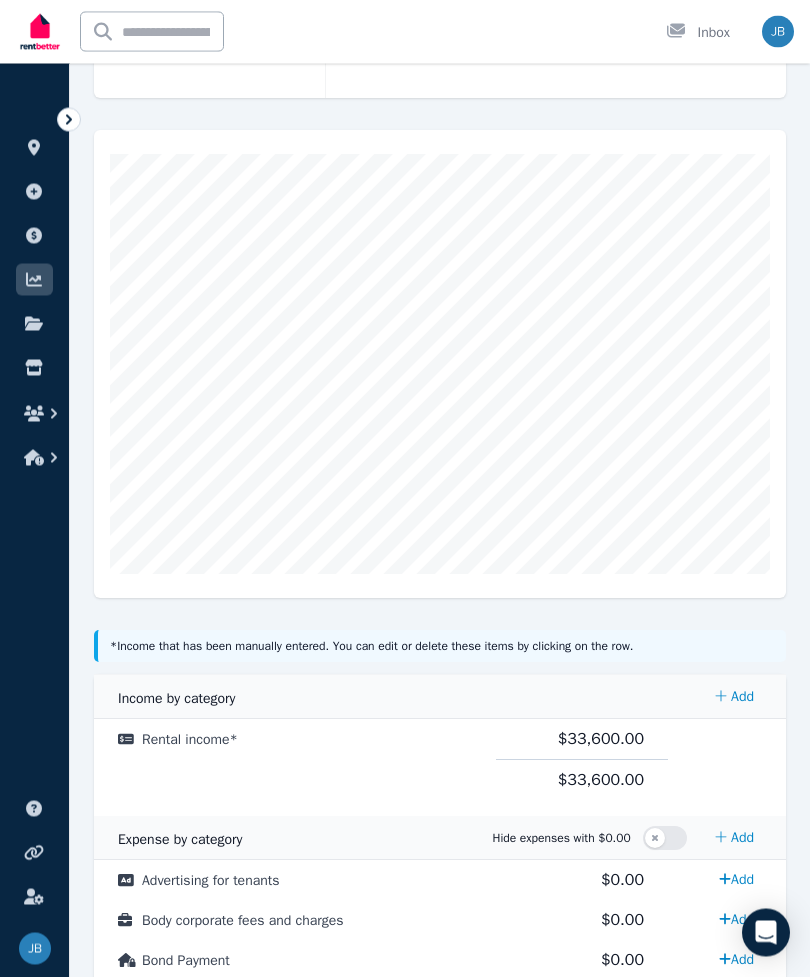 click on "$33,600.00" at bounding box center (601, 740) 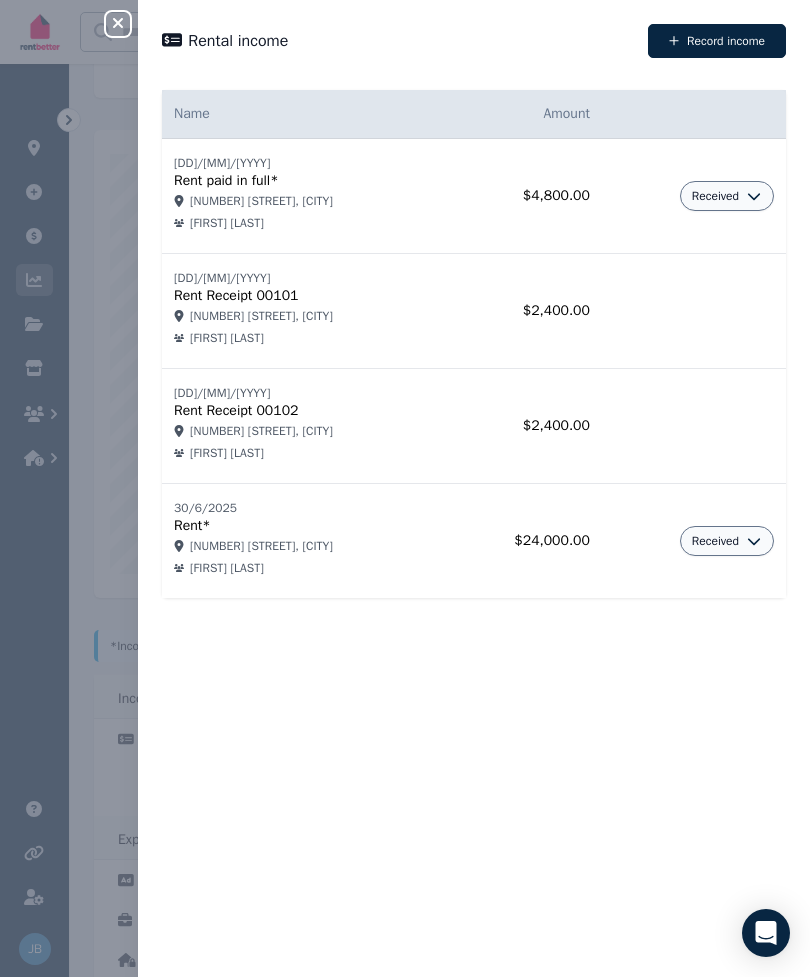 click on "Received" at bounding box center [694, 196] 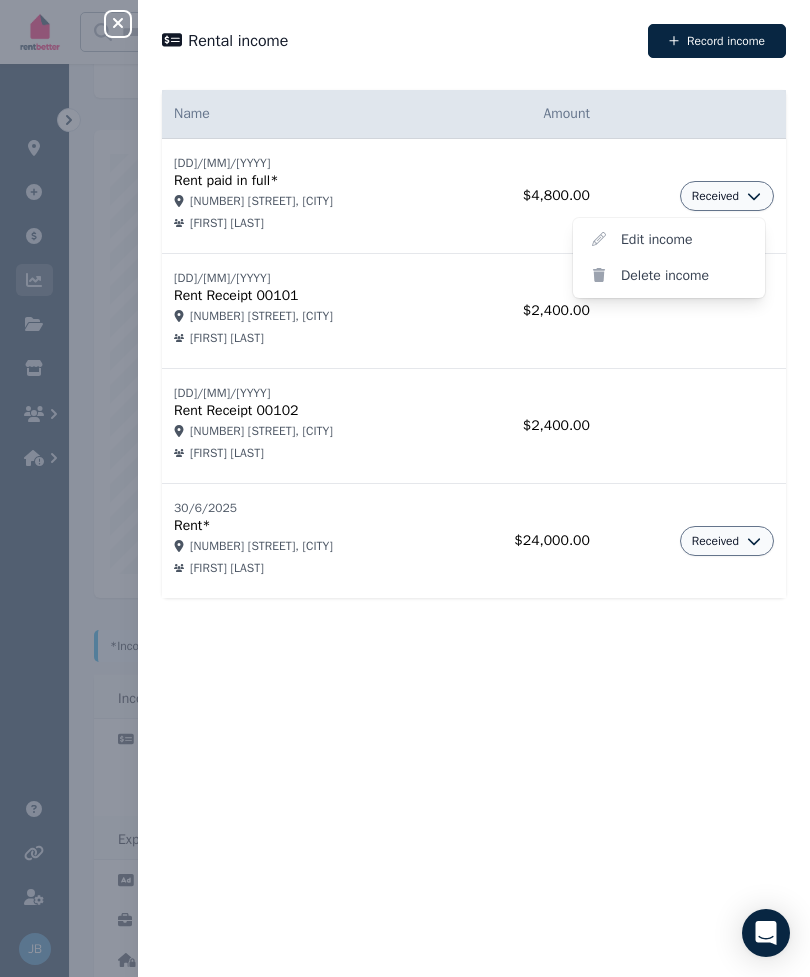 click on "Delete income" at bounding box center (669, 276) 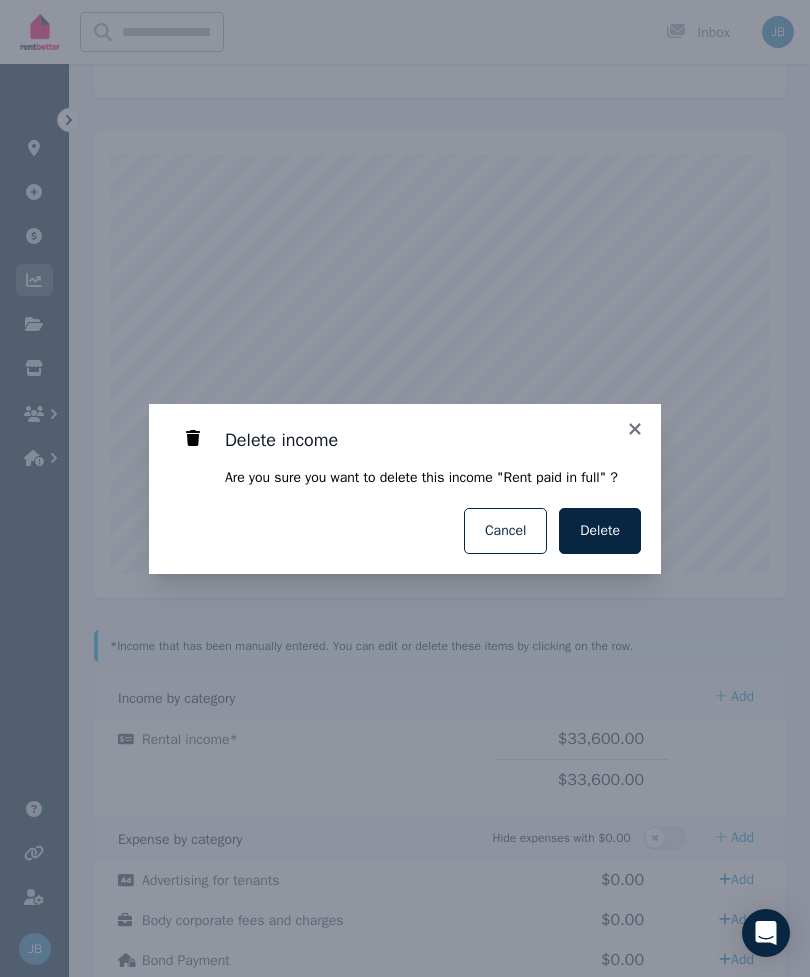 click on "Delete" at bounding box center (600, 531) 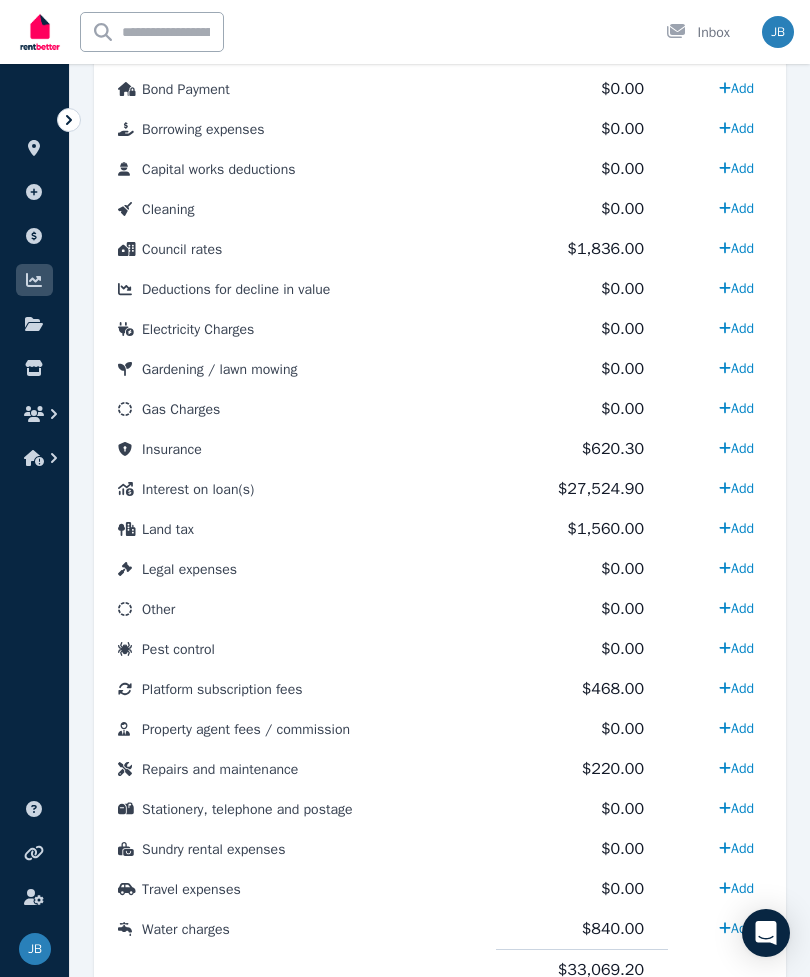 scroll, scrollTop: 1239, scrollLeft: 0, axis: vertical 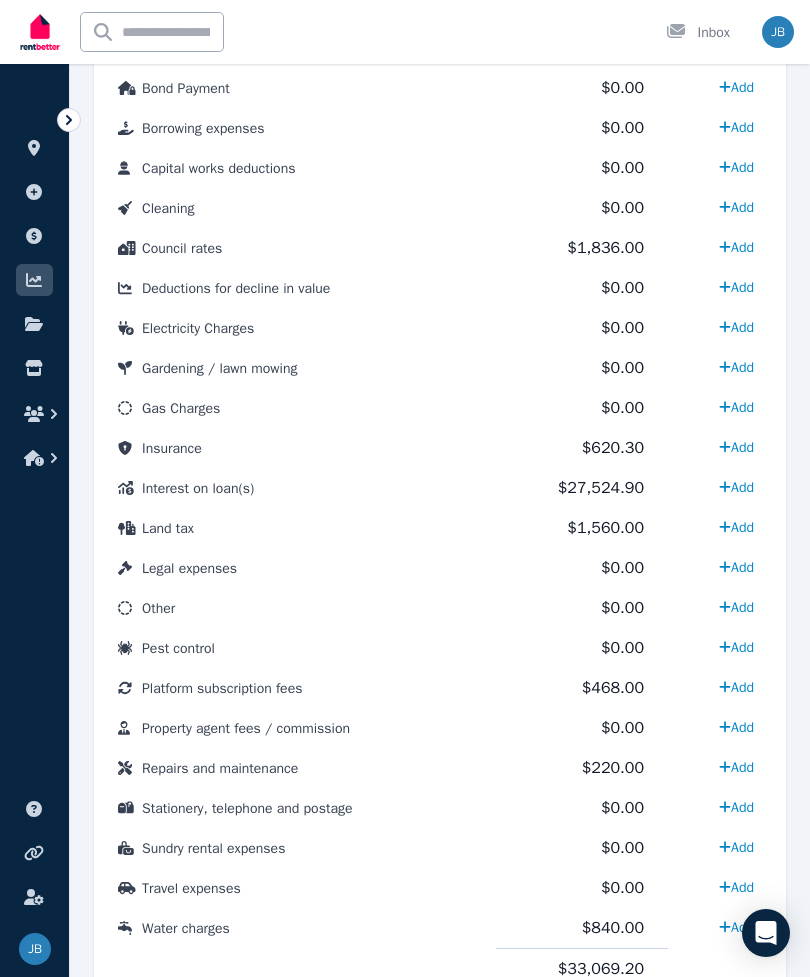 click on "Add" at bounding box center (736, 767) 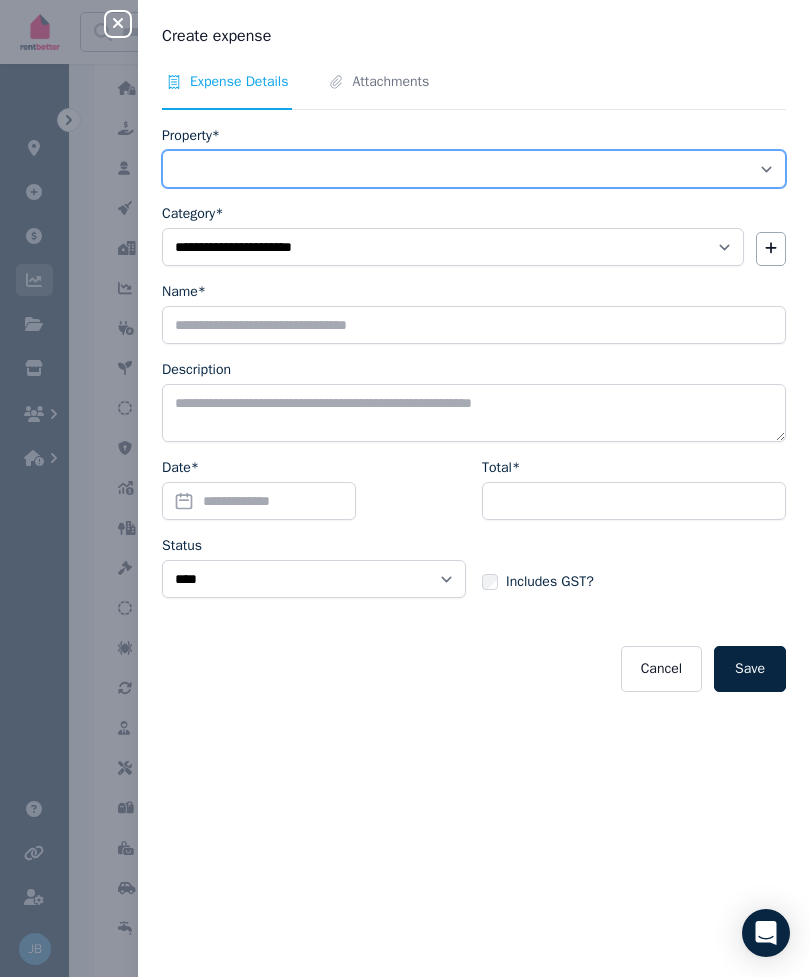click on "**********" at bounding box center [474, 169] 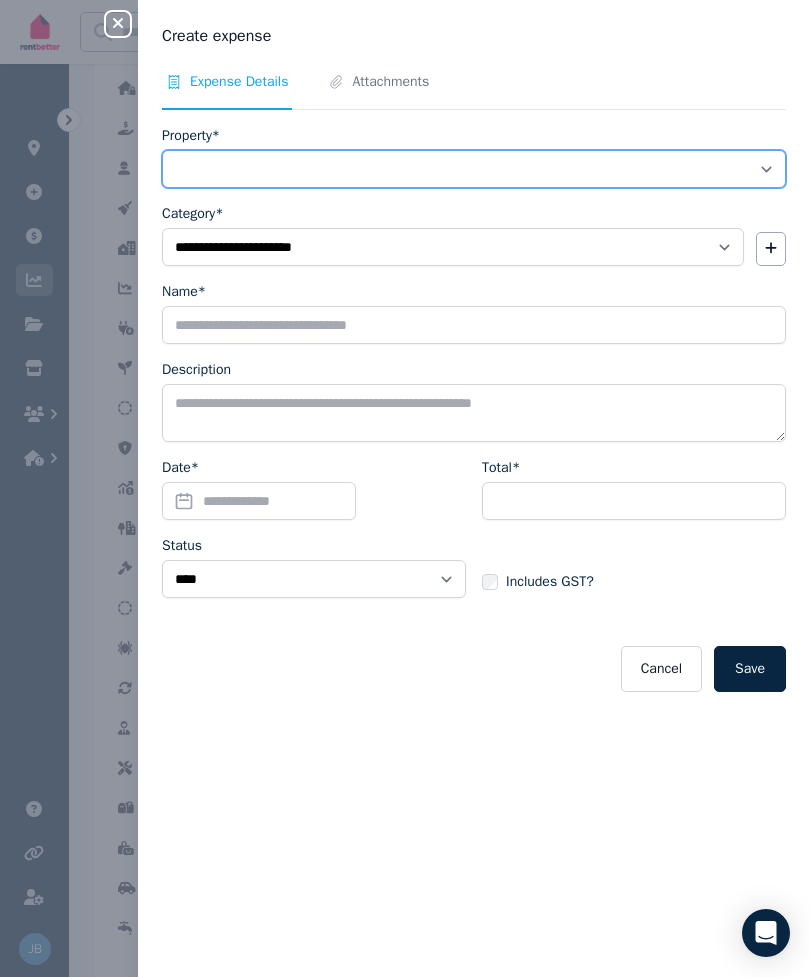 select on "**********" 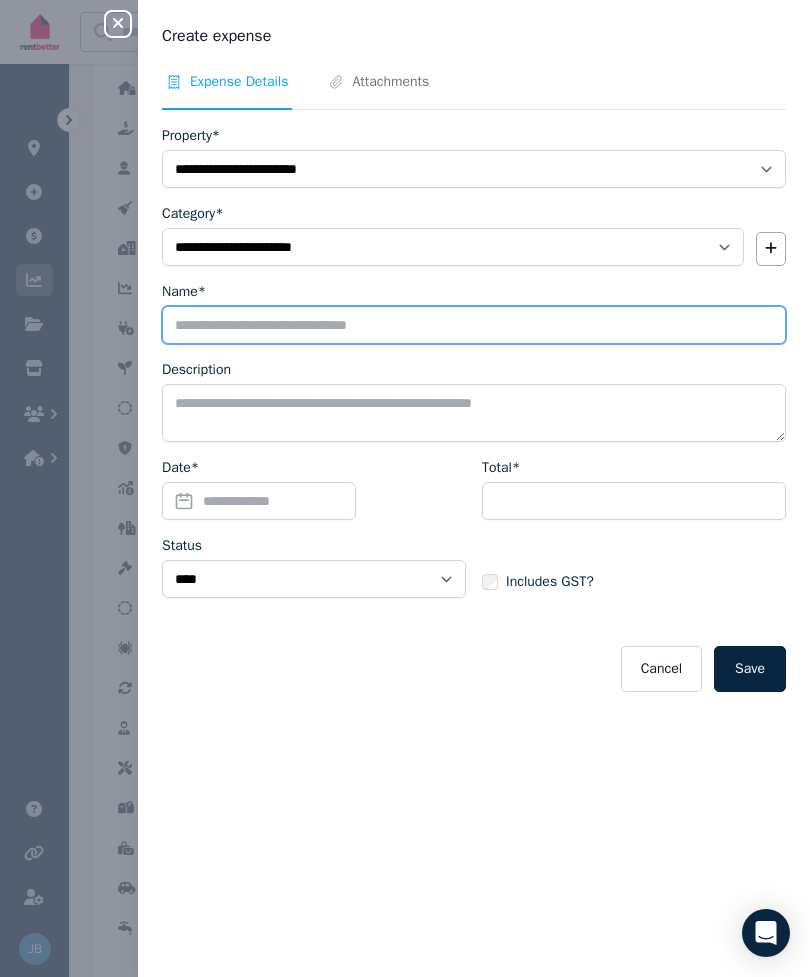 click on "Name*" at bounding box center (474, 325) 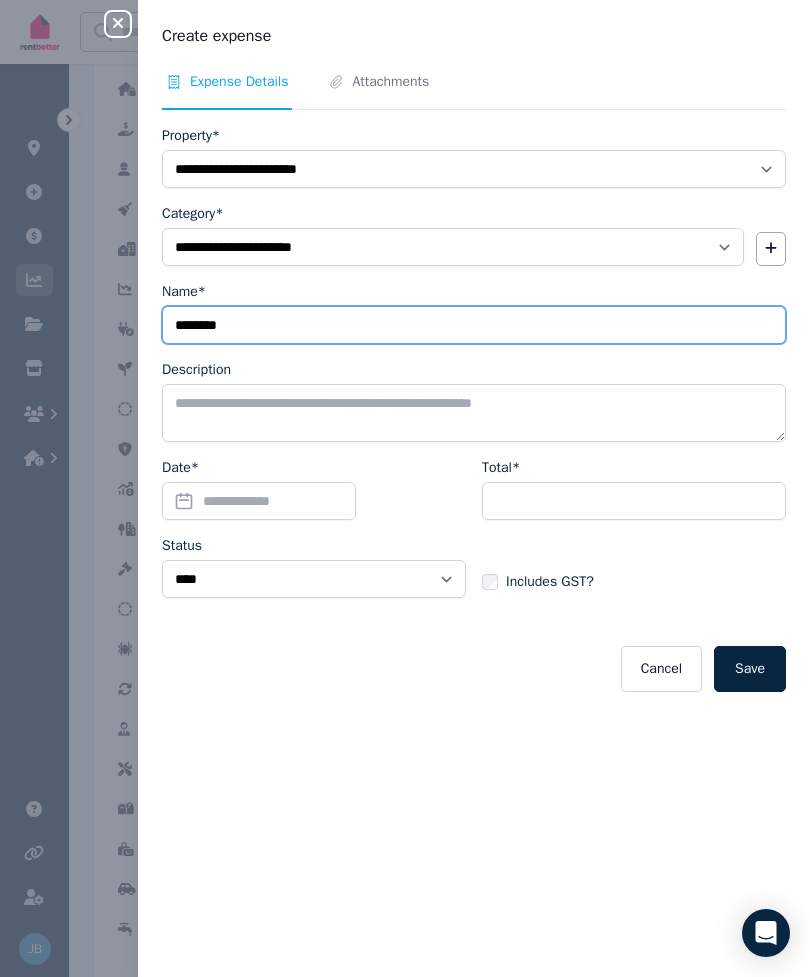 type on "********" 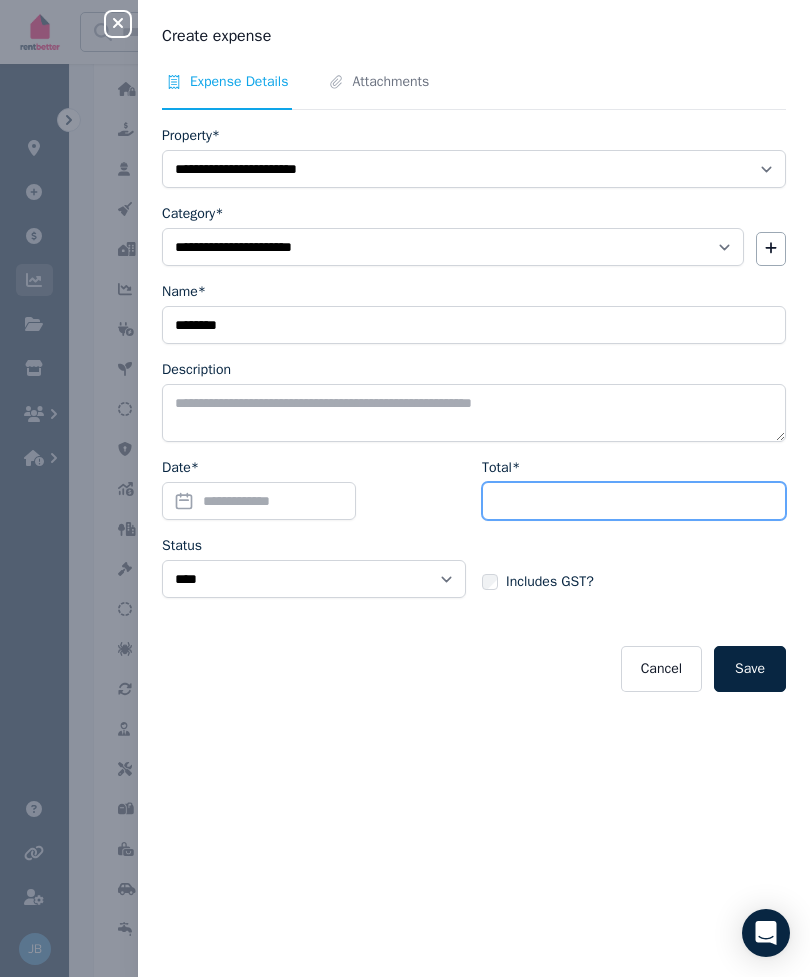 click on "Total*" at bounding box center [634, 501] 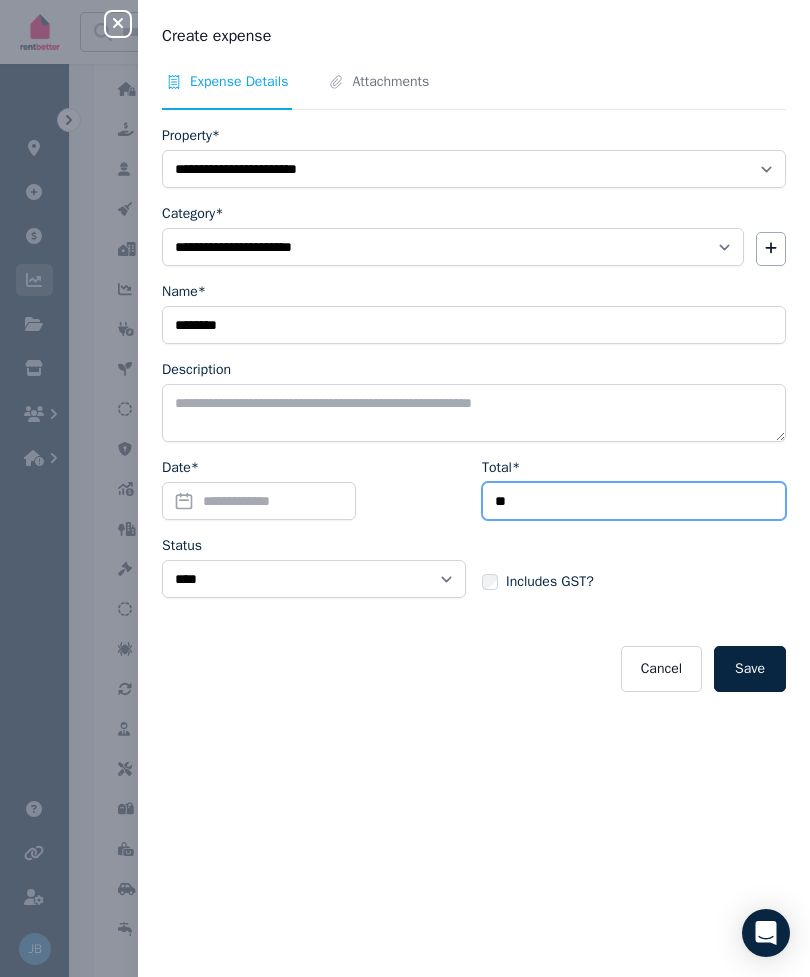 type on "*" 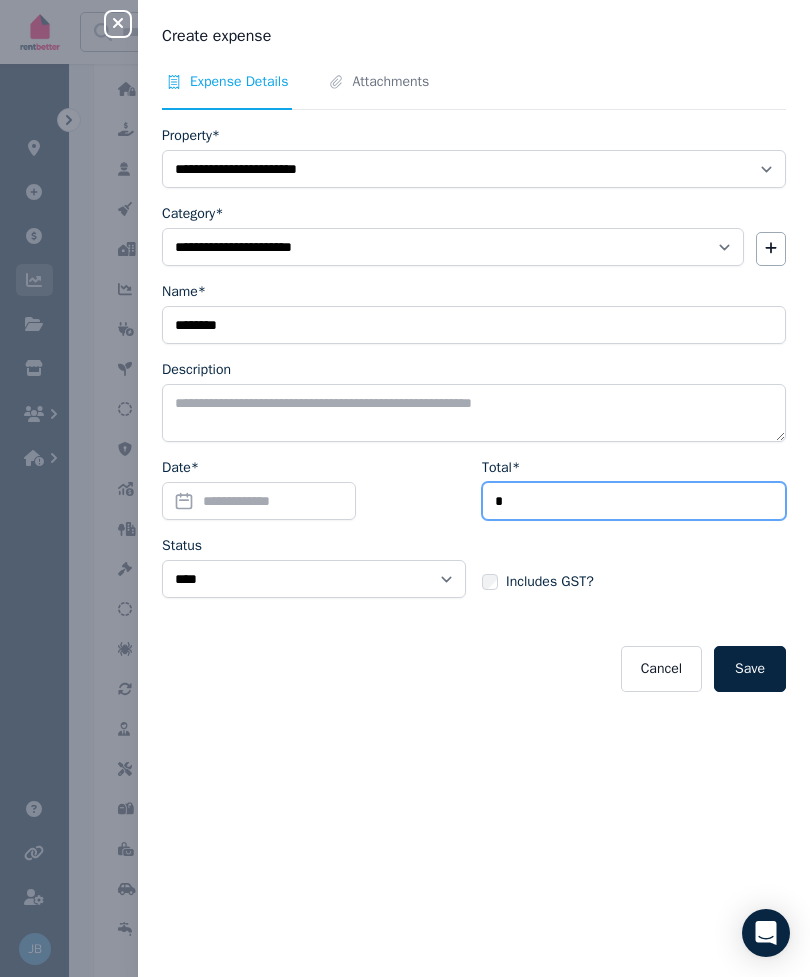 type 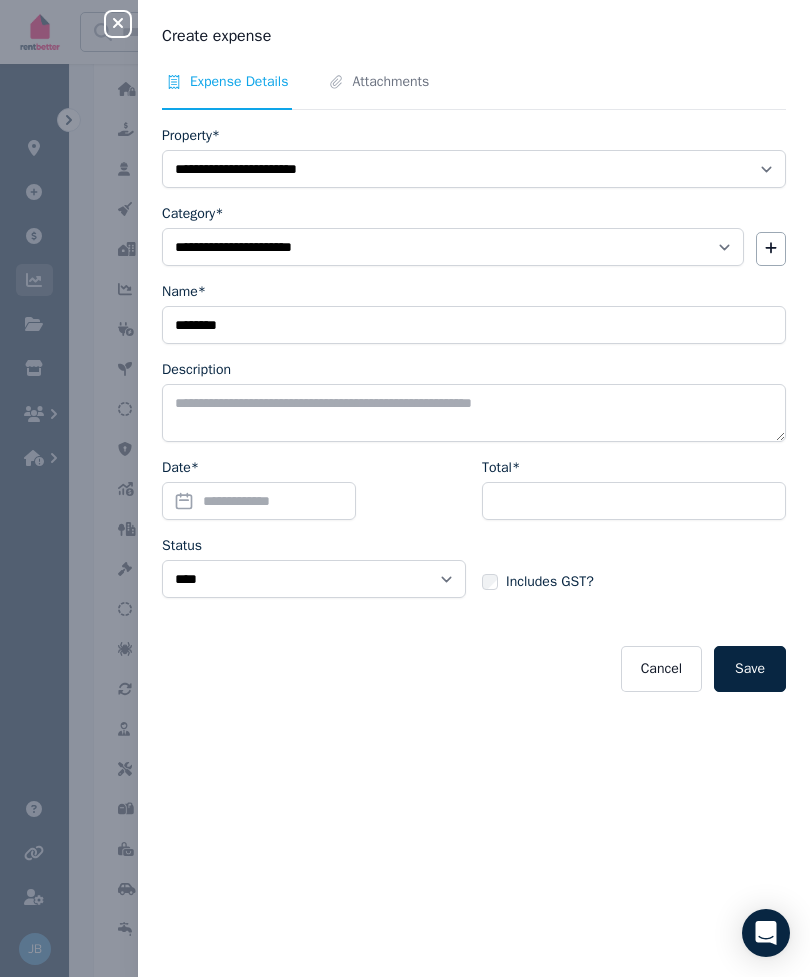 click on "Close panel" at bounding box center [118, 24] 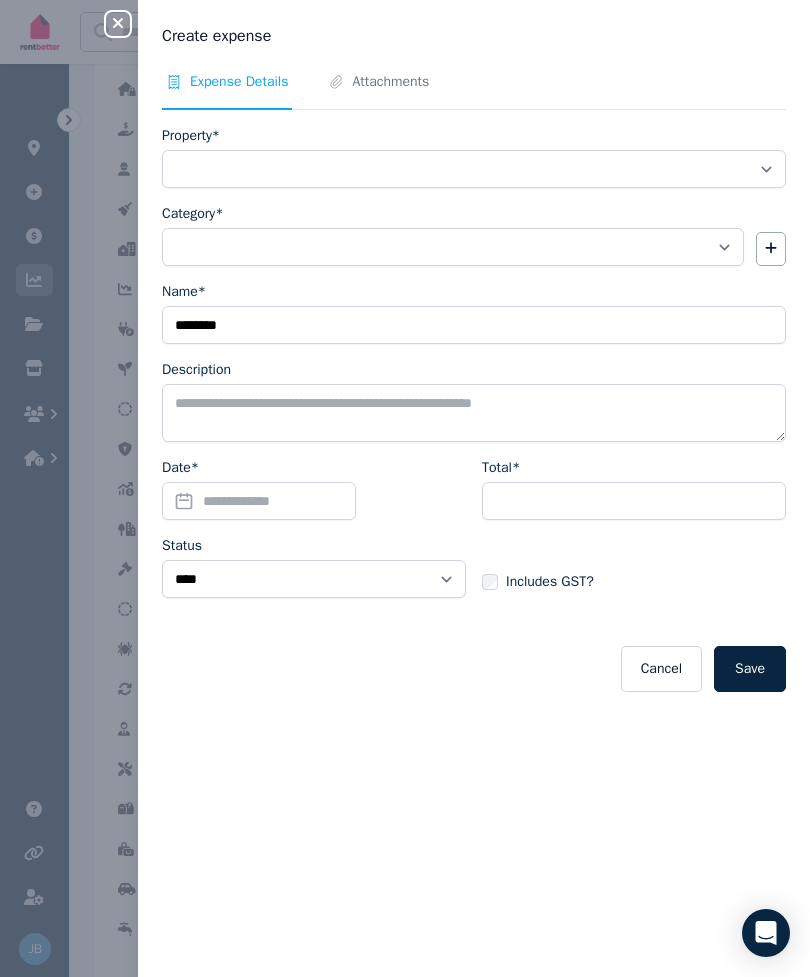 scroll, scrollTop: 1239, scrollLeft: 0, axis: vertical 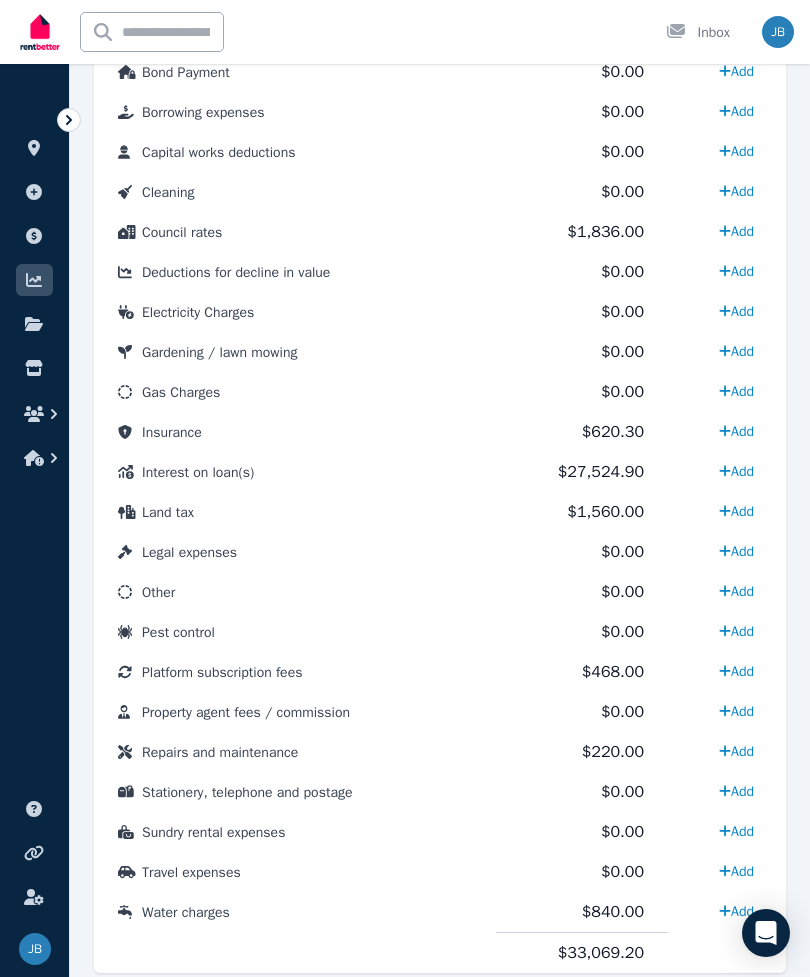click on "Add" at bounding box center (736, 711) 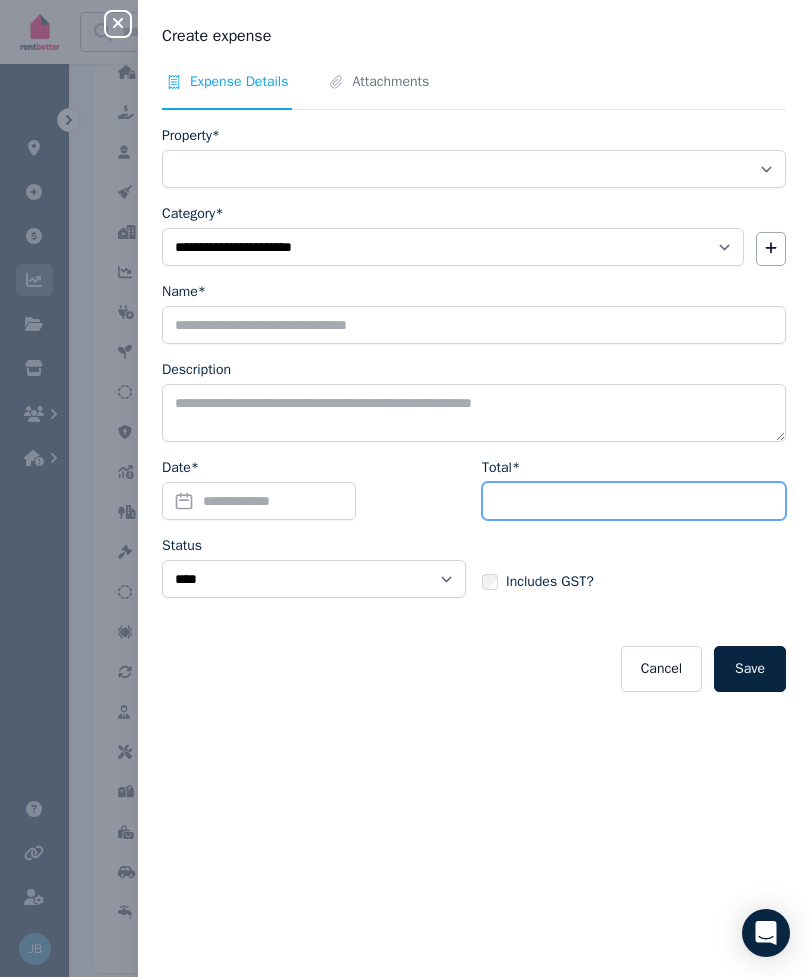 click on "Total*" at bounding box center (634, 501) 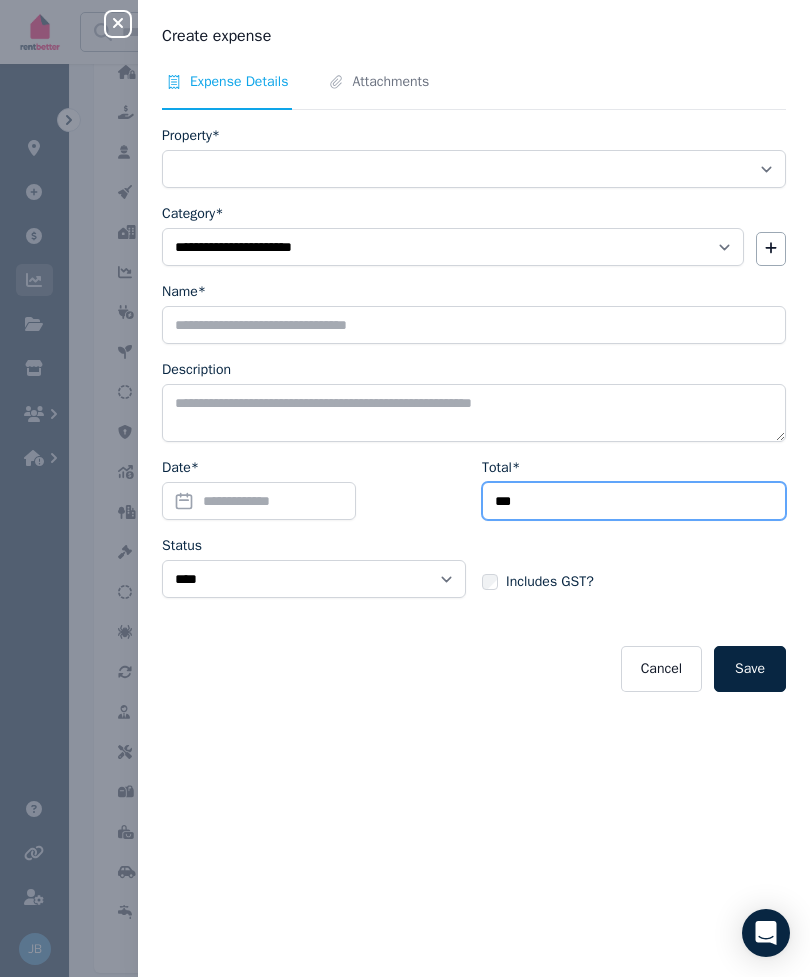 type on "***" 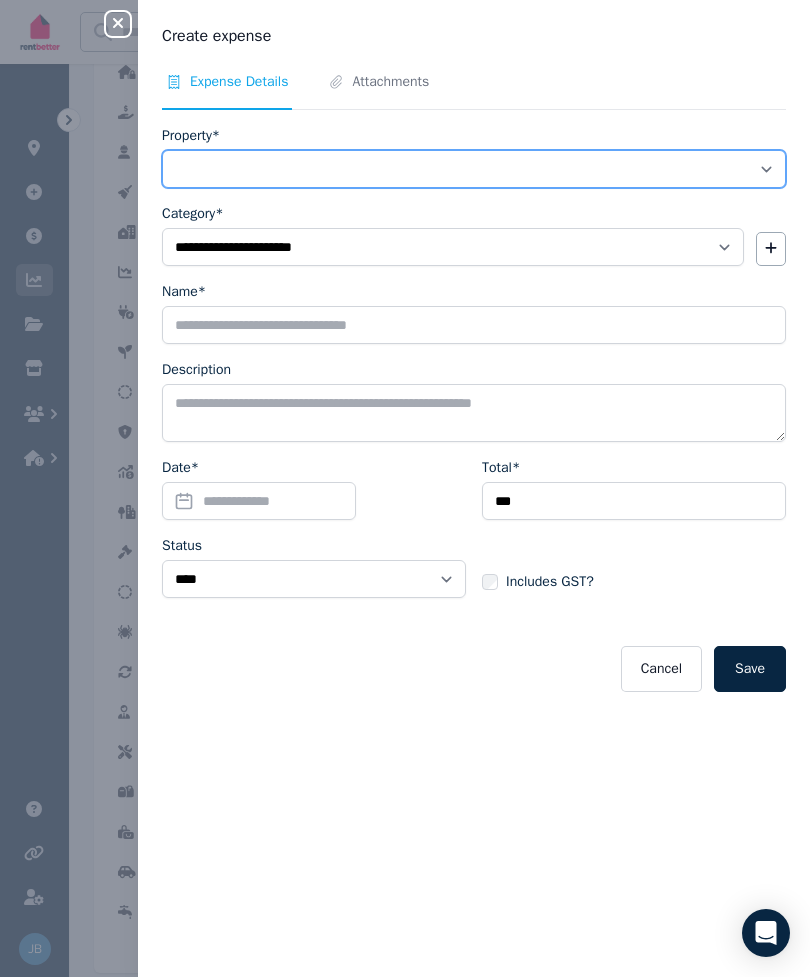 click on "**********" at bounding box center [474, 169] 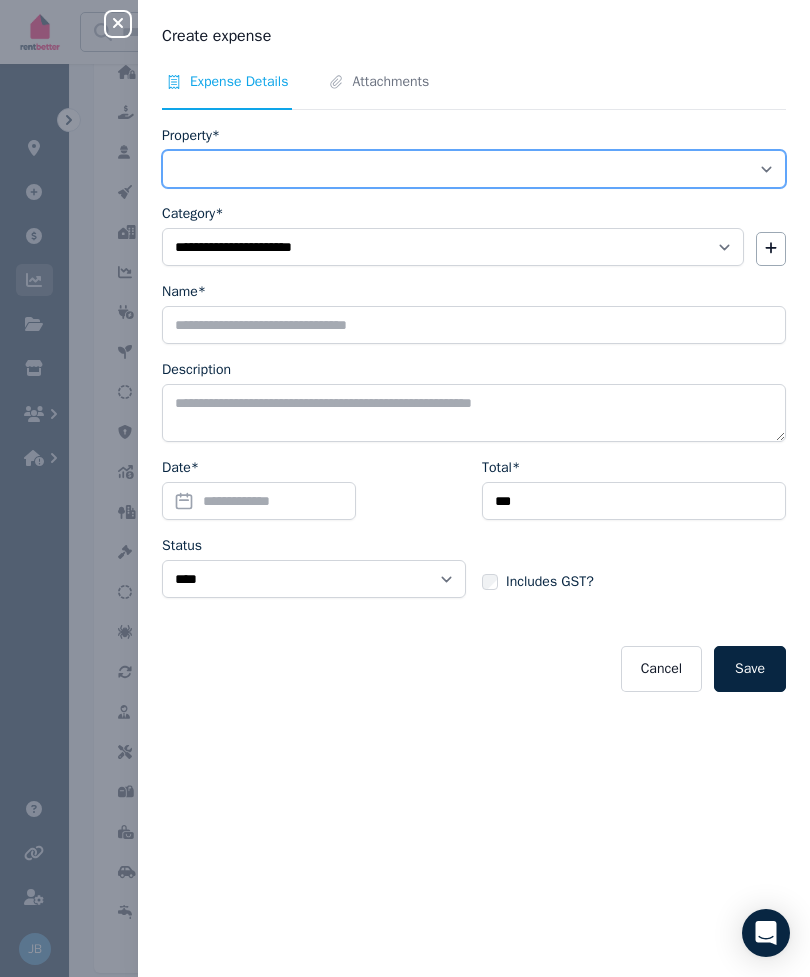 select on "**********" 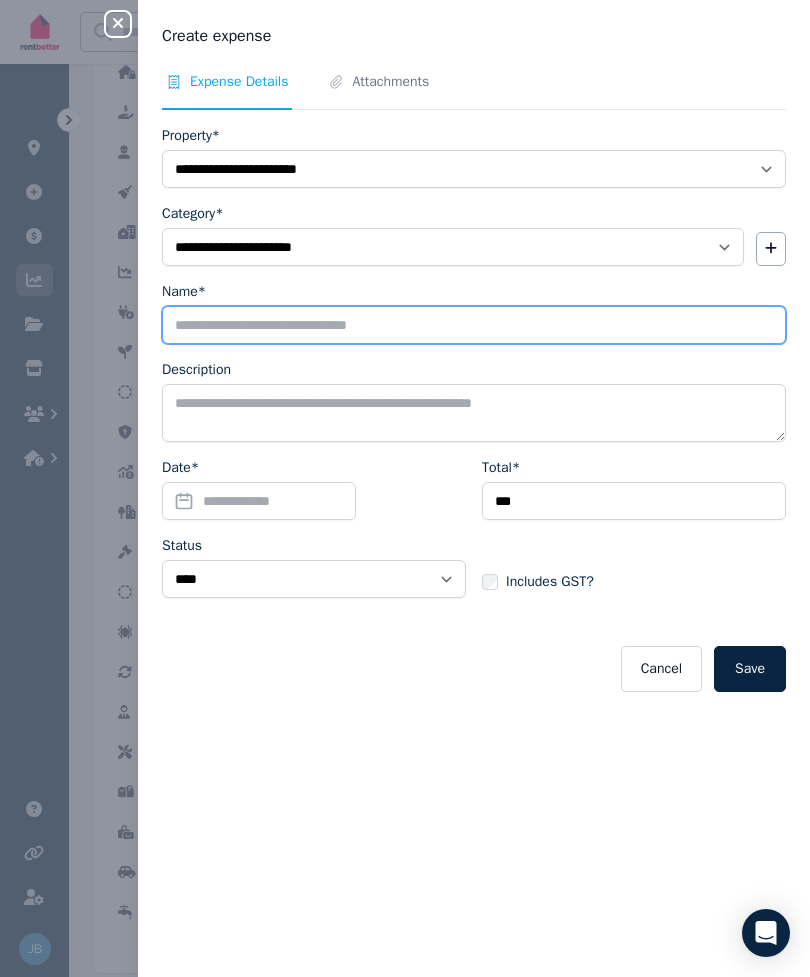 click on "Name*" at bounding box center (474, 325) 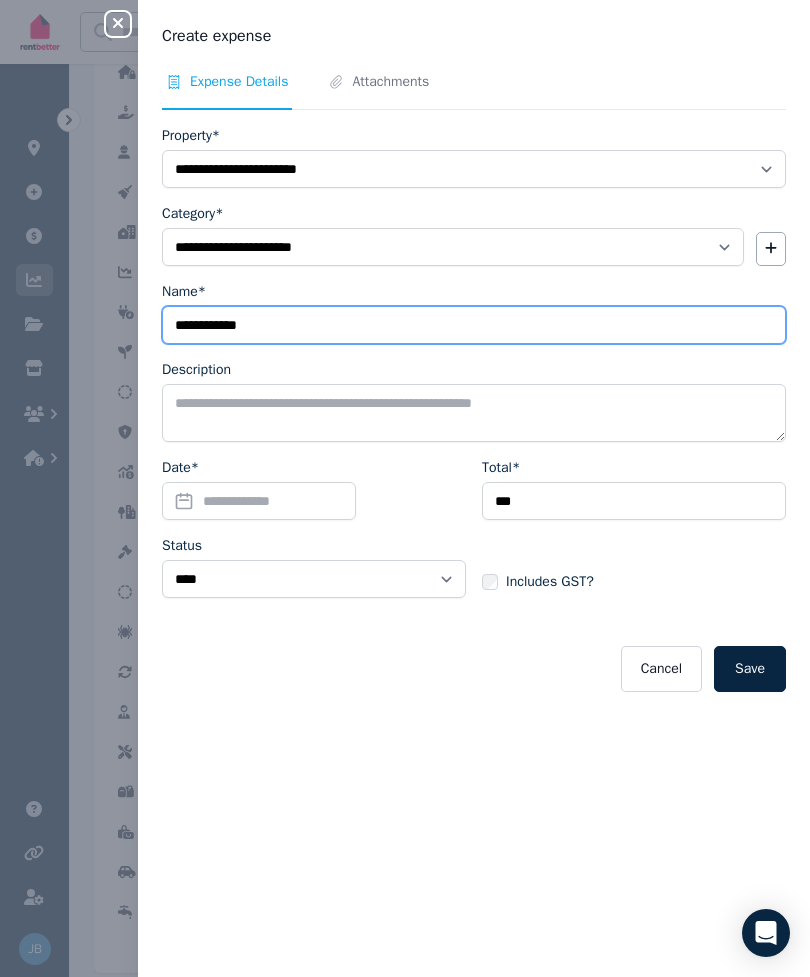 type on "**********" 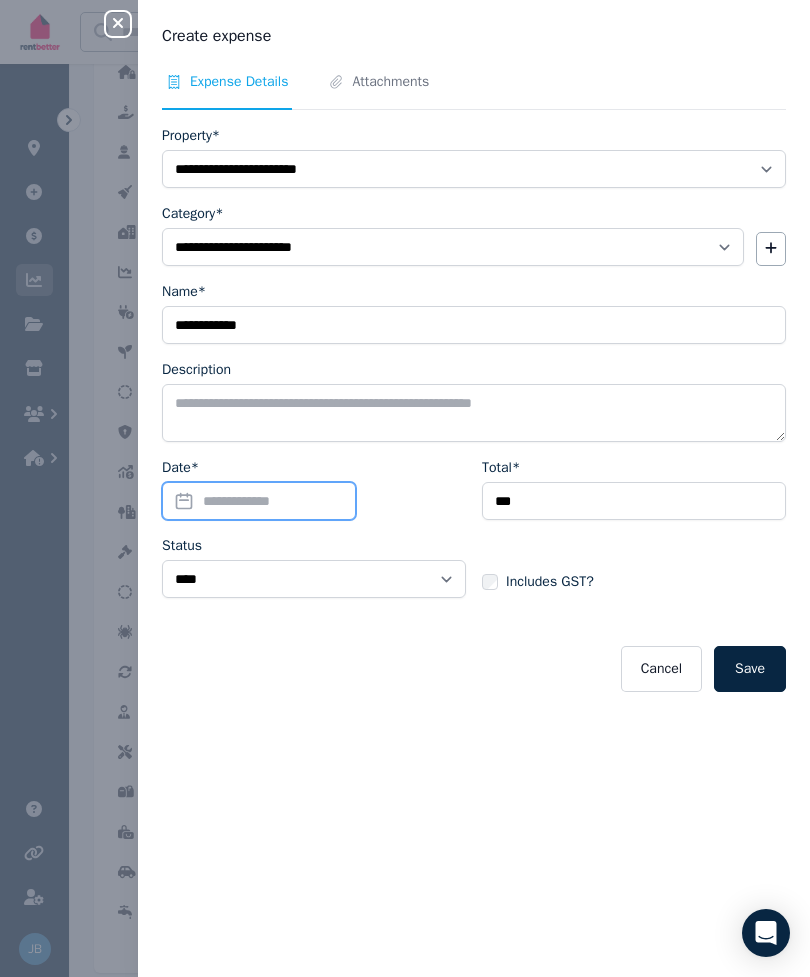 click on "Date*" at bounding box center [259, 501] 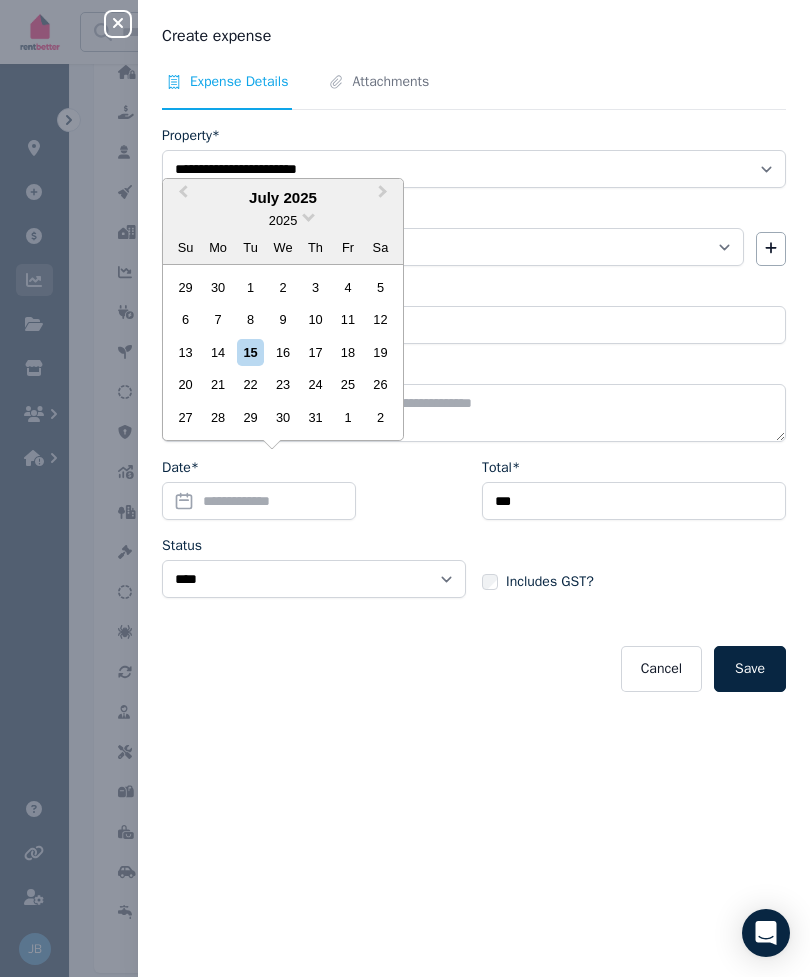 click on "Previous Month" at bounding box center (181, 197) 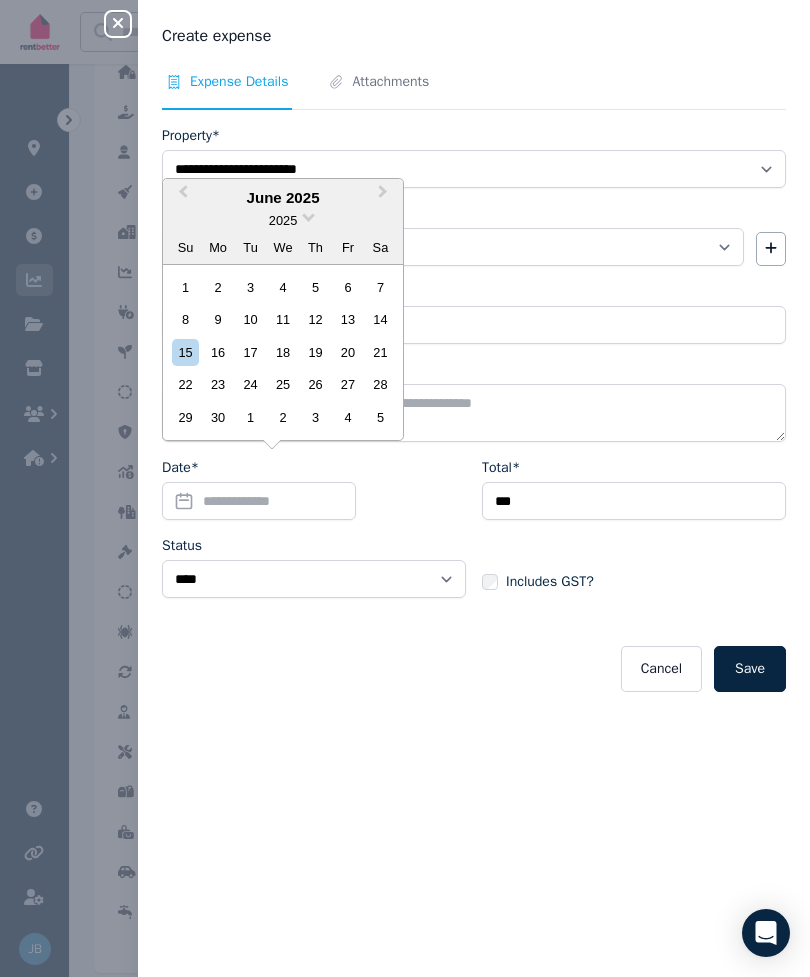 click on "30" at bounding box center (218, 417) 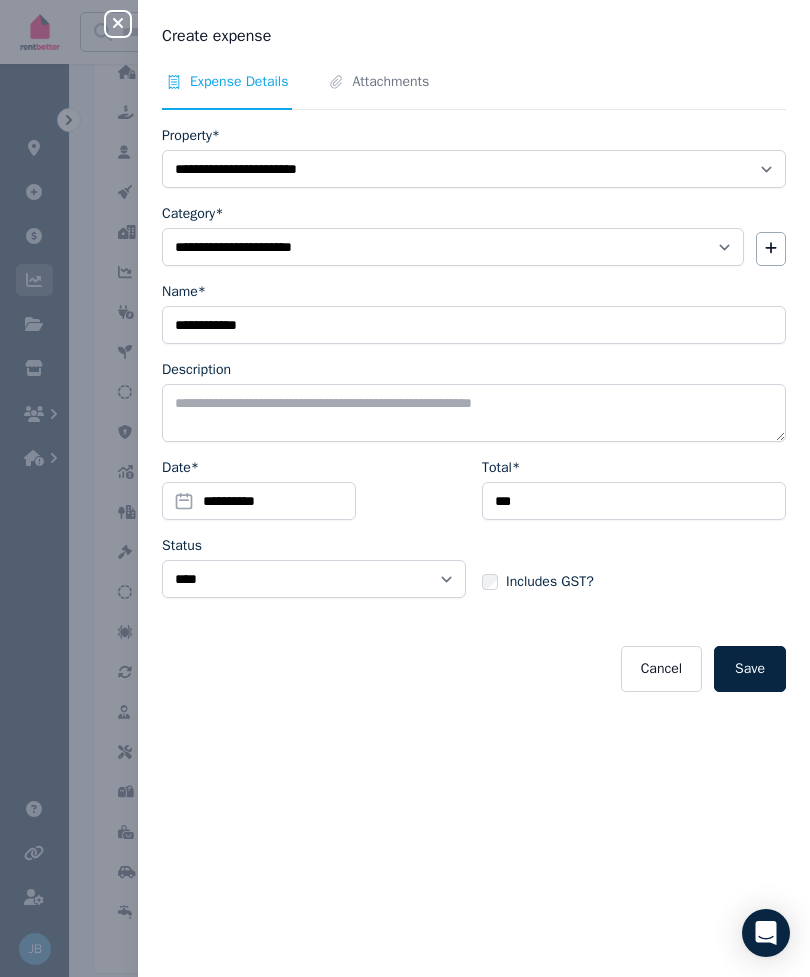 click on "Save" at bounding box center (750, 669) 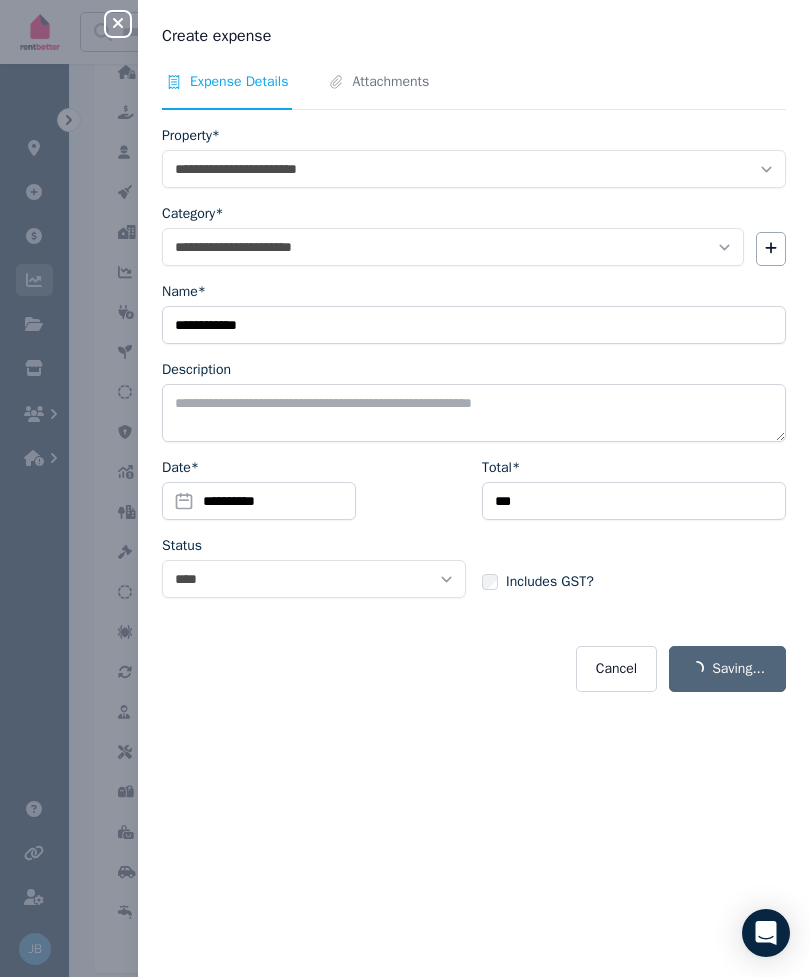 select 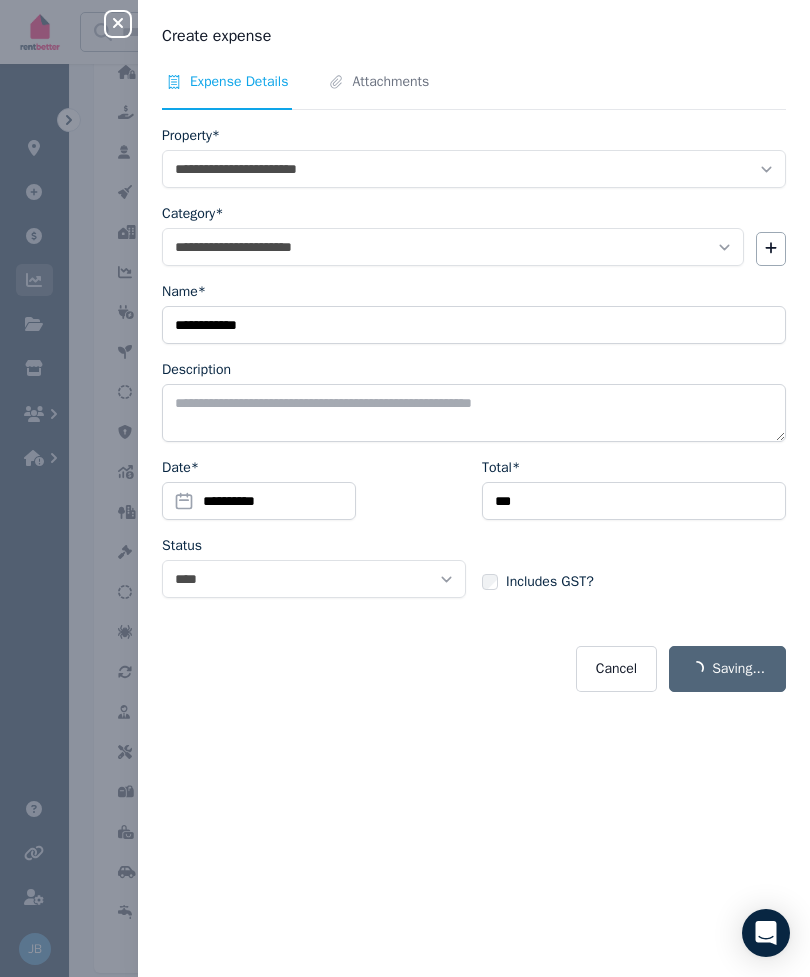 select 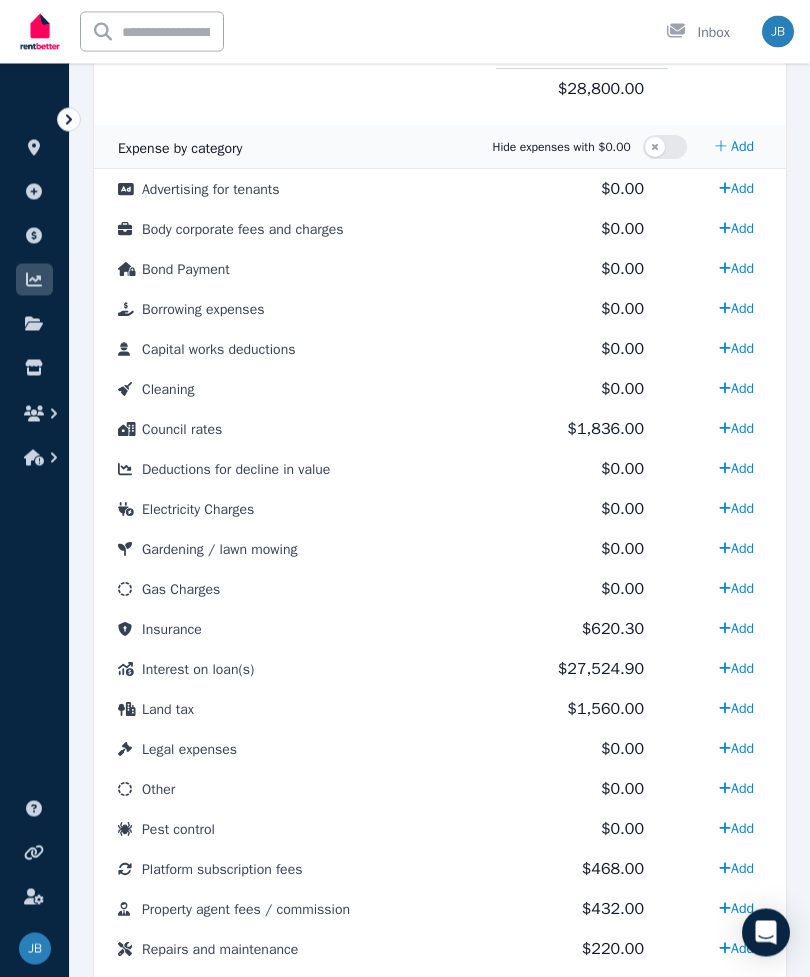 scroll, scrollTop: 1048, scrollLeft: 0, axis: vertical 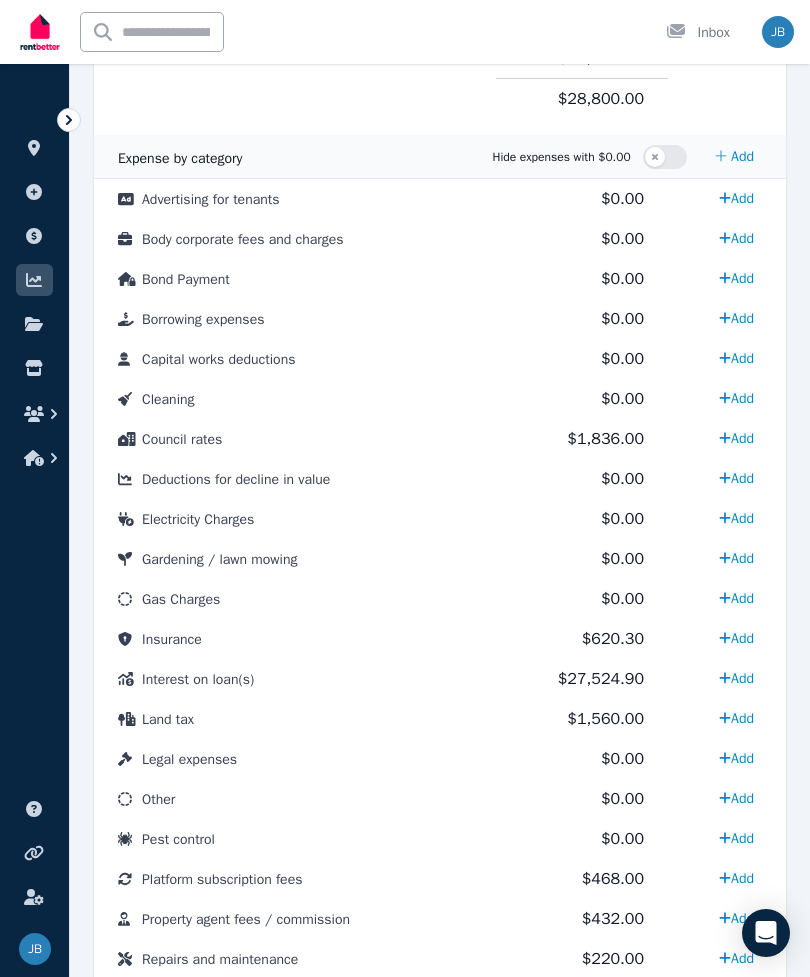 click at bounding box center (34, 324) 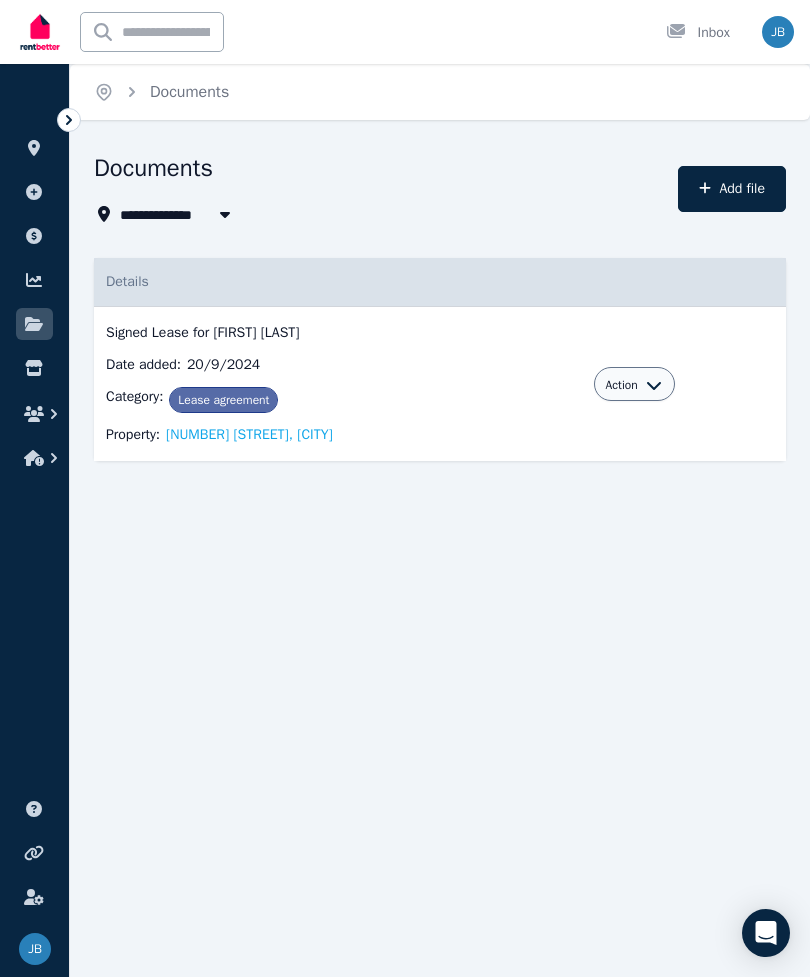 scroll, scrollTop: 0, scrollLeft: 0, axis: both 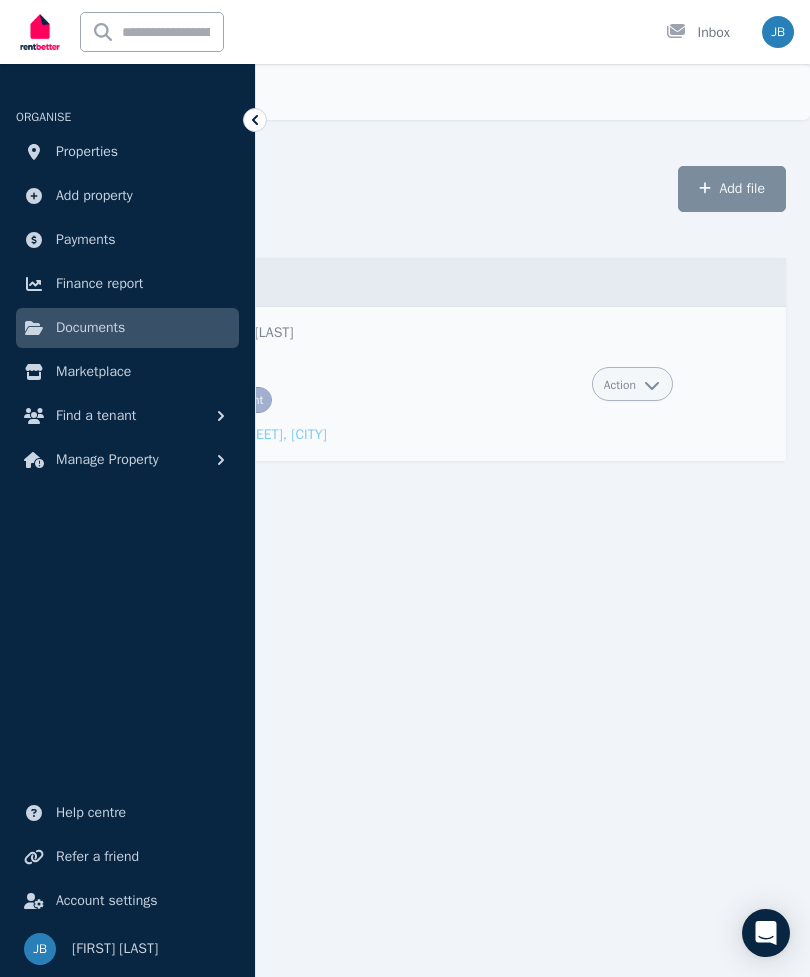 click on "Manage Property" at bounding box center (107, 460) 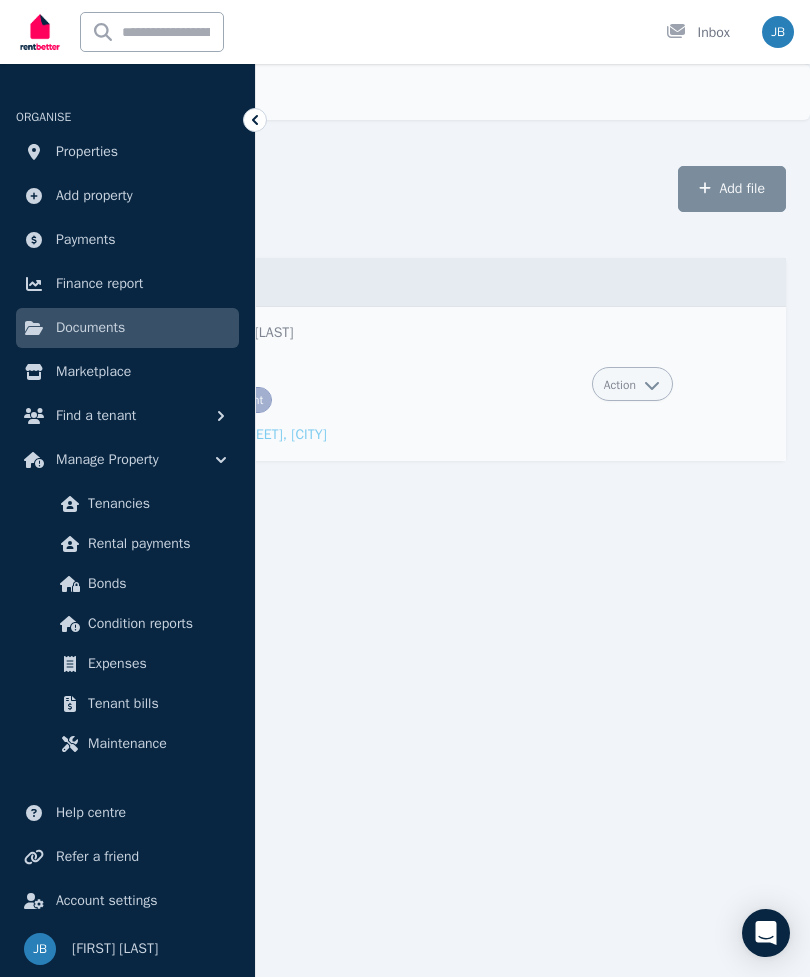 click on "Find a tenant" at bounding box center [127, 416] 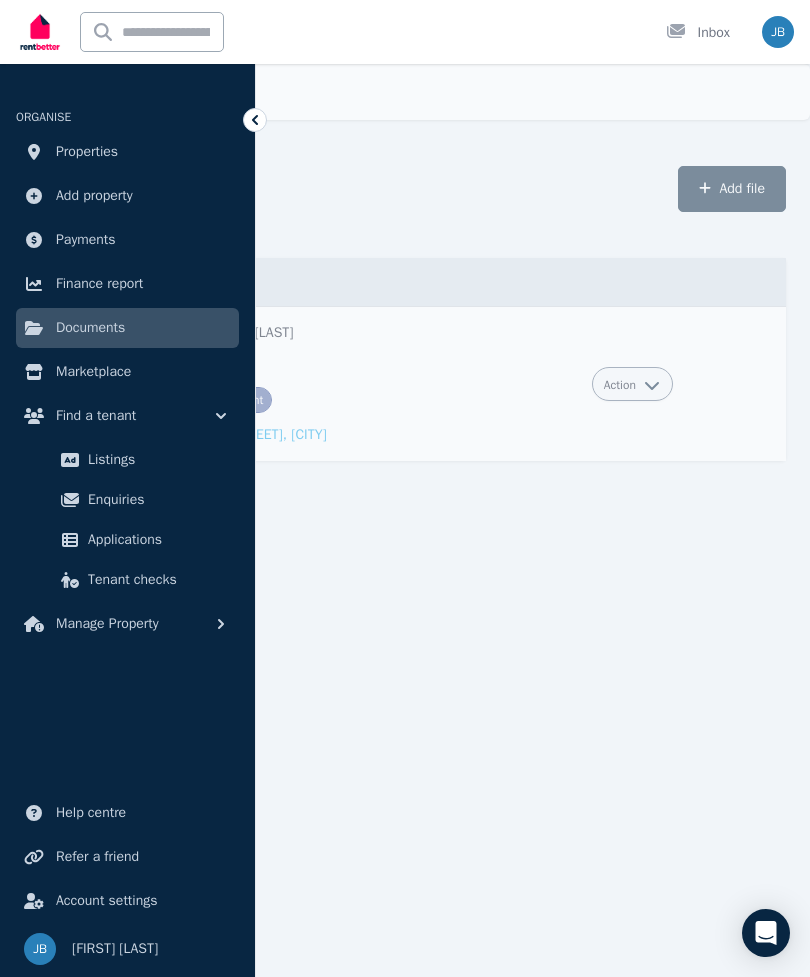 click on "Marketplace" at bounding box center (93, 372) 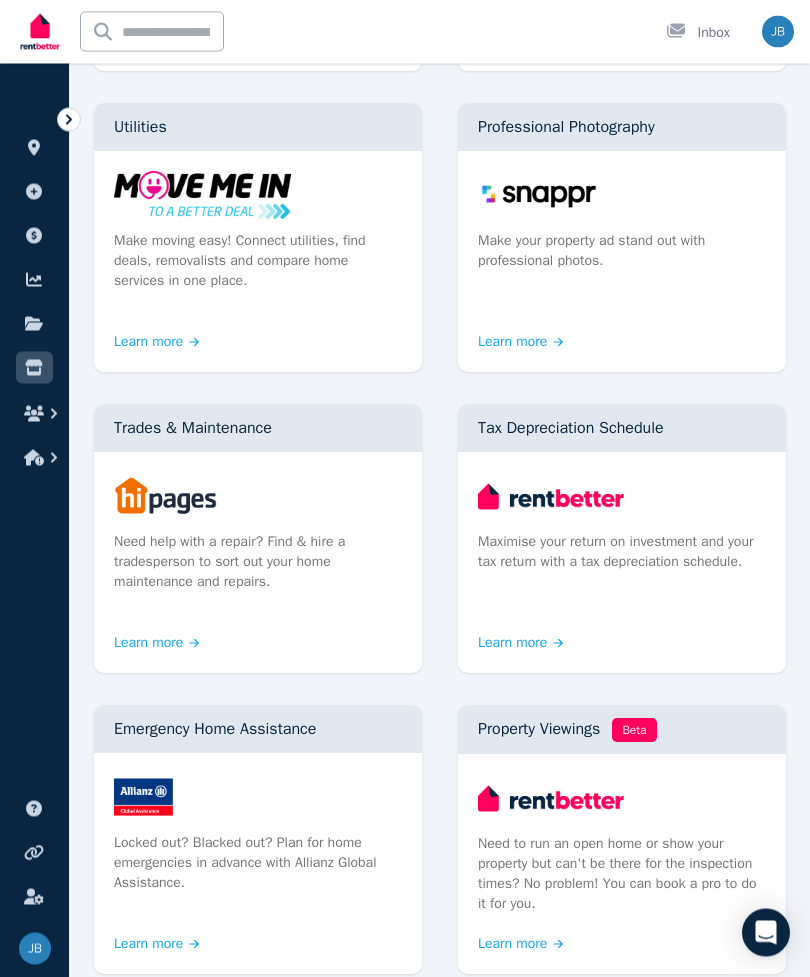 scroll, scrollTop: 829, scrollLeft: 0, axis: vertical 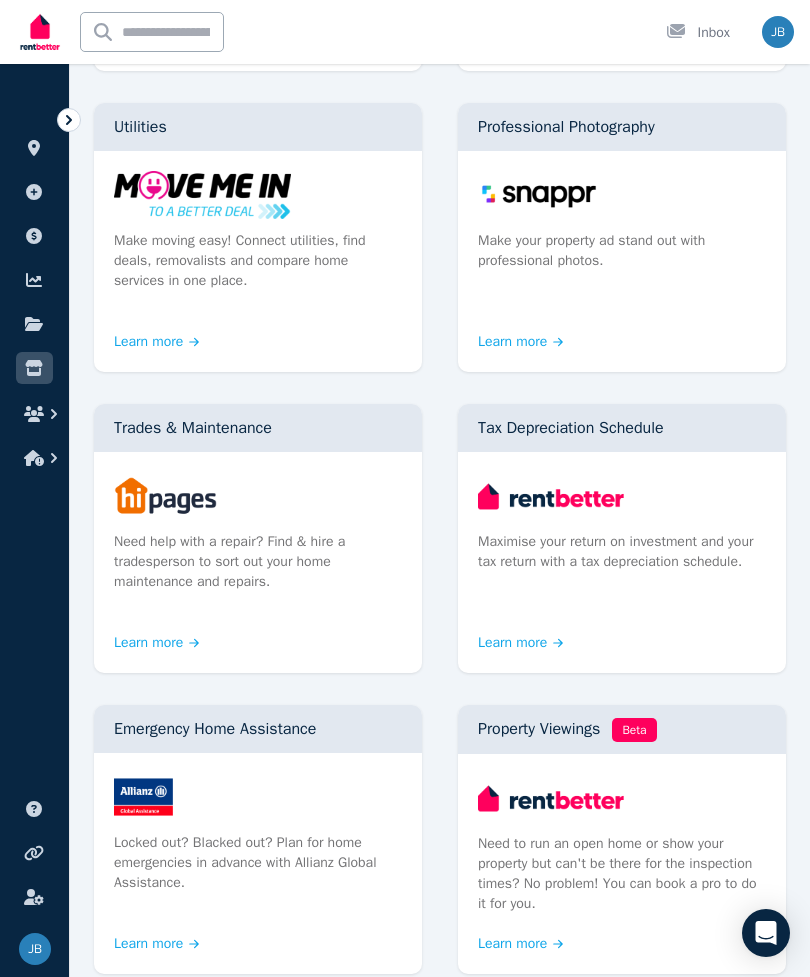 click on "Learn more" at bounding box center [521, 643] 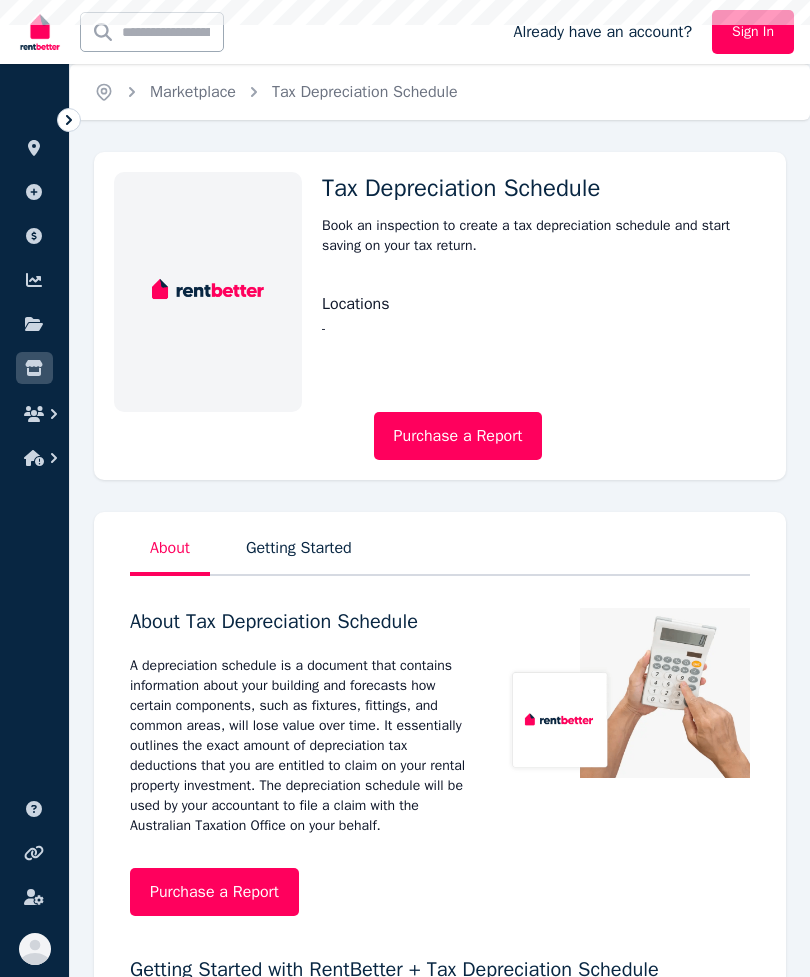 scroll, scrollTop: 0, scrollLeft: 0, axis: both 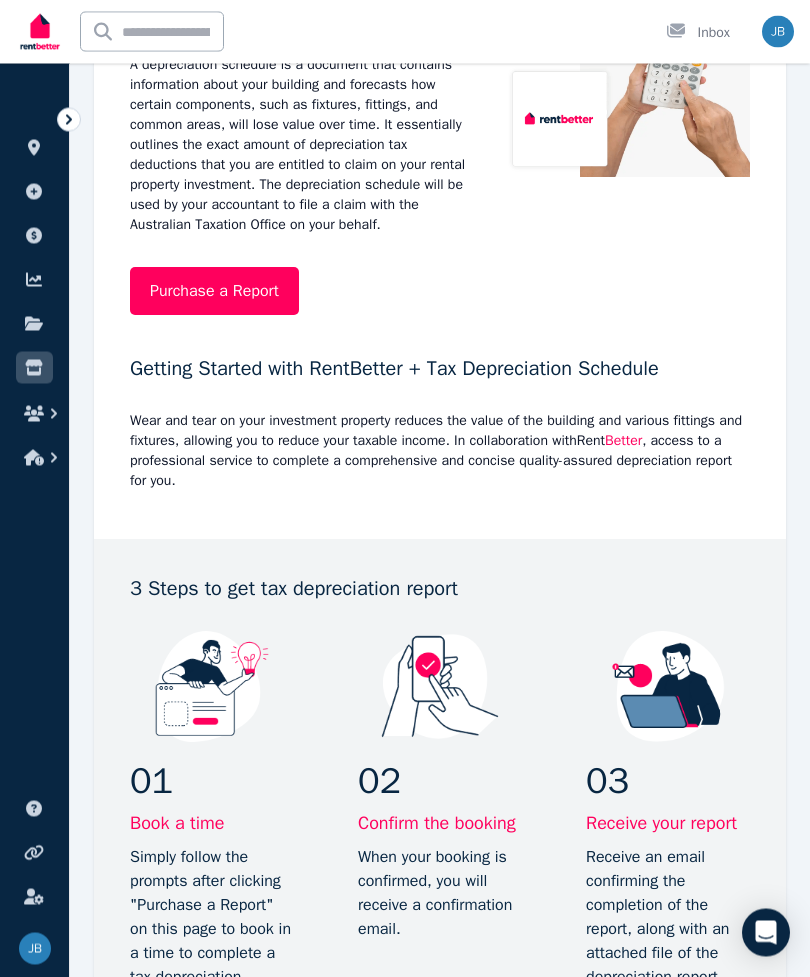 click on "Purchase a Report" at bounding box center [214, 292] 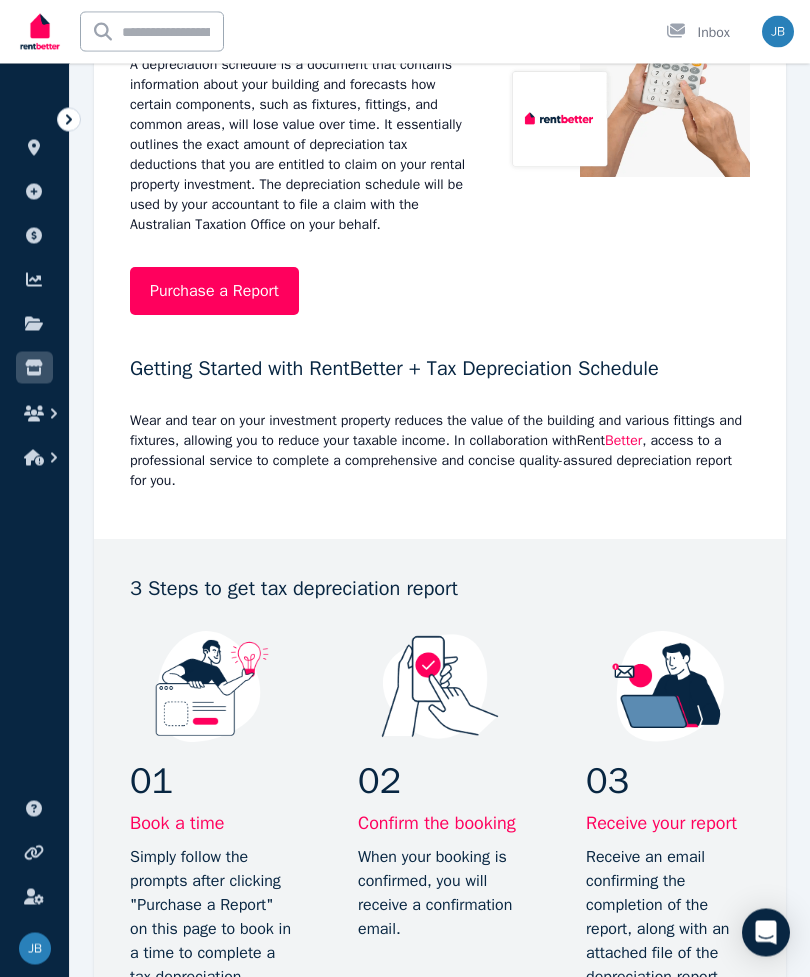 scroll, scrollTop: 633, scrollLeft: 0, axis: vertical 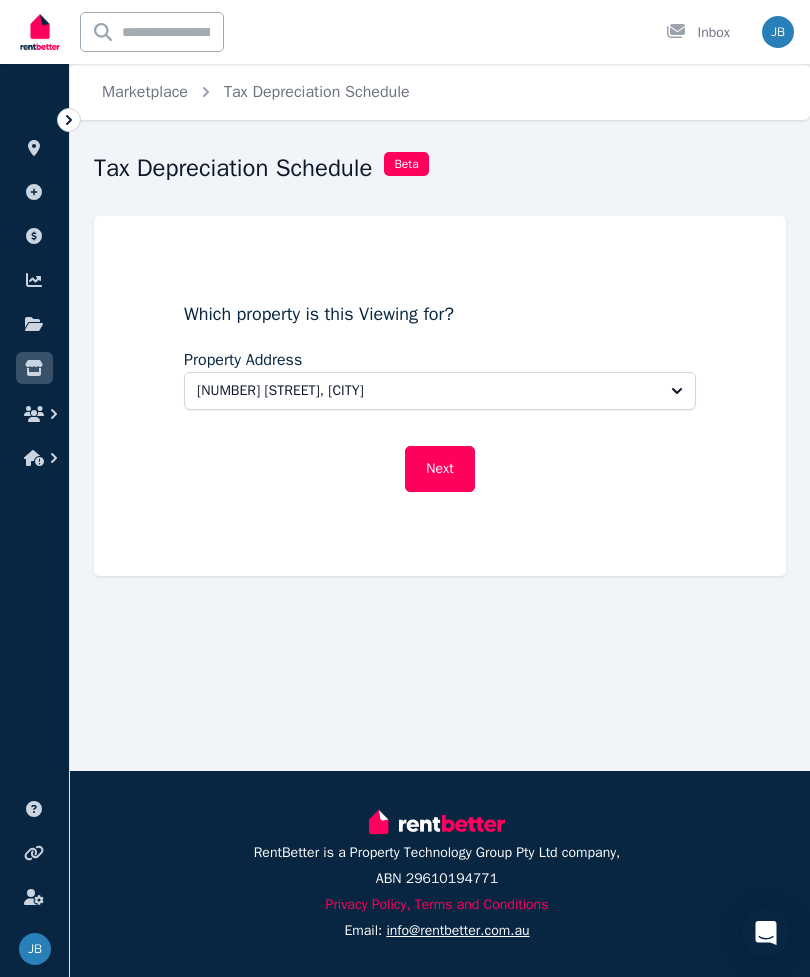 click on "Next" at bounding box center [439, 469] 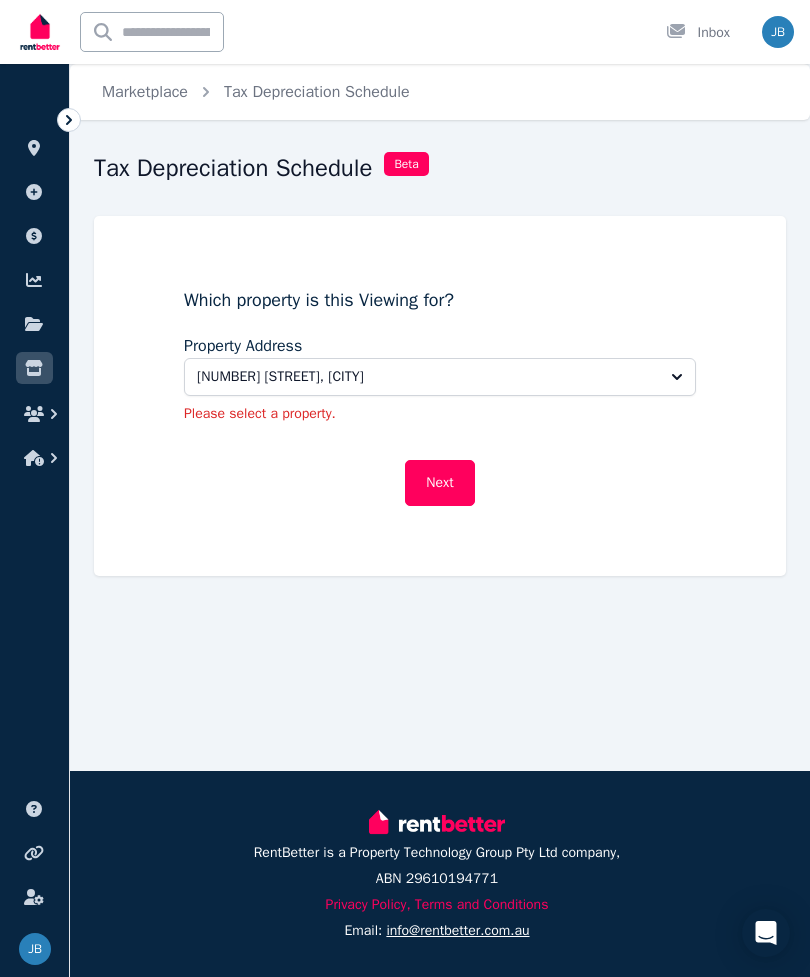 click on "[NUMBER] [STREET], [CITY]" at bounding box center (440, 377) 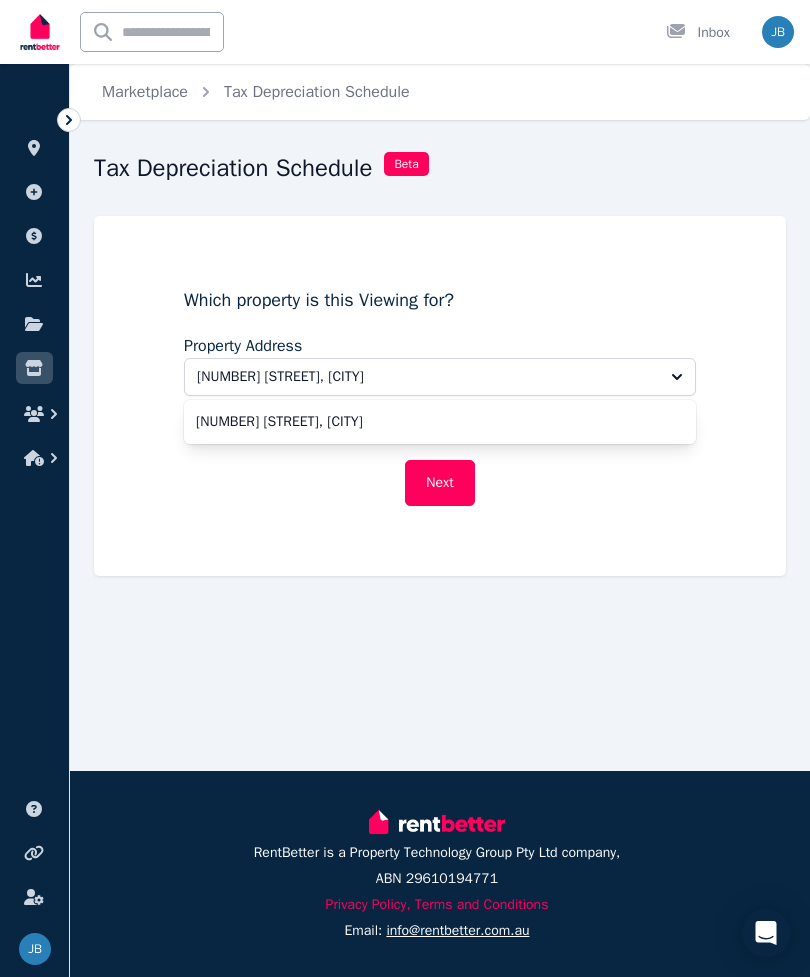 click on "[NUMBER] [STREET], [CITY]" at bounding box center [428, 422] 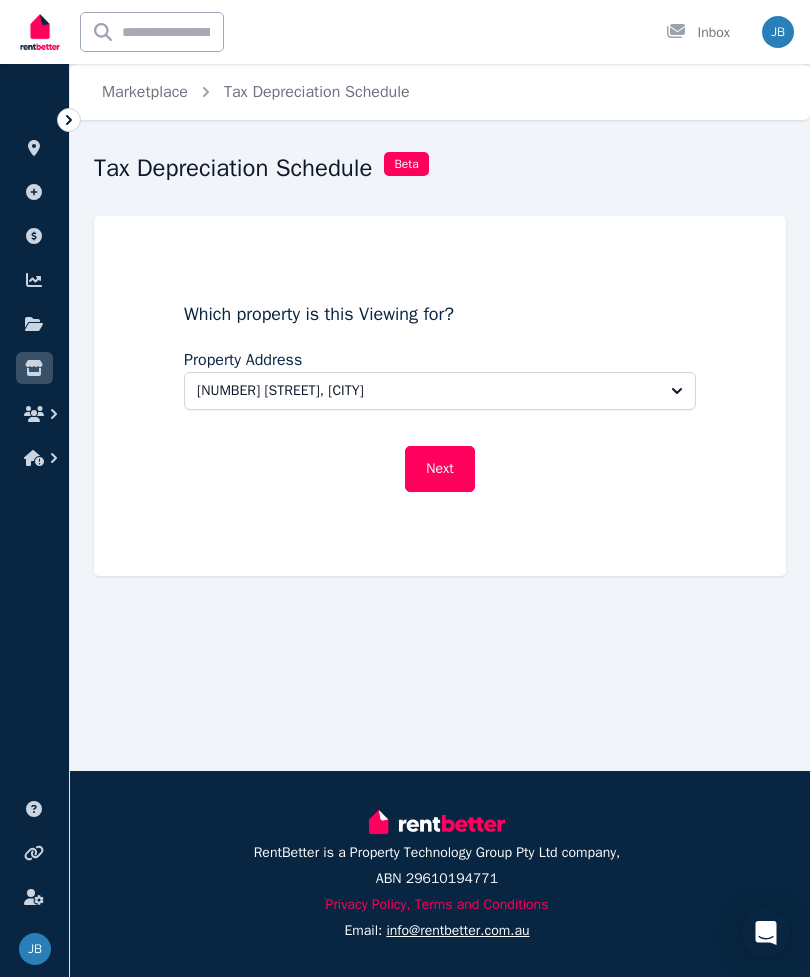 click on "Next" at bounding box center [439, 469] 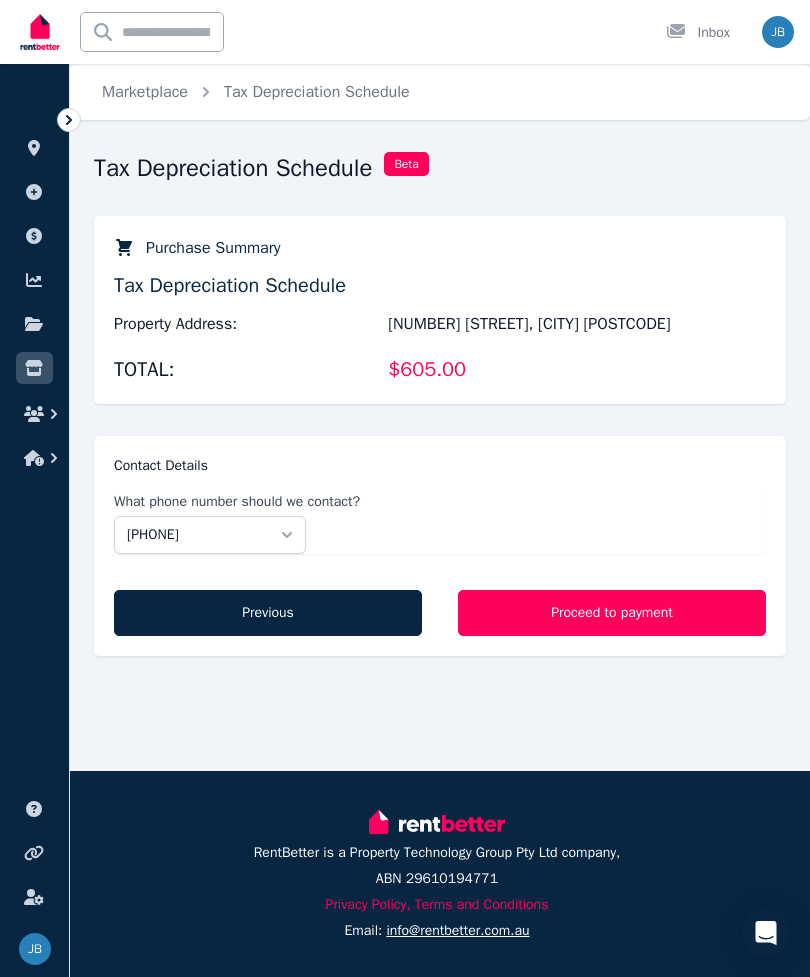 click on "Proceed to payment" at bounding box center (612, 613) 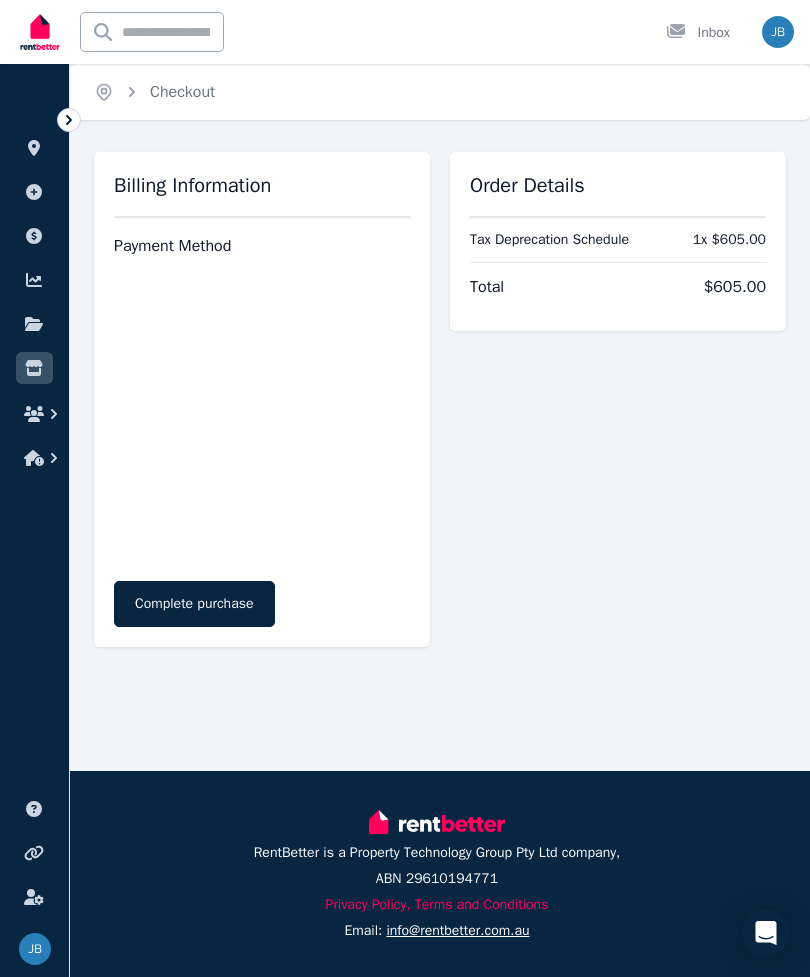 click on "Complete purchase" at bounding box center (194, 604) 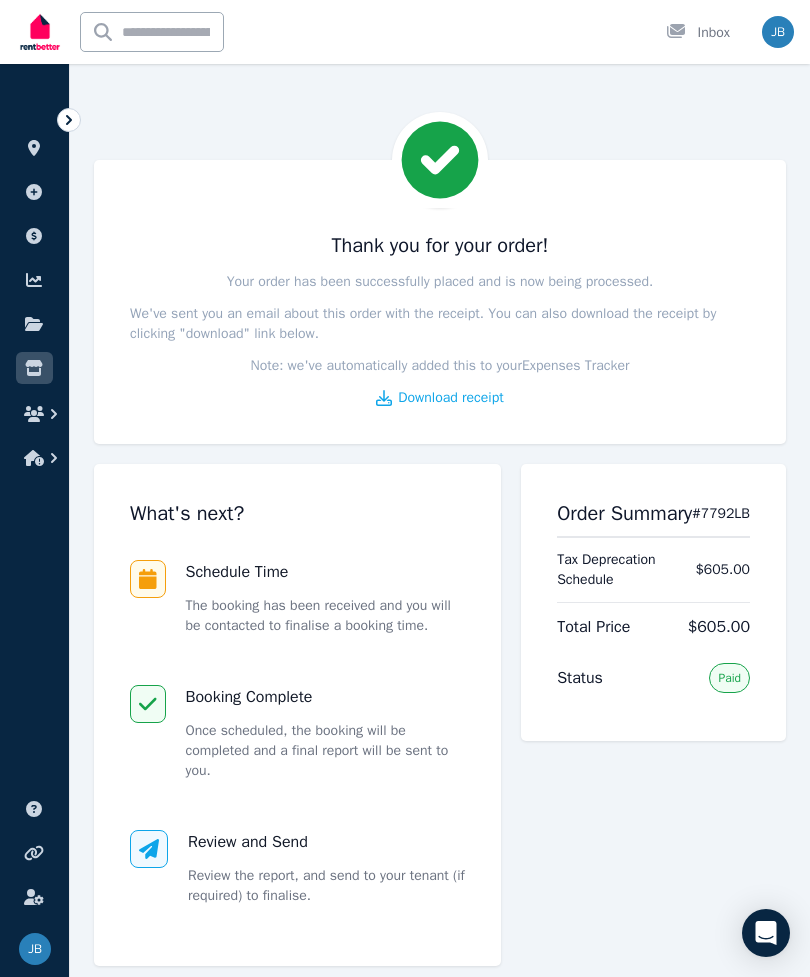 click on "Download receipt" at bounding box center (450, 398) 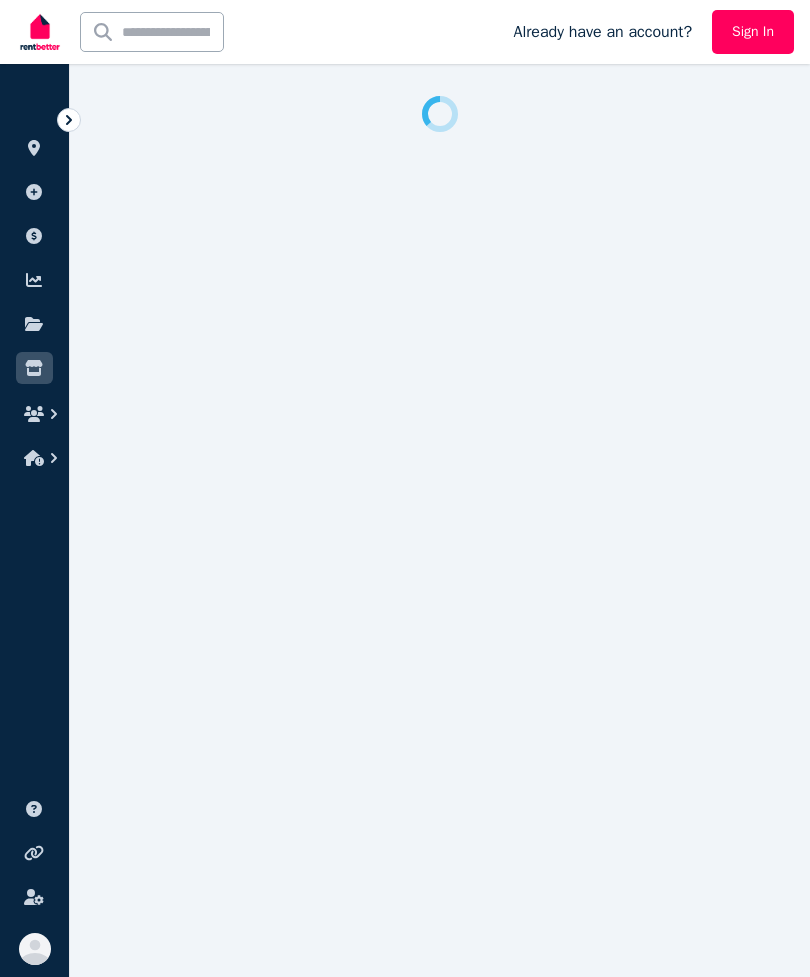 scroll, scrollTop: 0, scrollLeft: 0, axis: both 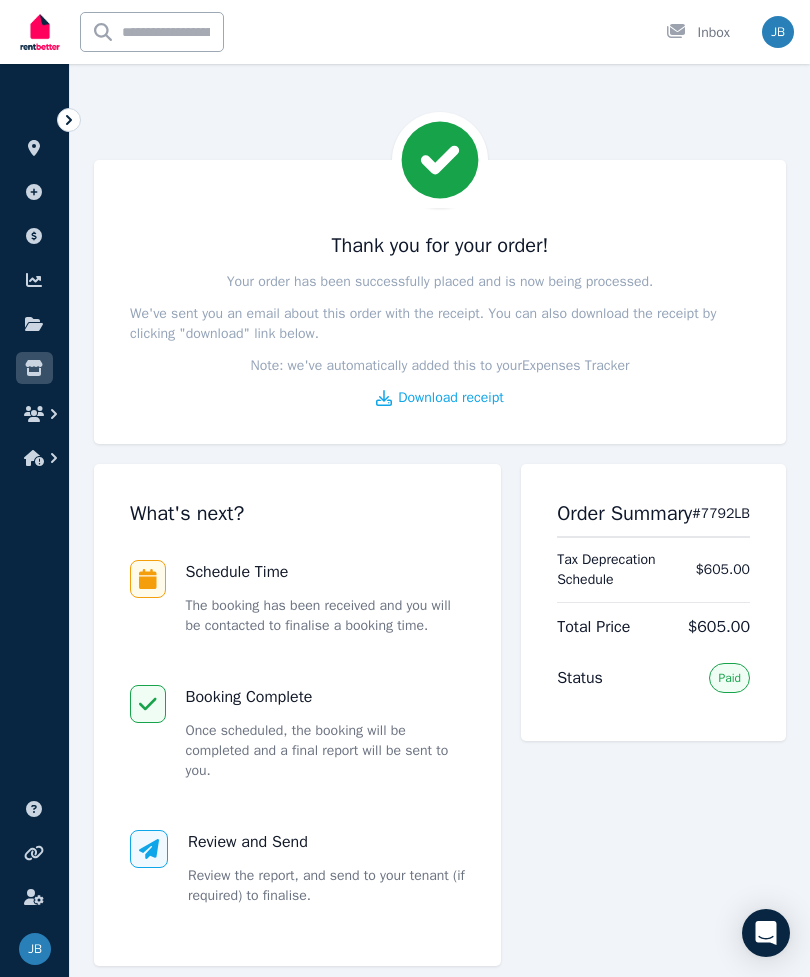 click 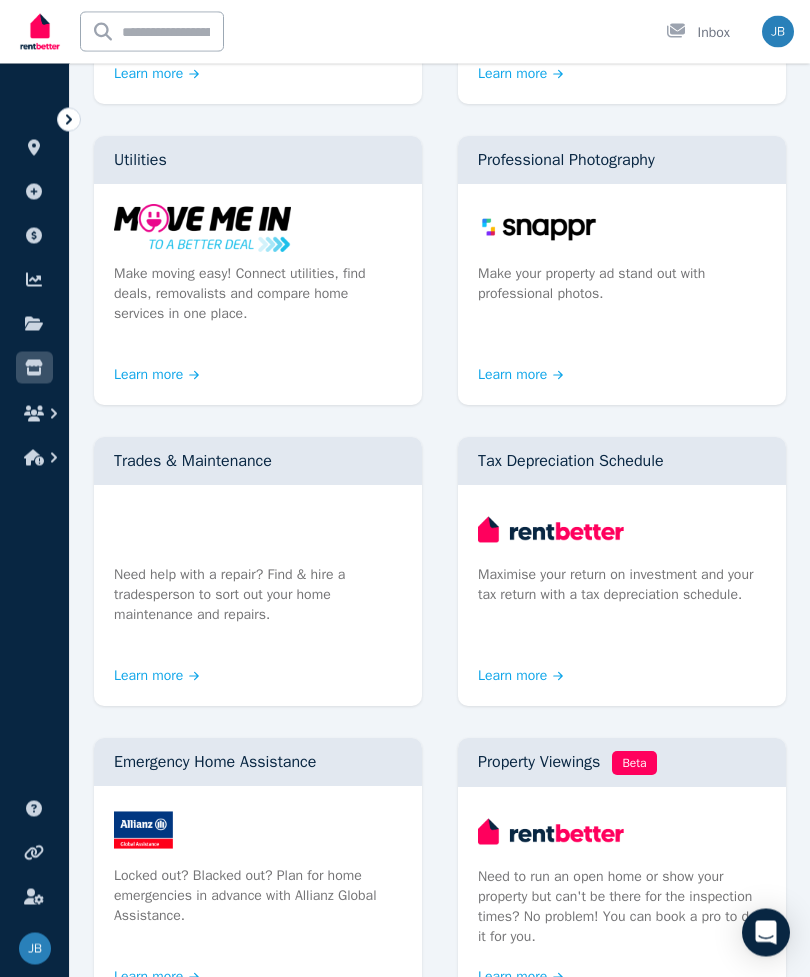 scroll, scrollTop: 796, scrollLeft: 0, axis: vertical 